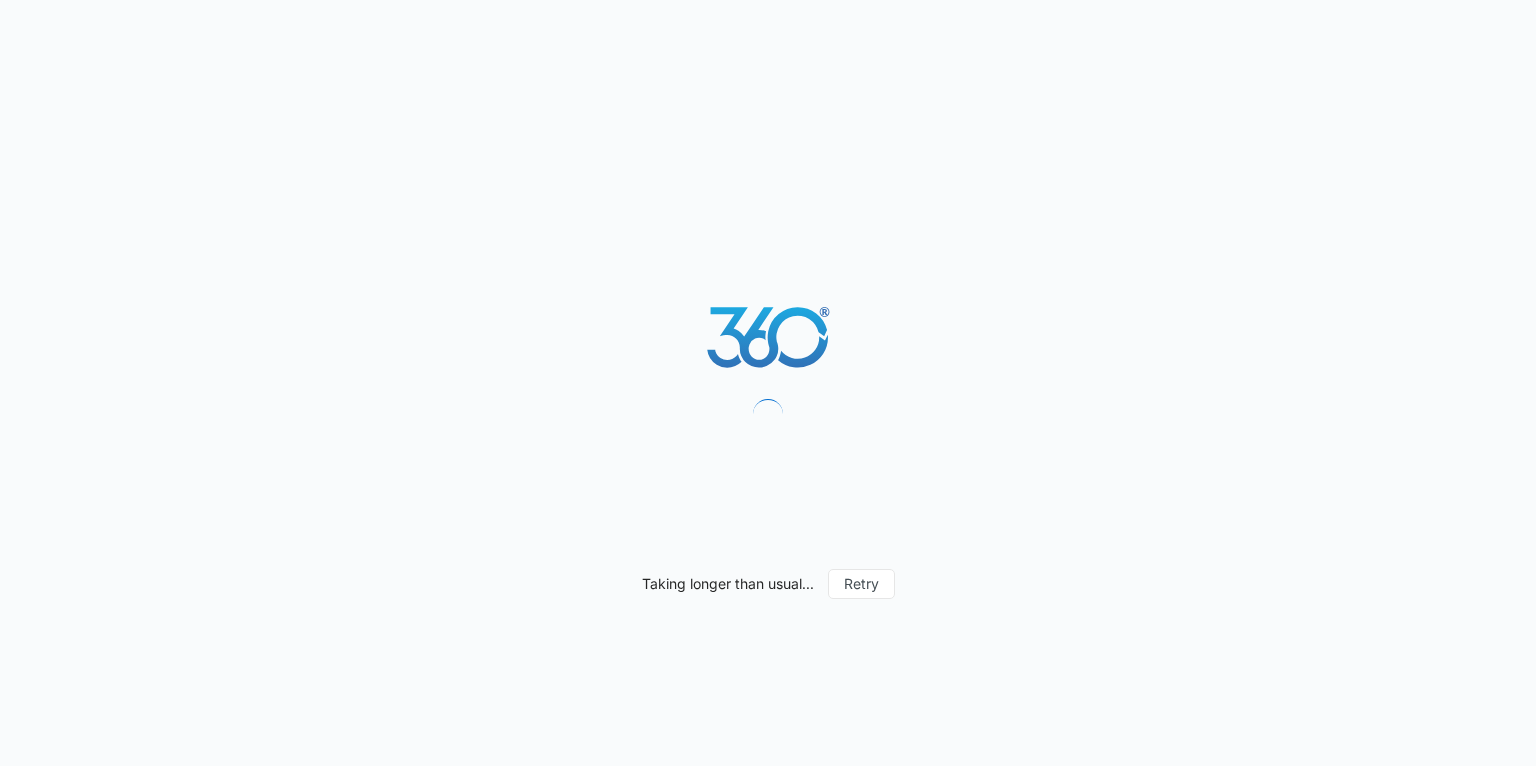 scroll, scrollTop: 0, scrollLeft: 0, axis: both 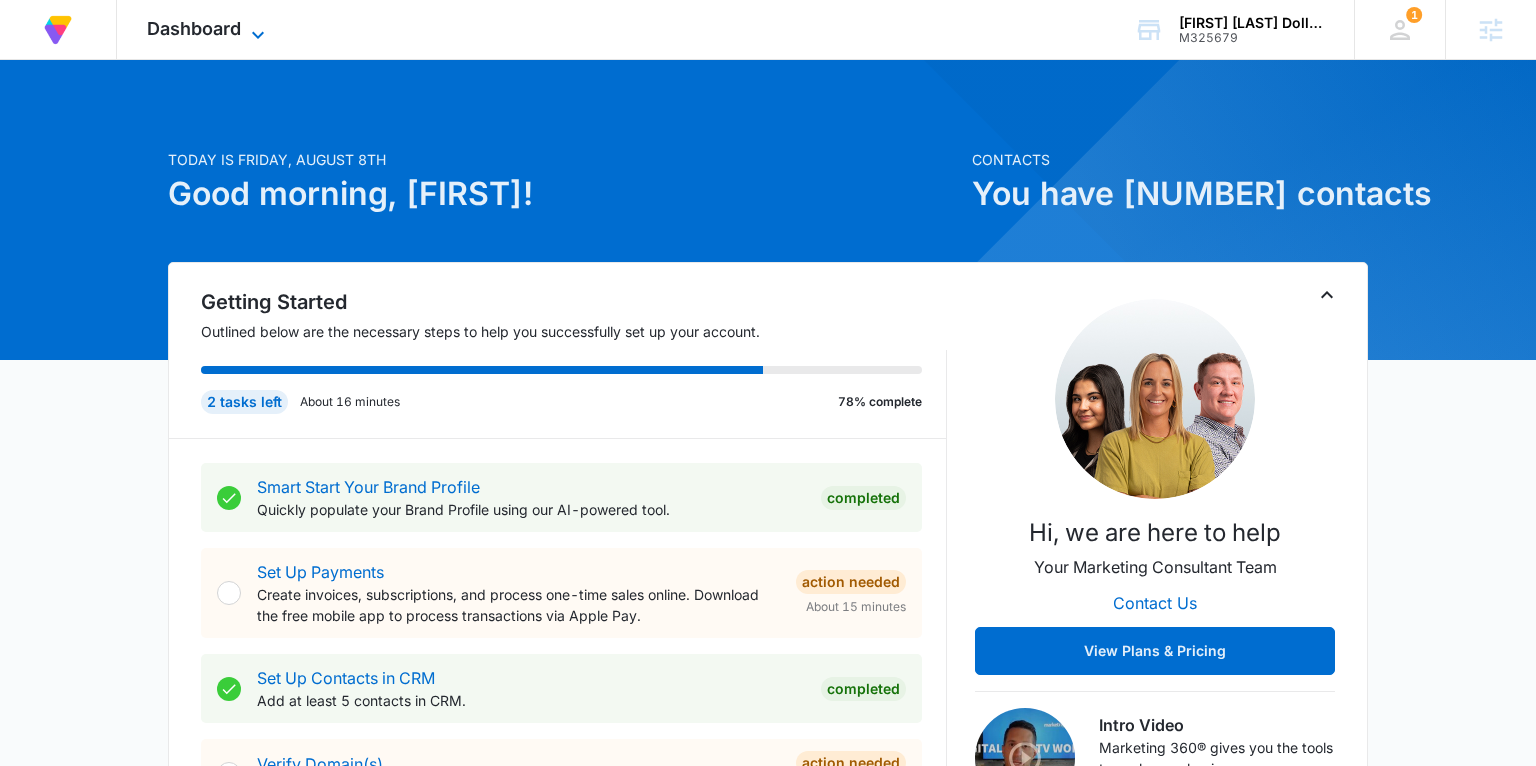 click on "Dashboard" at bounding box center [194, 28] 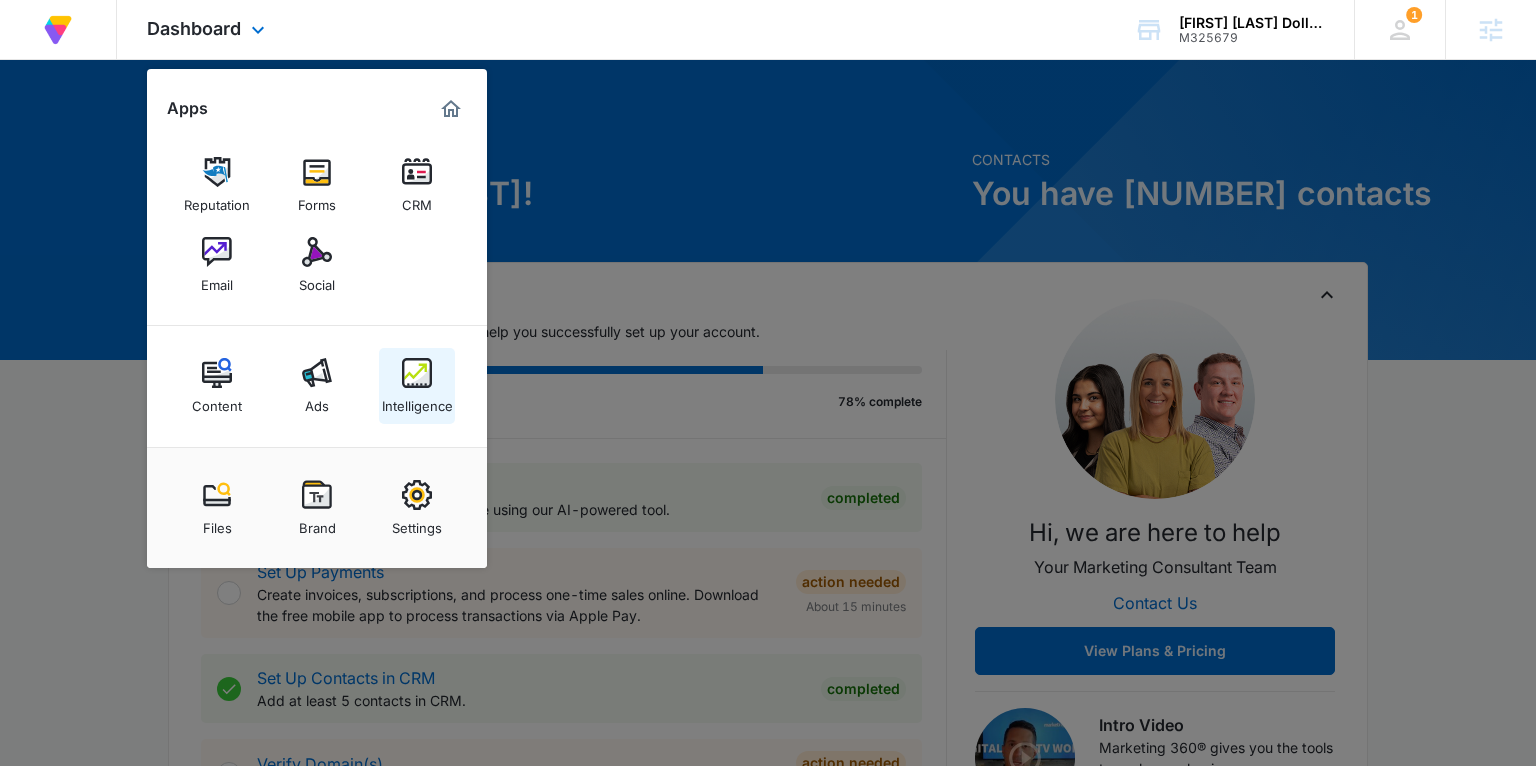 click on "Intelligence" at bounding box center [417, 401] 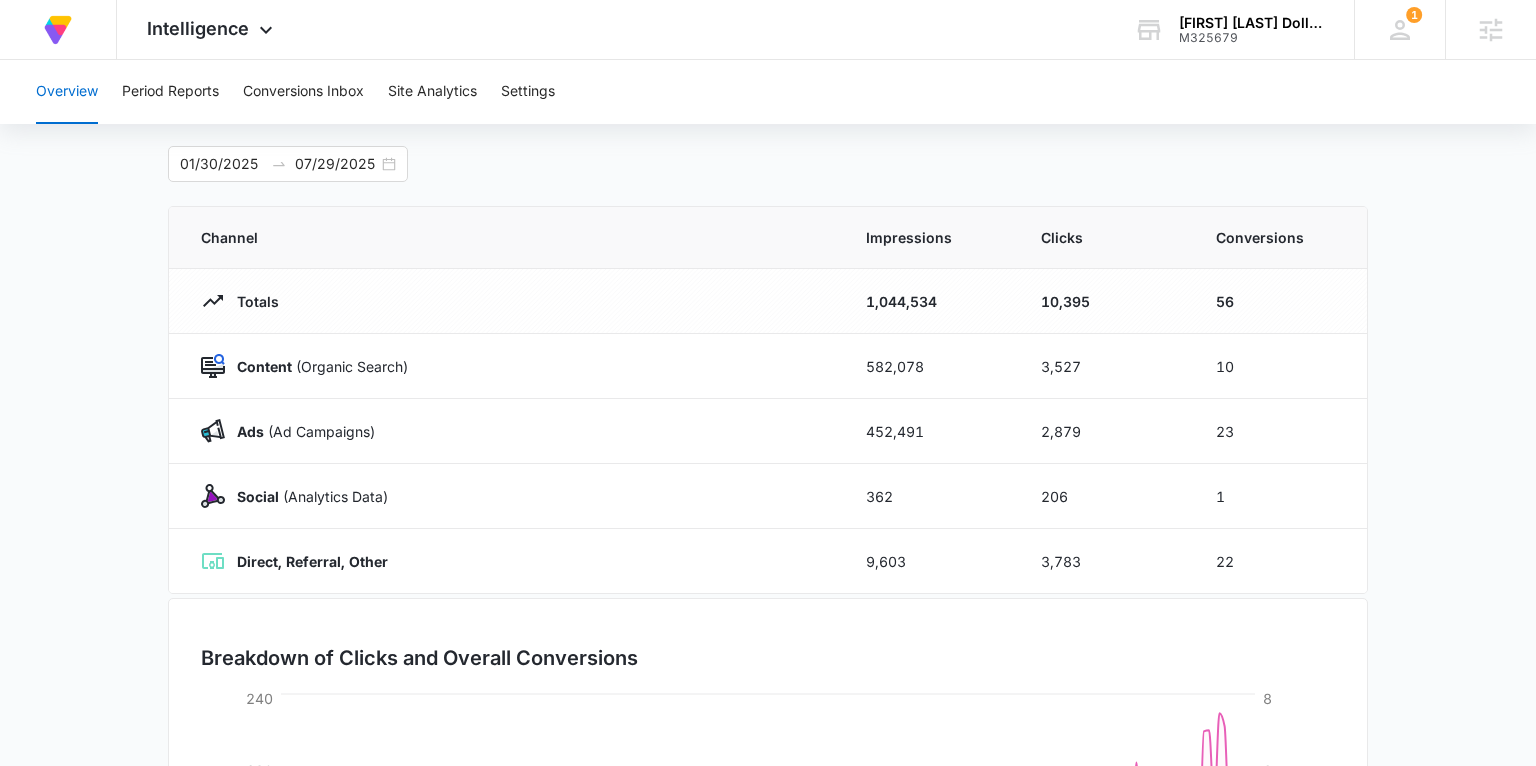 scroll, scrollTop: 20, scrollLeft: 0, axis: vertical 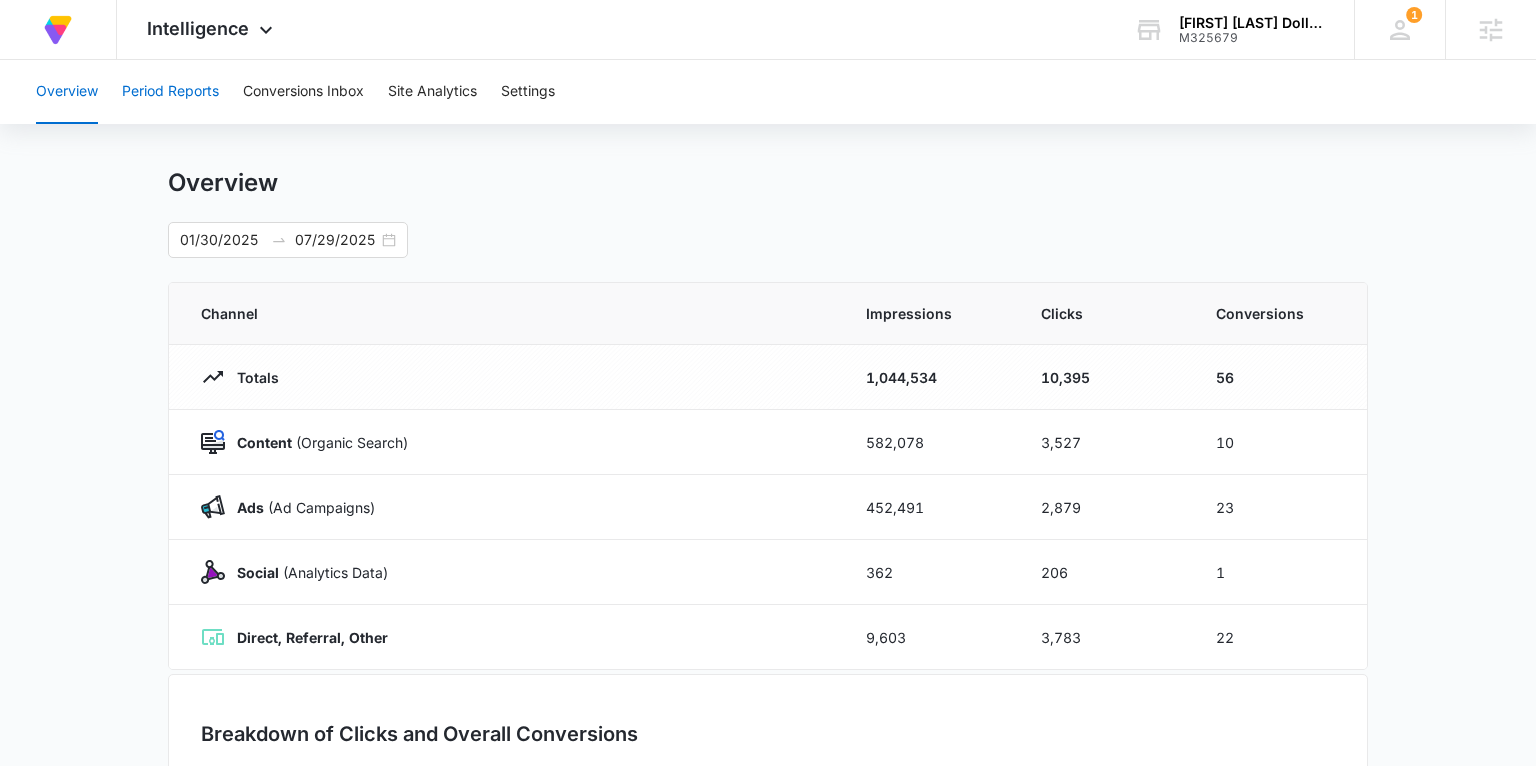click on "Period Reports" at bounding box center [170, 92] 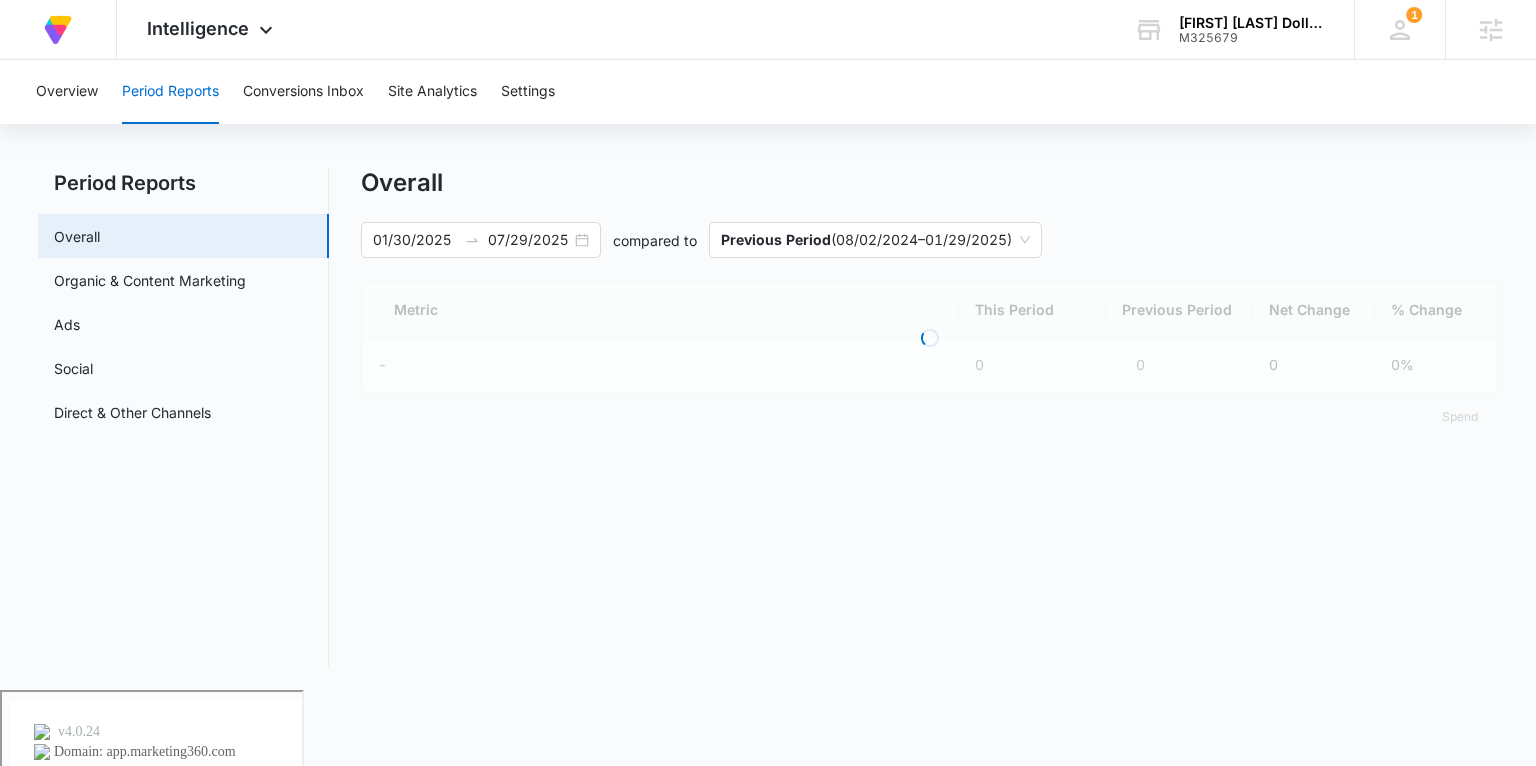 scroll, scrollTop: 0, scrollLeft: 0, axis: both 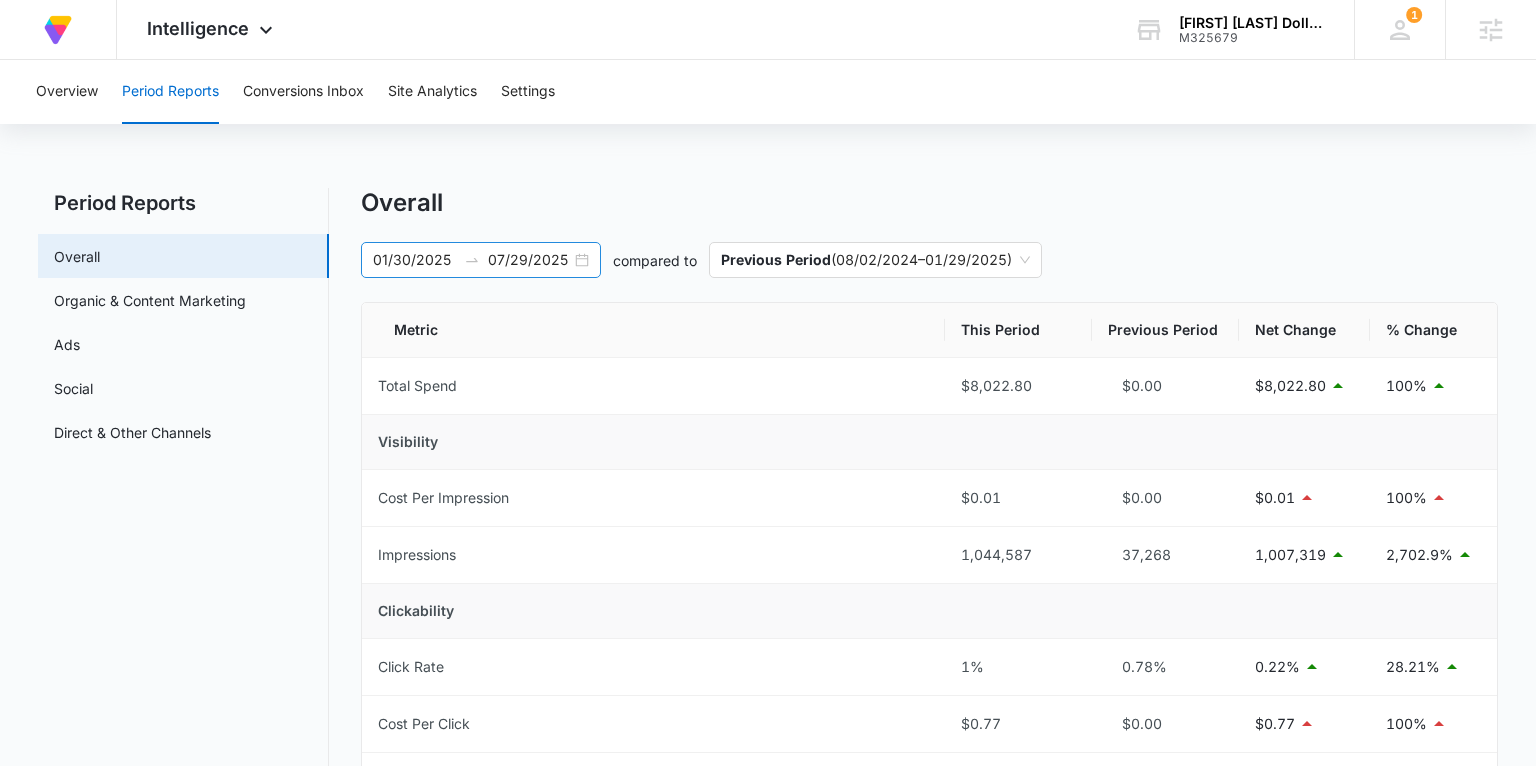 click on "01/30/2025 07/29/2025" at bounding box center [481, 260] 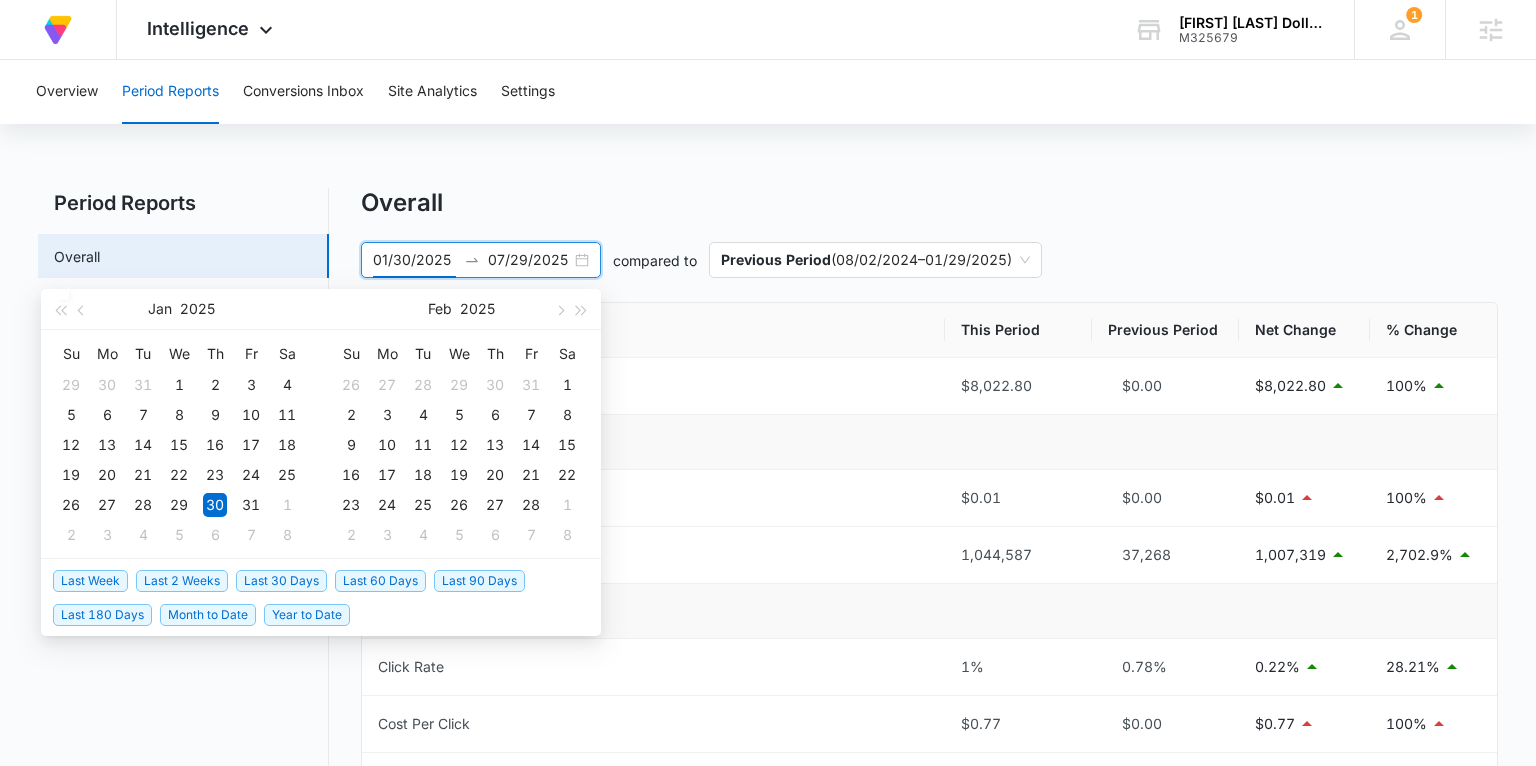 click on "Last 30 Days" at bounding box center [281, 581] 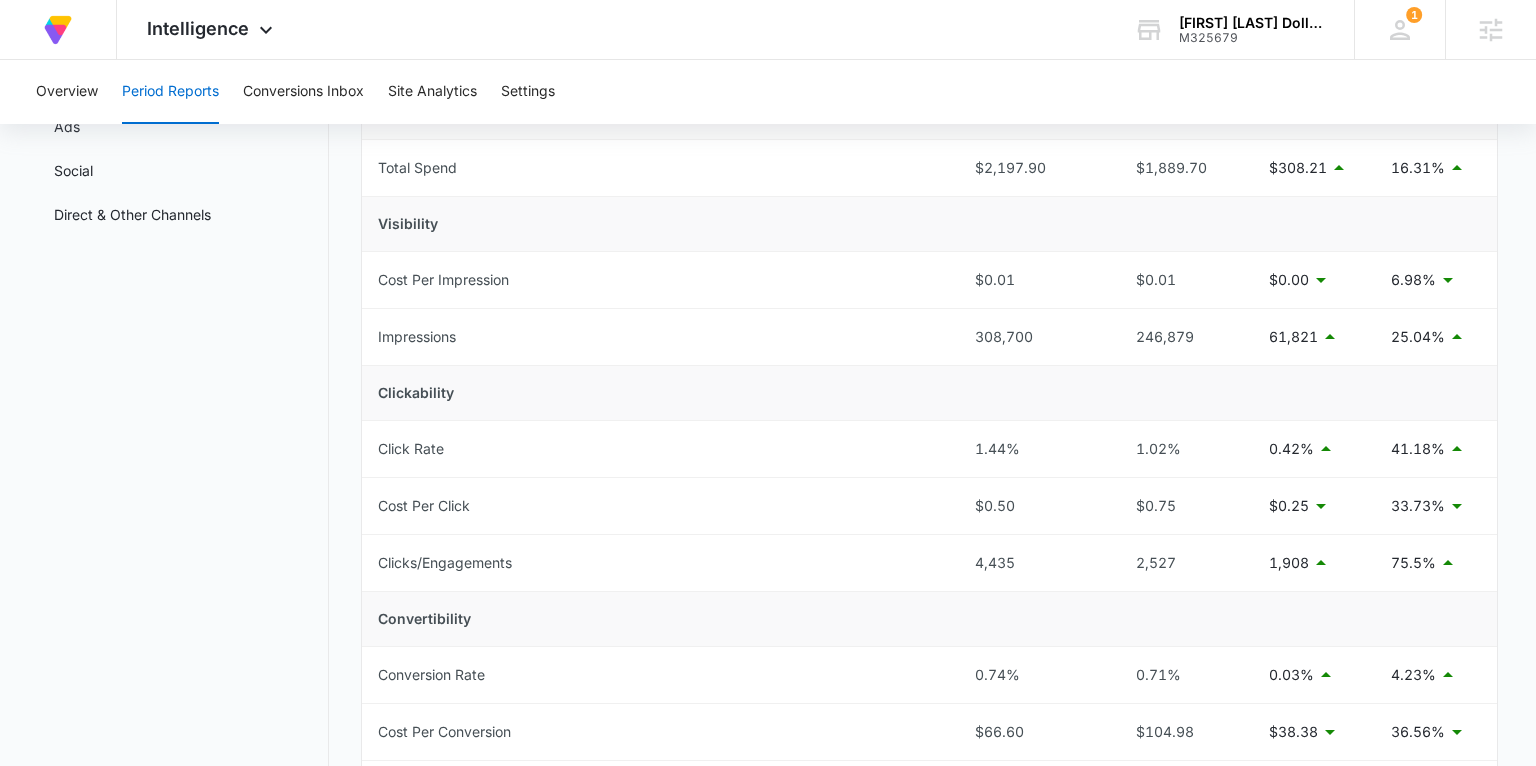 scroll, scrollTop: 0, scrollLeft: 0, axis: both 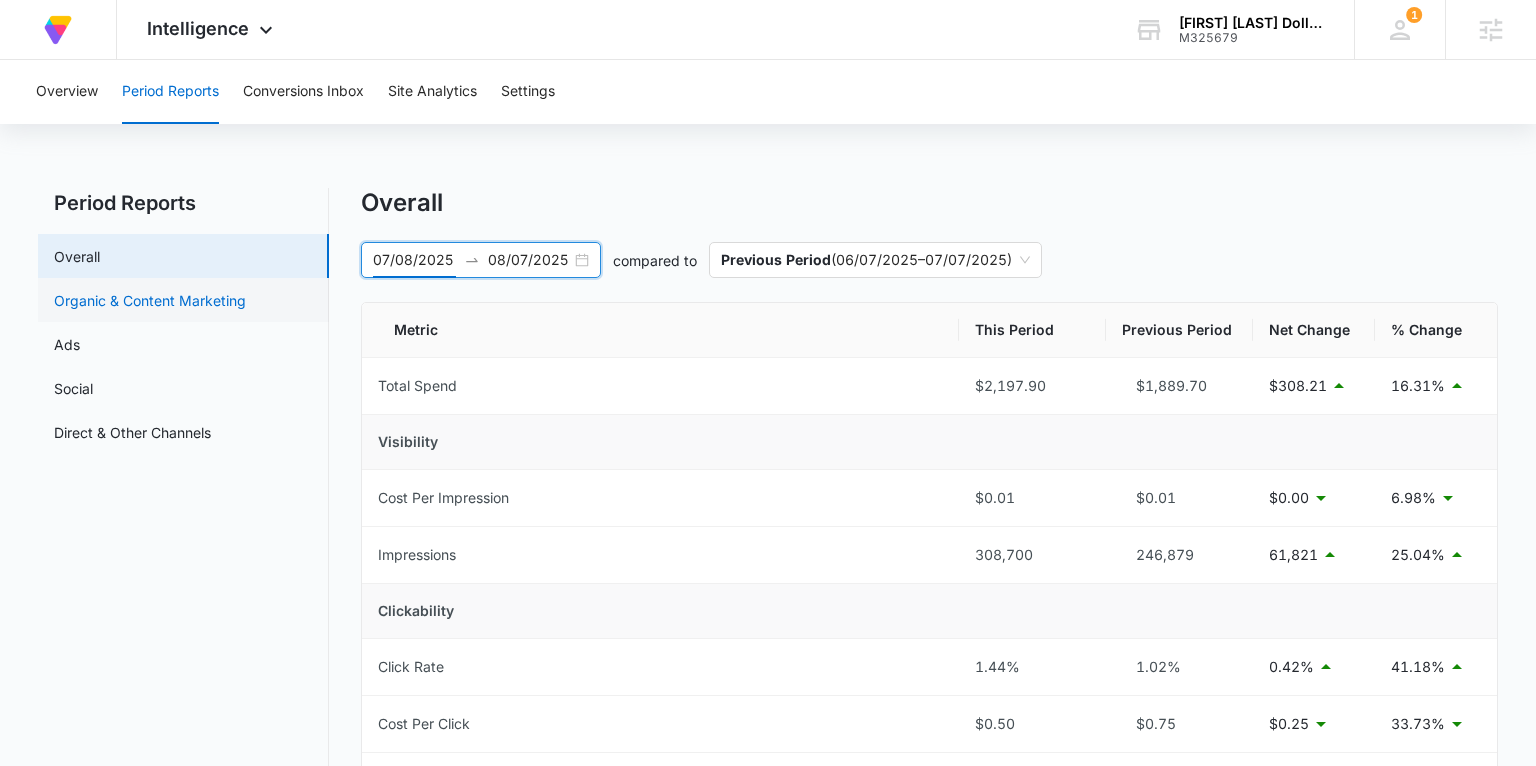 click on "Organic & Content Marketing" at bounding box center (150, 300) 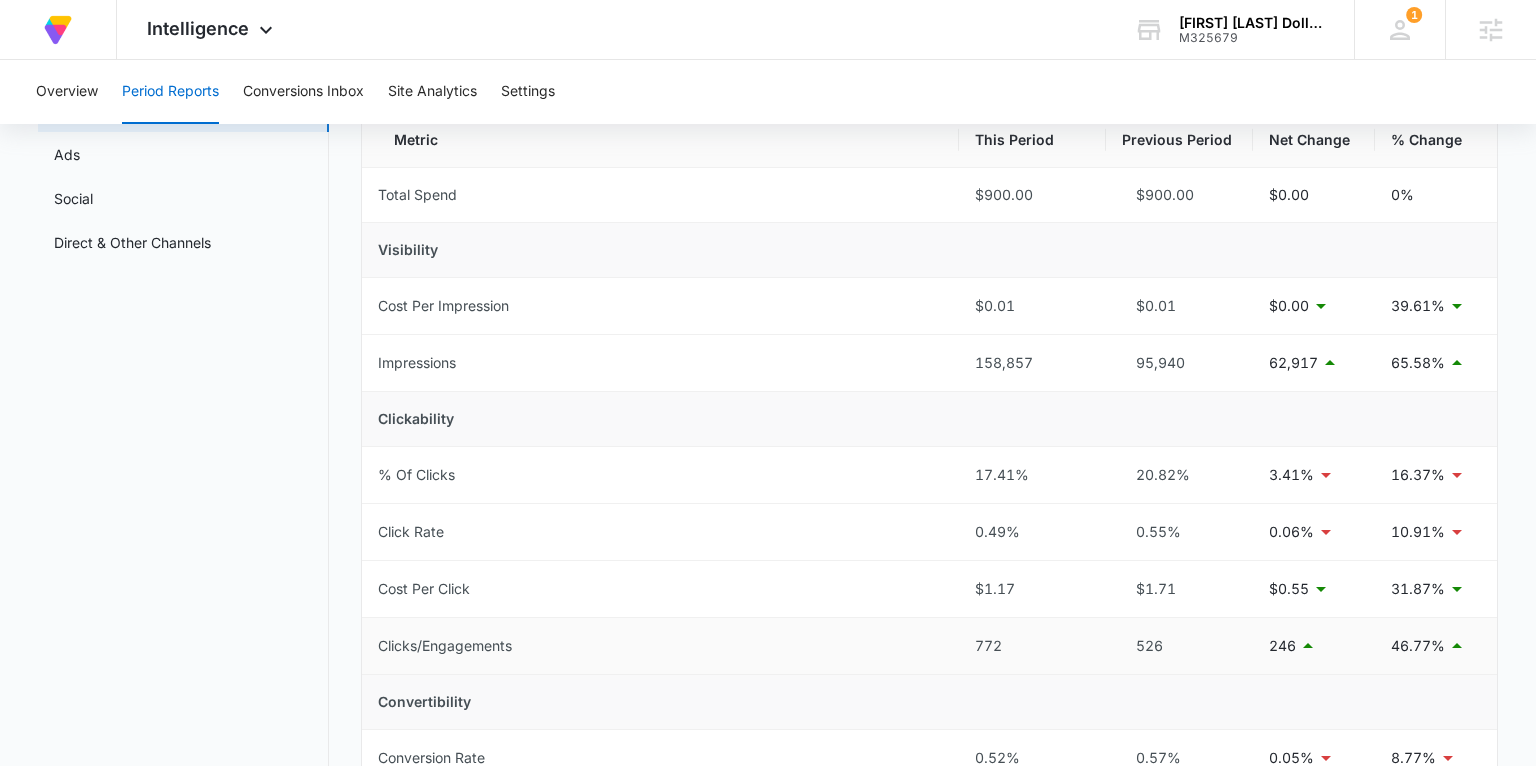scroll, scrollTop: 123, scrollLeft: 0, axis: vertical 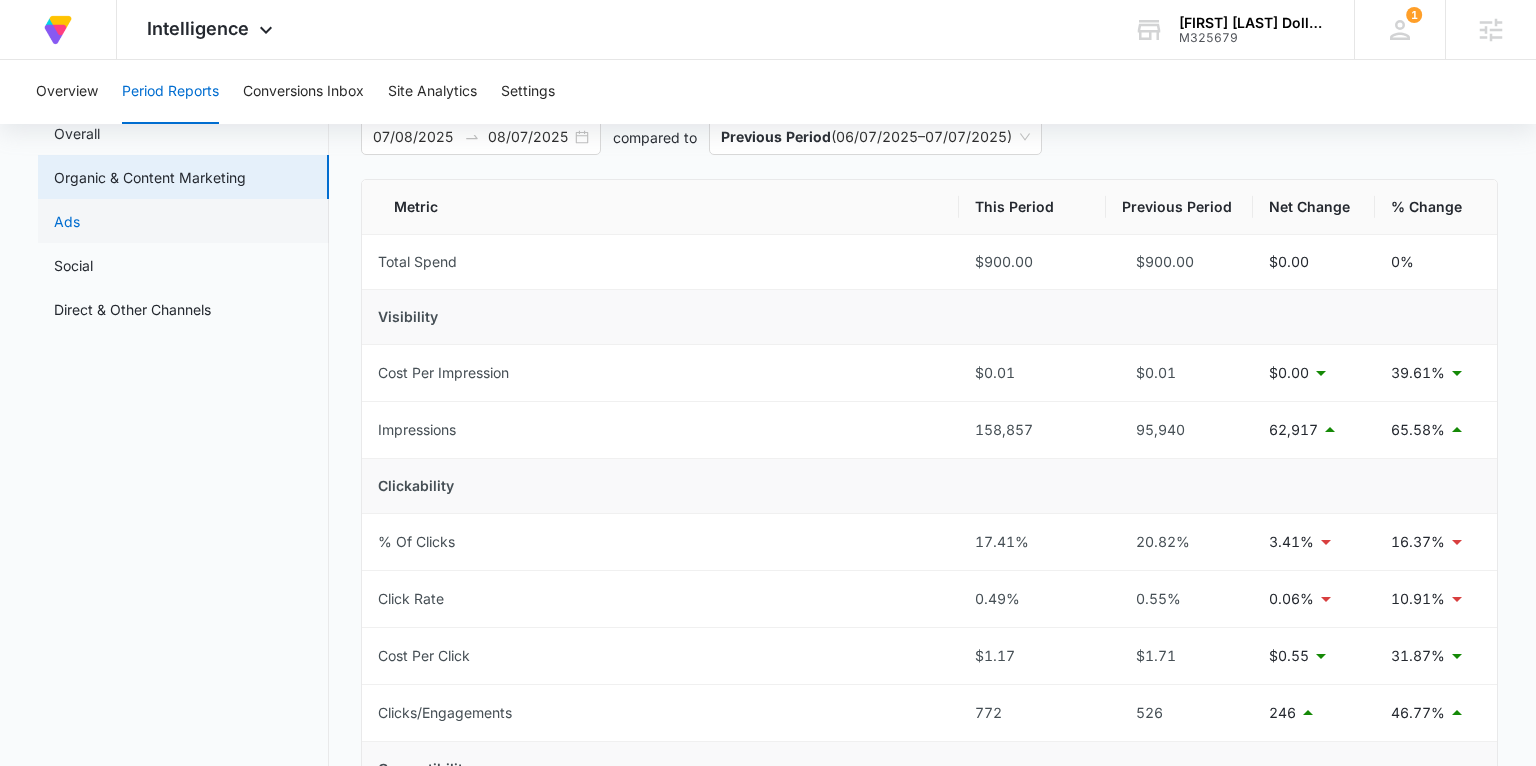 click on "Ads" at bounding box center [67, 221] 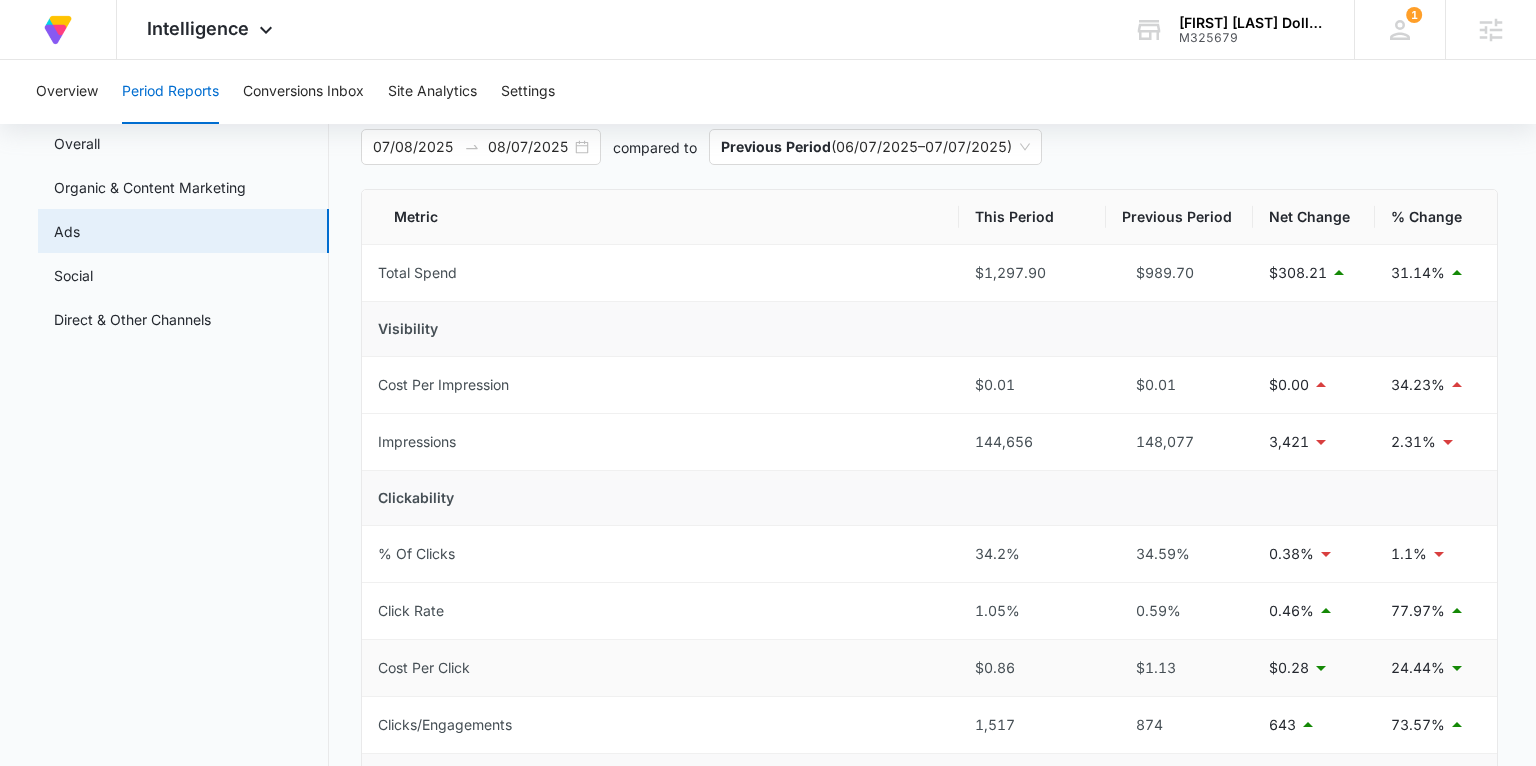 scroll, scrollTop: 42, scrollLeft: 0, axis: vertical 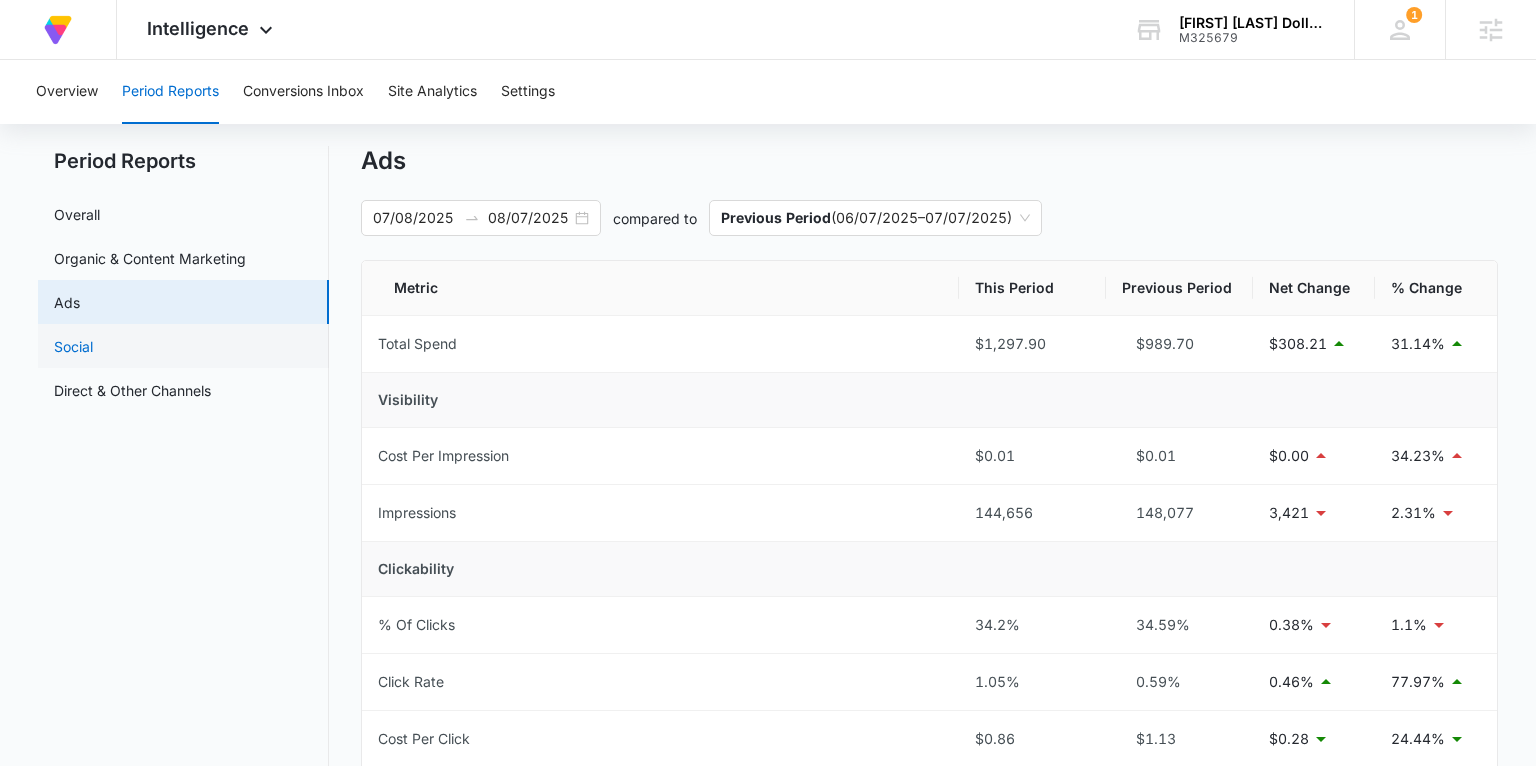 click on "Social" at bounding box center (73, 346) 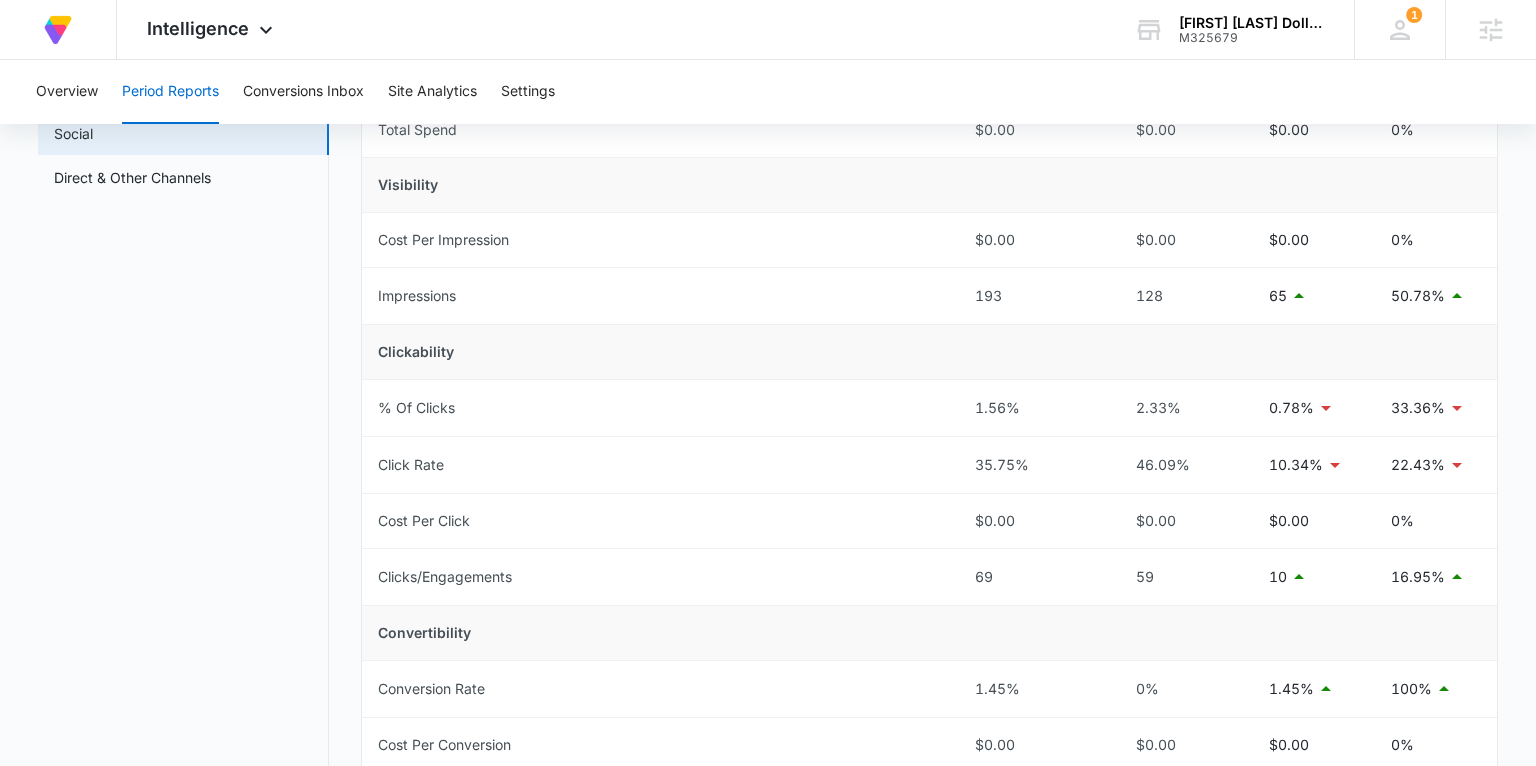 scroll, scrollTop: 0, scrollLeft: 0, axis: both 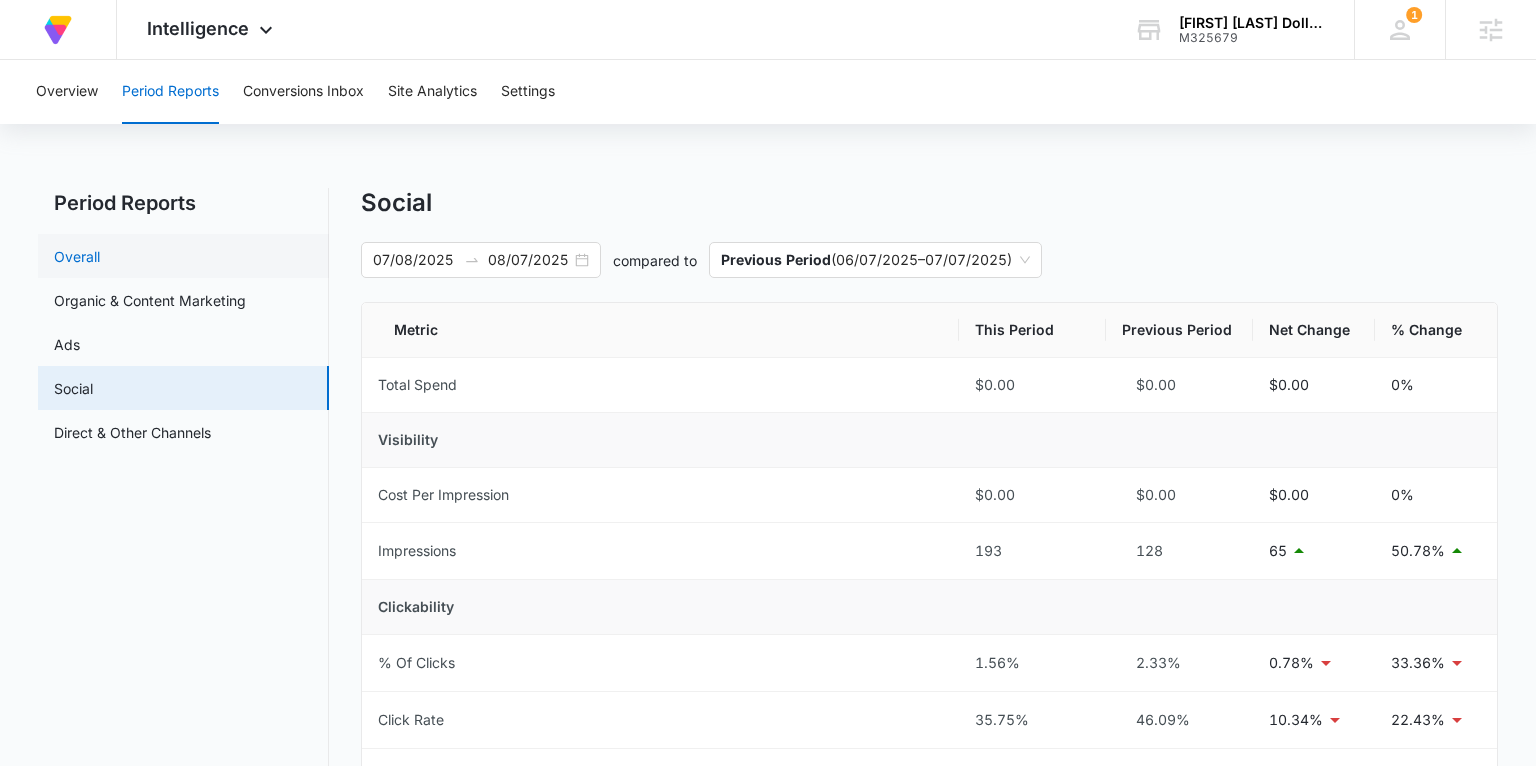 click on "Overall" at bounding box center (77, 256) 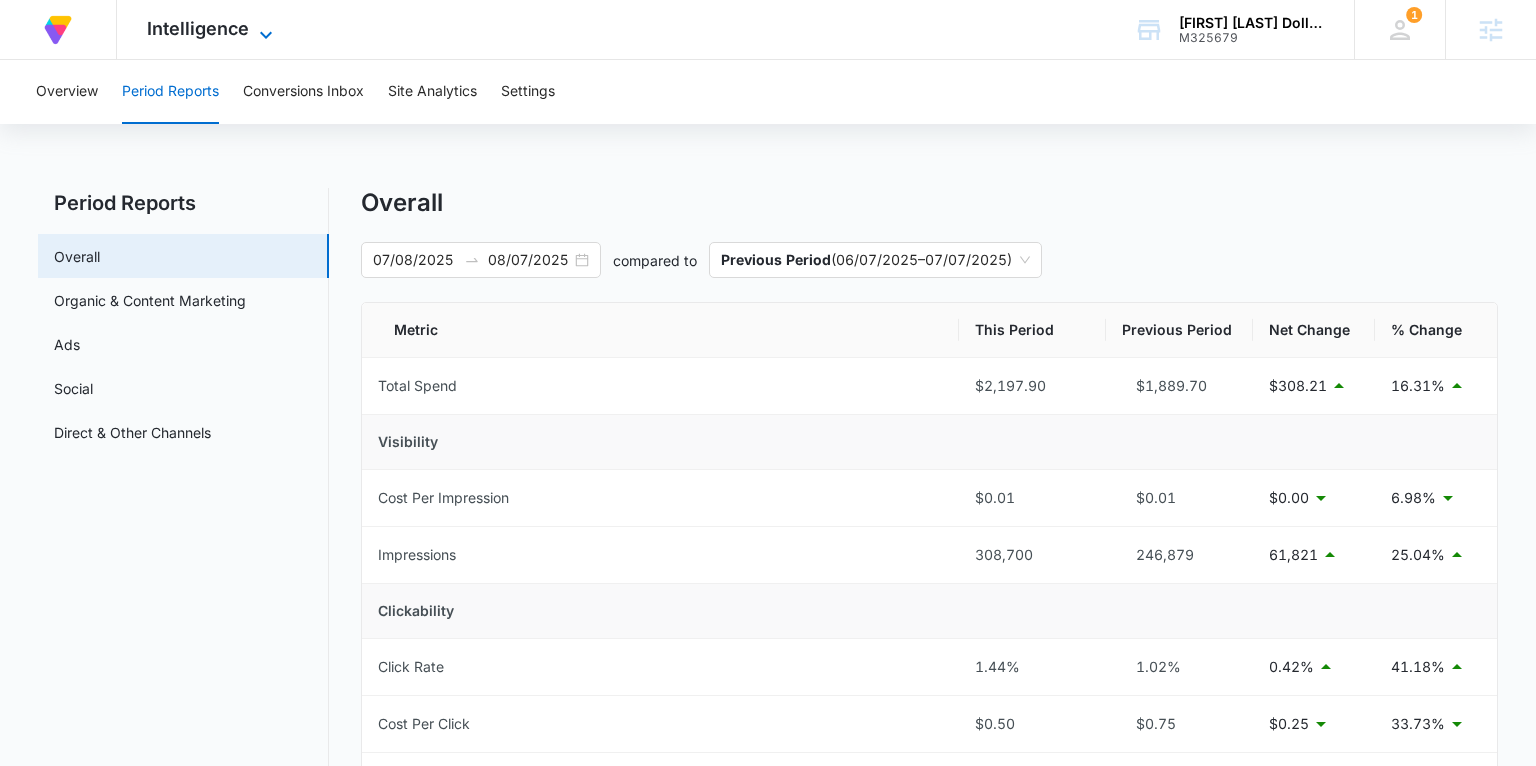 click on "Intelligence" at bounding box center (198, 28) 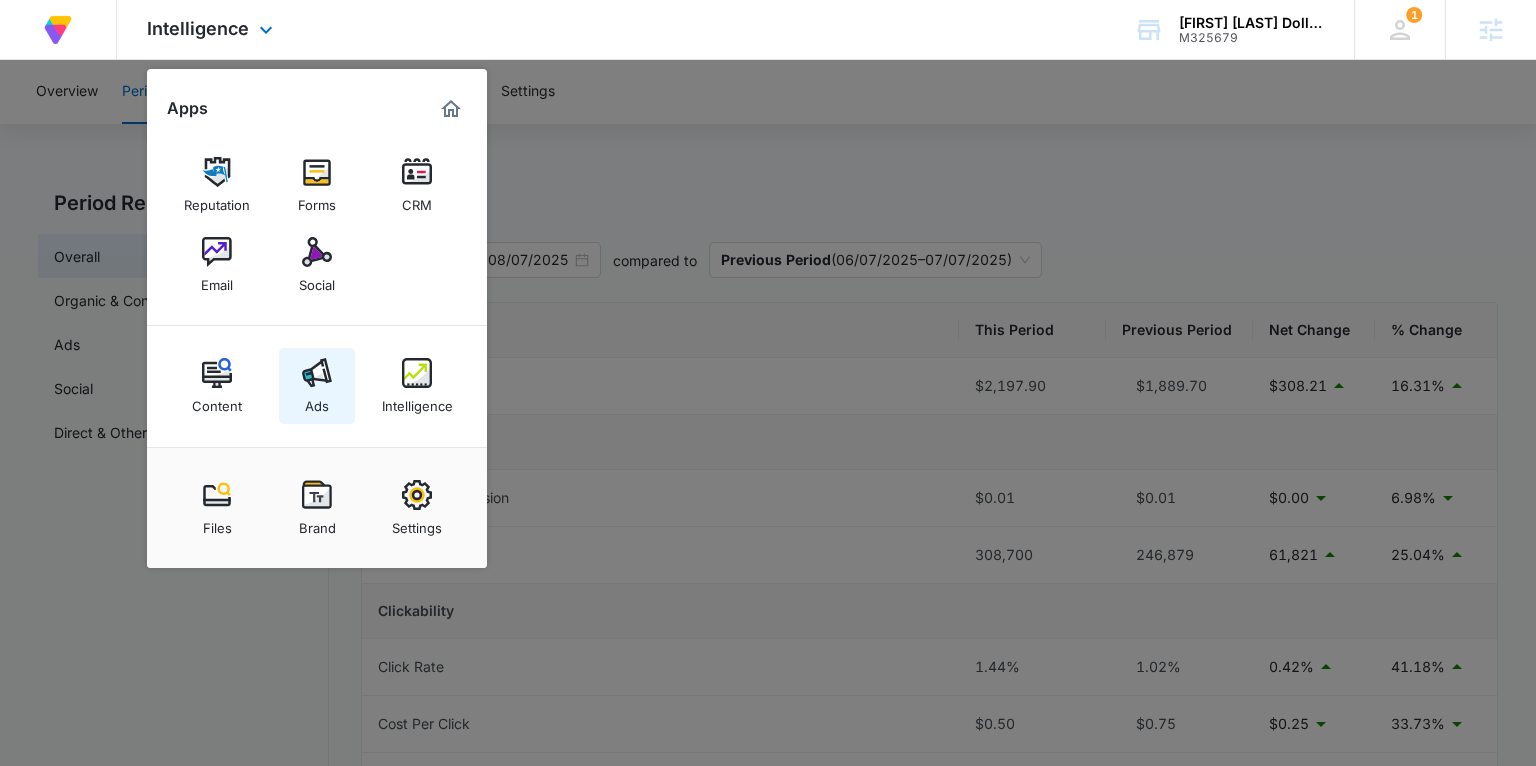click on "Ads" at bounding box center [317, 401] 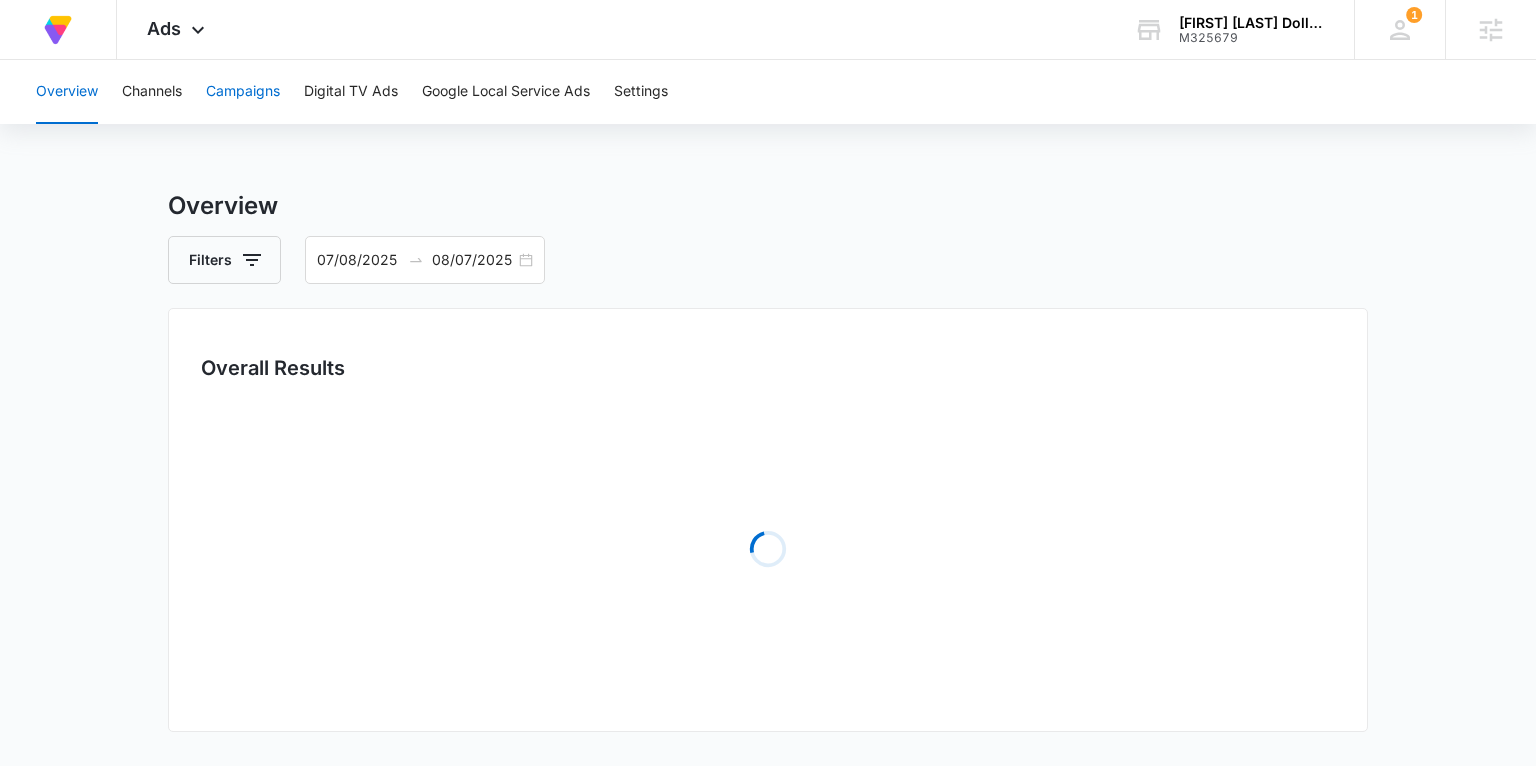 click on "Campaigns" at bounding box center [243, 92] 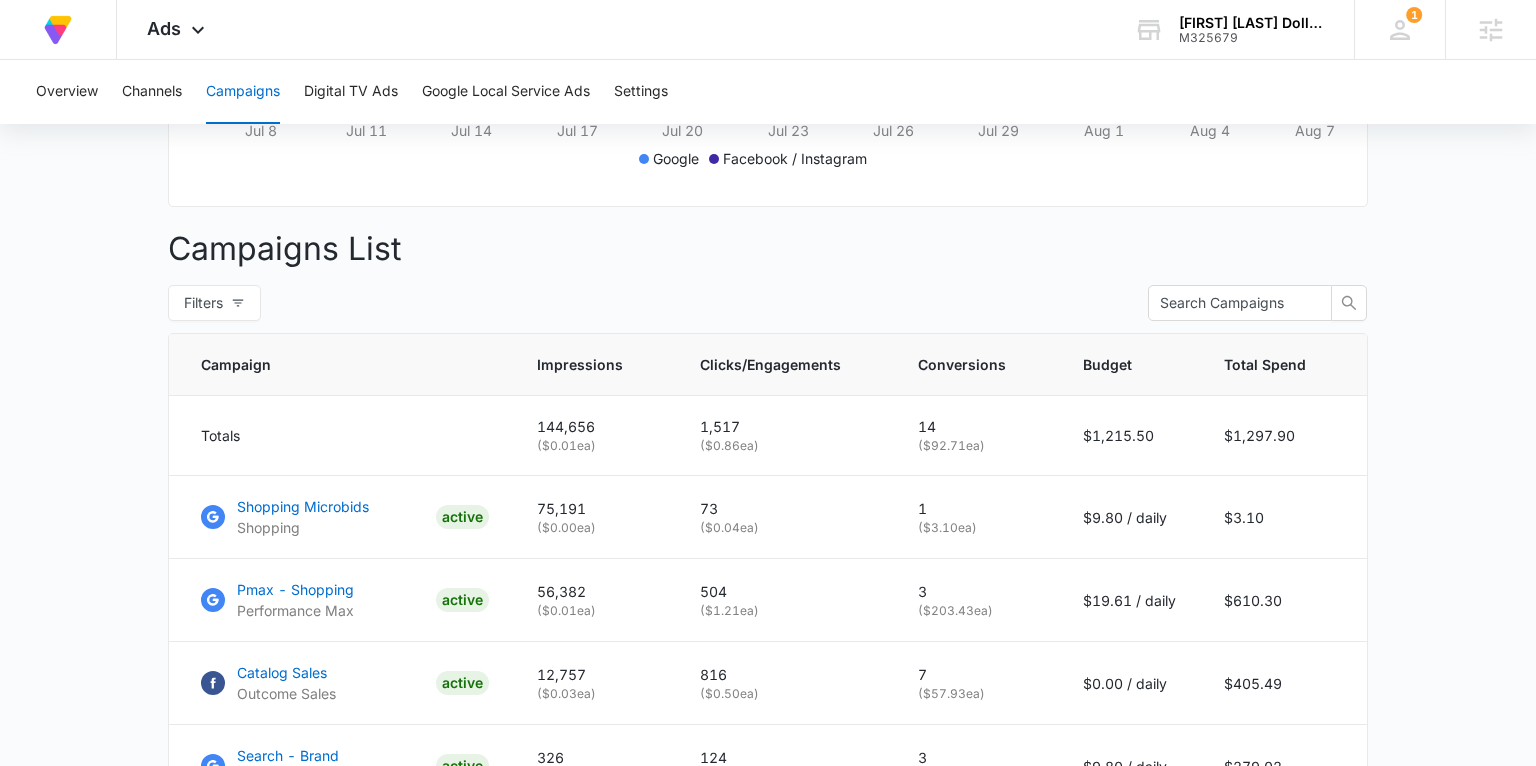 scroll, scrollTop: 796, scrollLeft: 0, axis: vertical 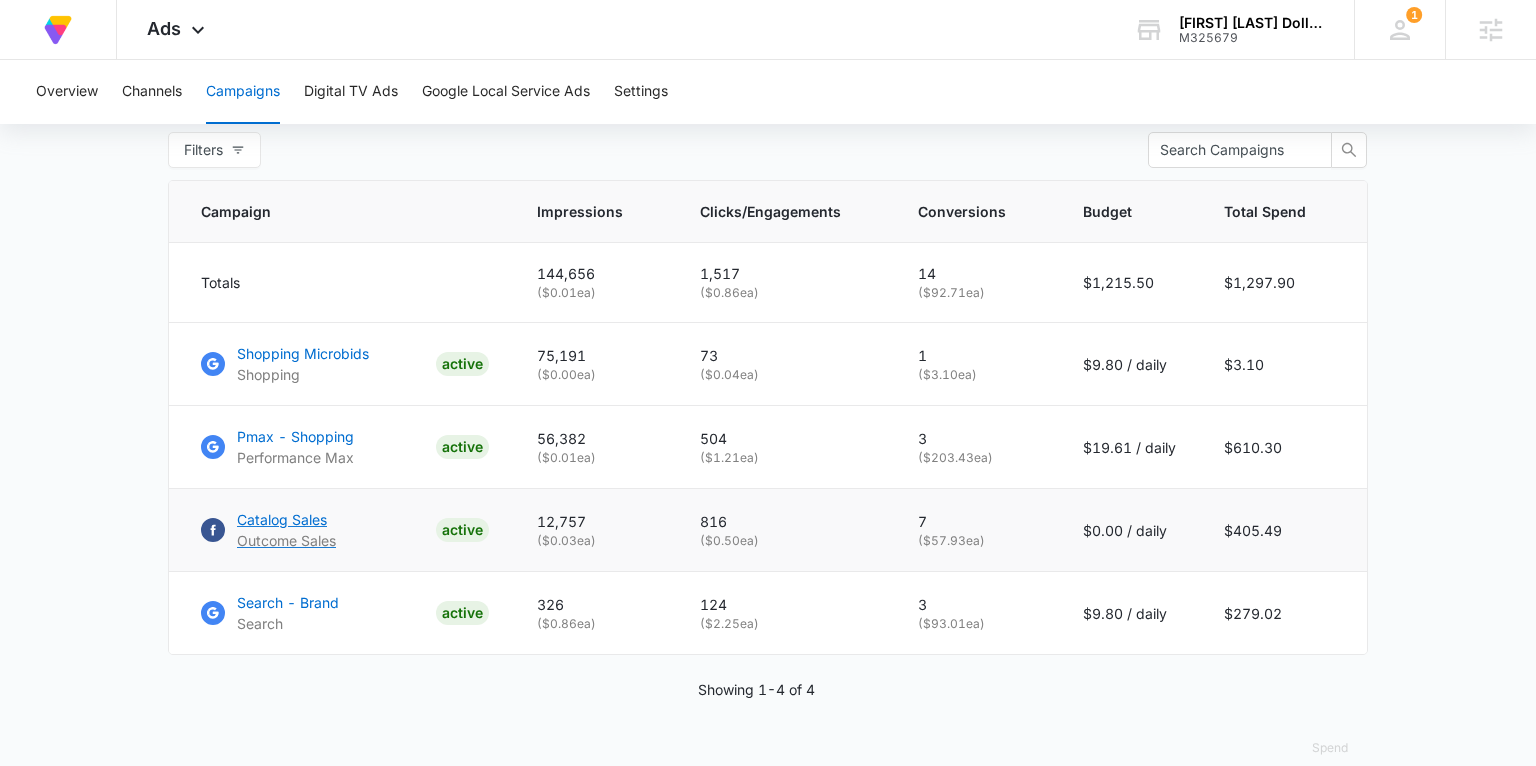click on "Catalog Sales" at bounding box center (286, 519) 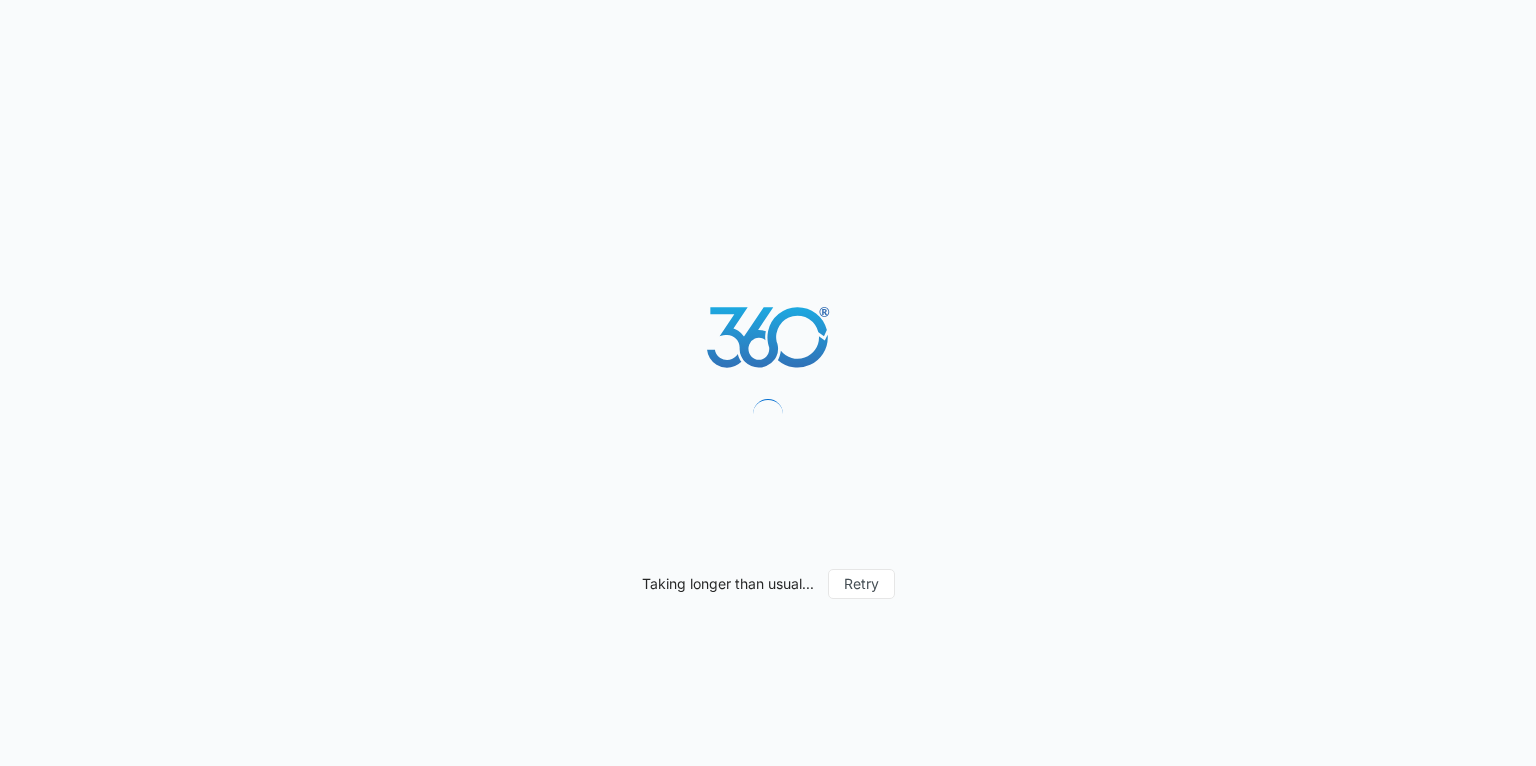 scroll, scrollTop: 0, scrollLeft: 0, axis: both 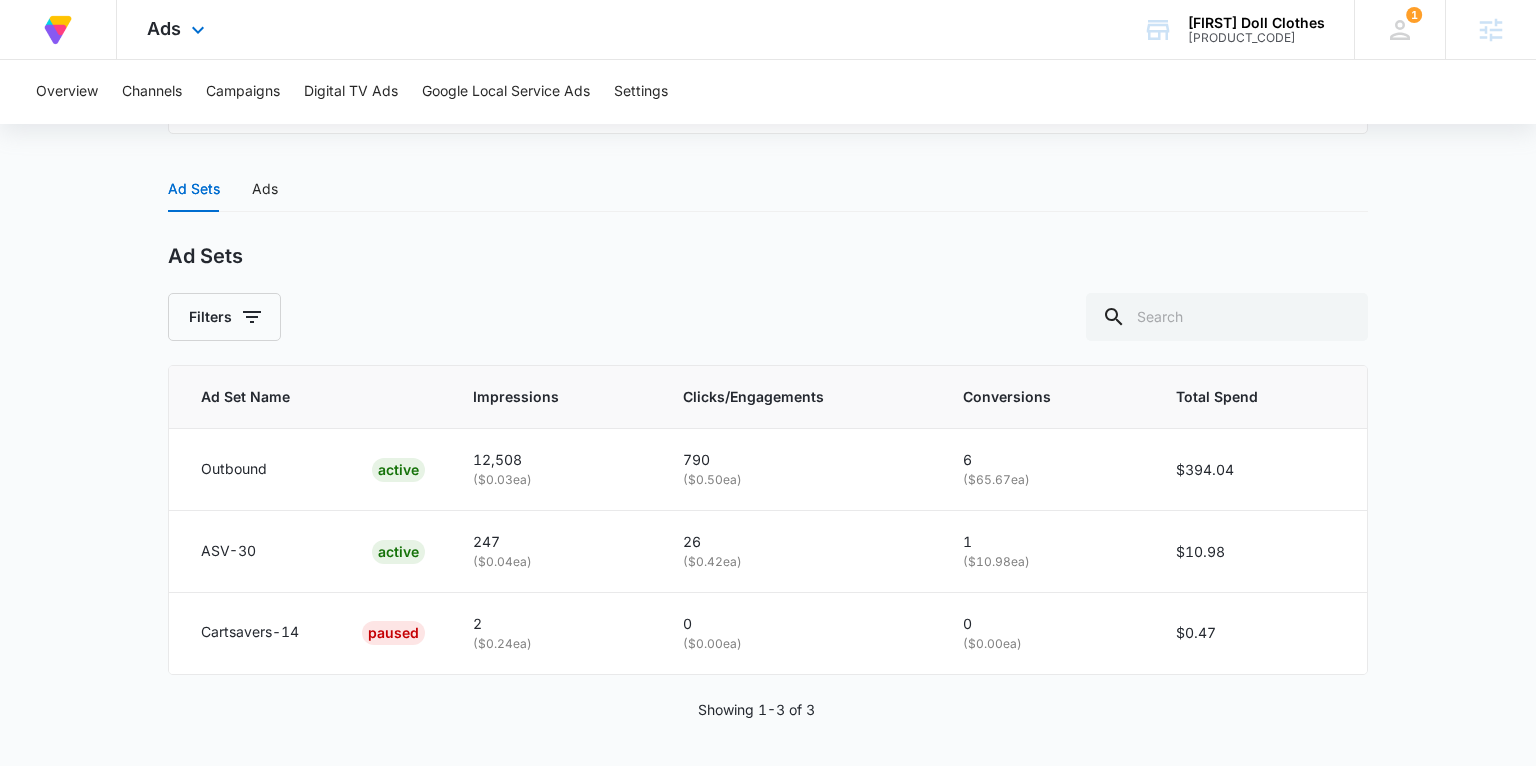 click on "Ads Apps Reputation Forms CRM Email Social Content Ads Intelligence Files Brand Settings" at bounding box center (178, 29) 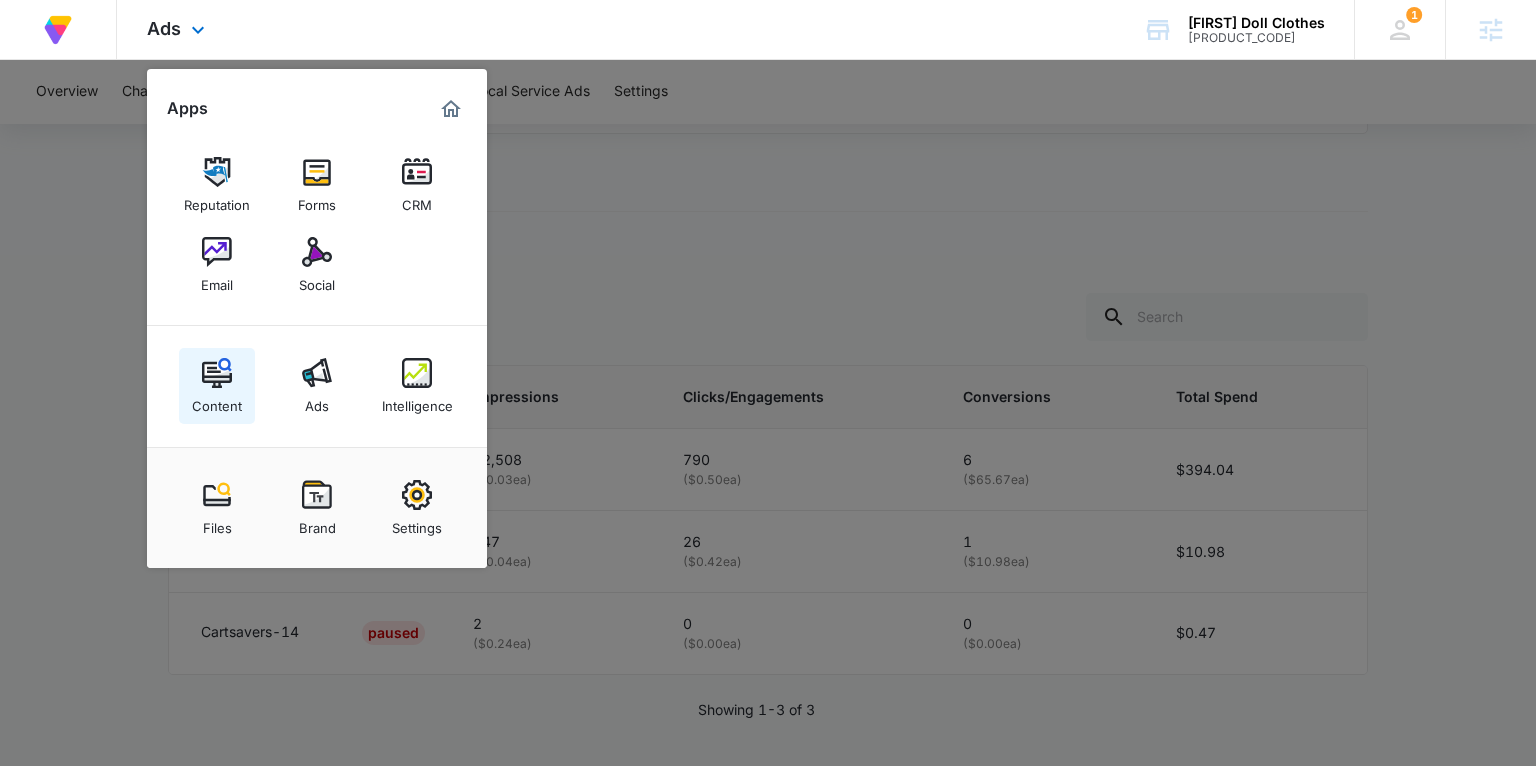click on "Content" at bounding box center [217, 401] 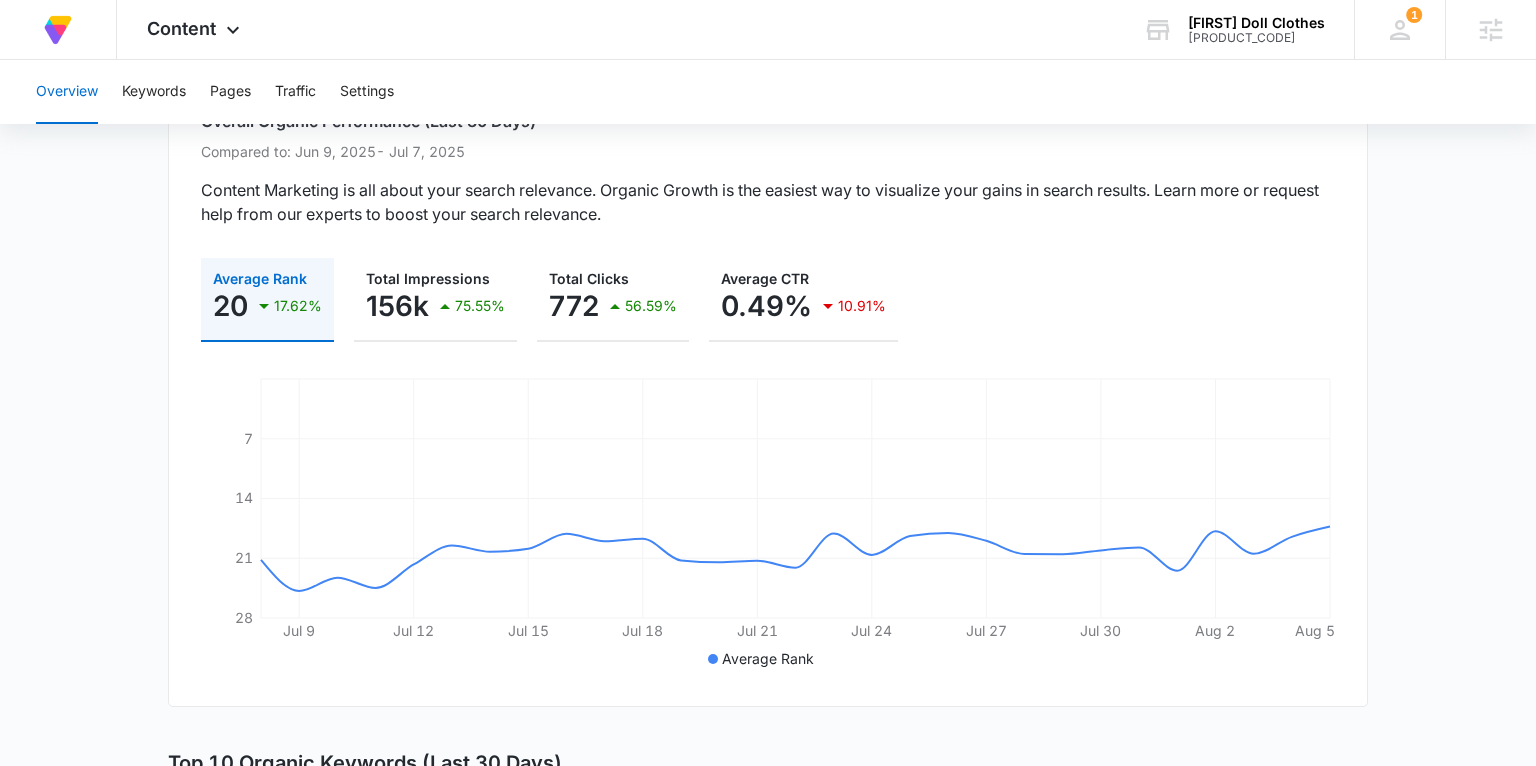 scroll, scrollTop: 0, scrollLeft: 0, axis: both 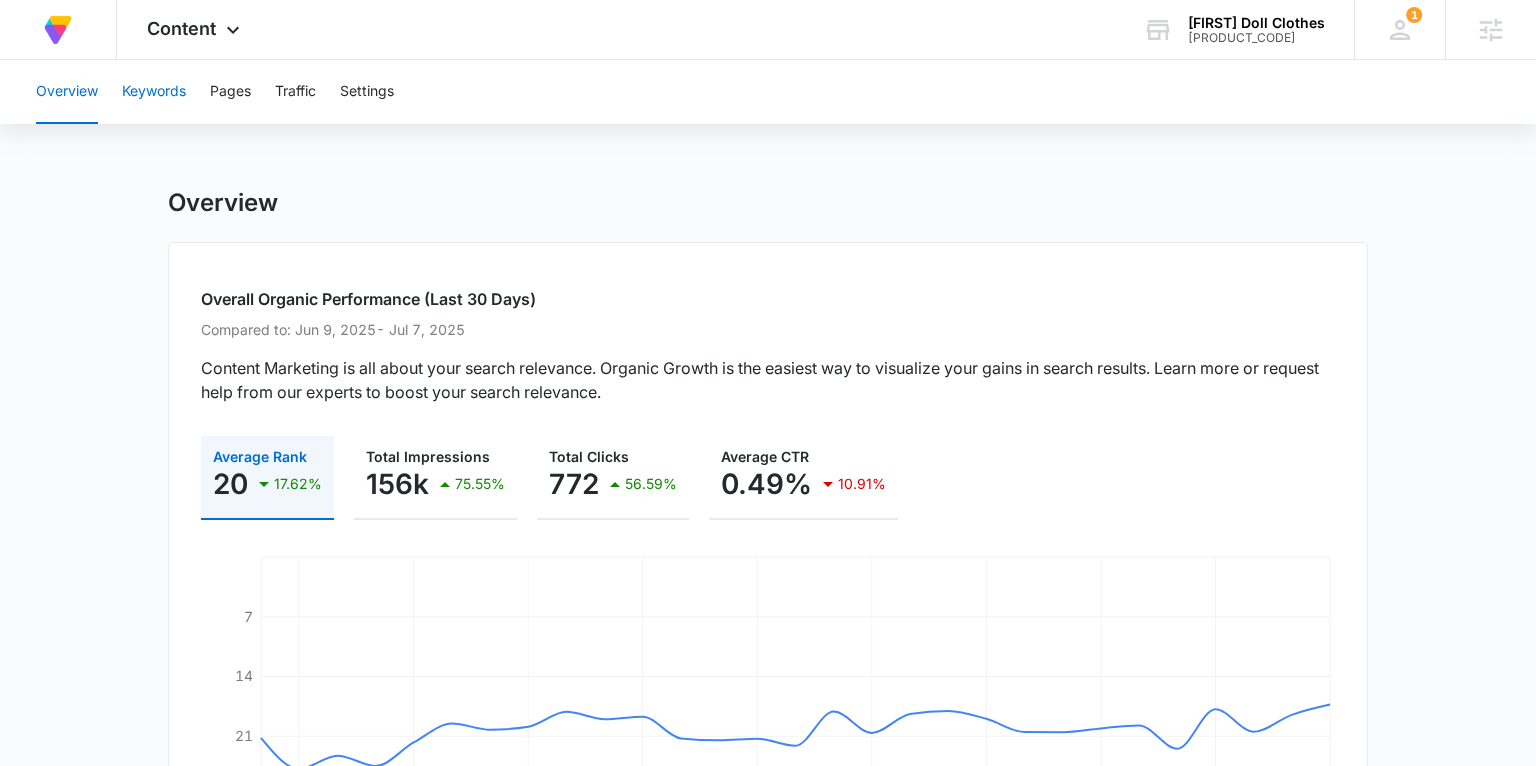 click on "Keywords" at bounding box center (154, 92) 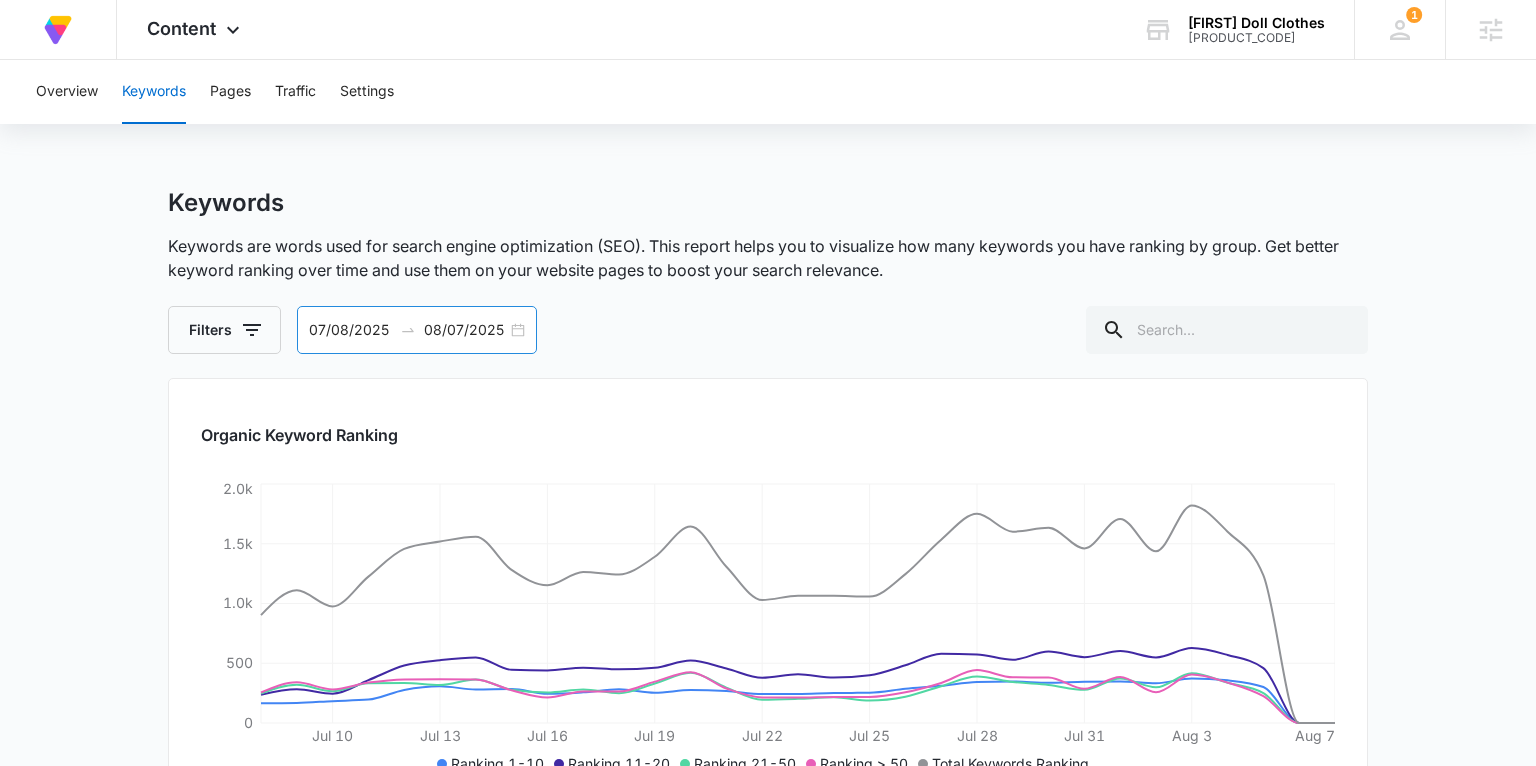 click on "07/08/2025 08/07/2025" at bounding box center [417, 330] 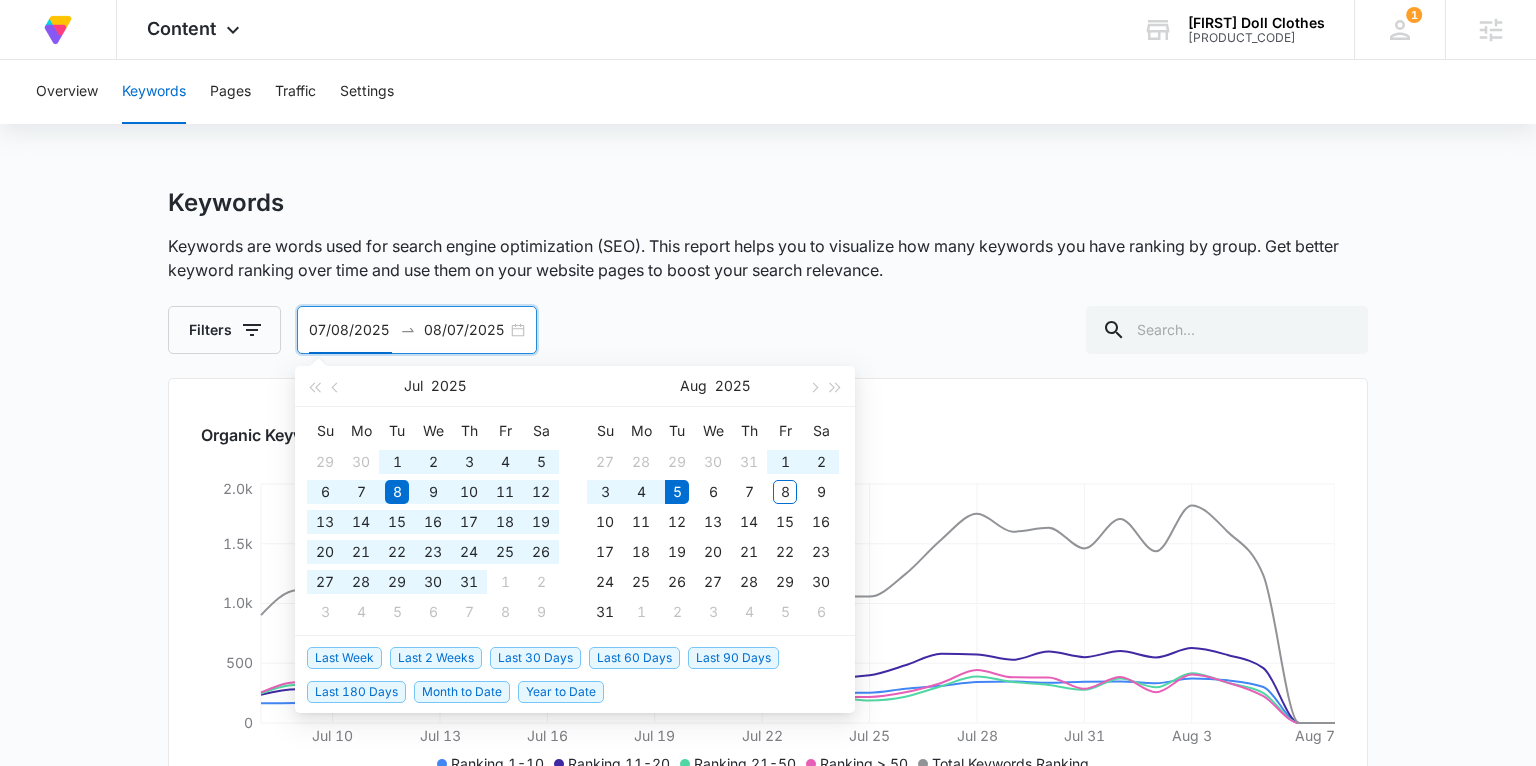 click on "Last 180 Days" at bounding box center (356, 692) 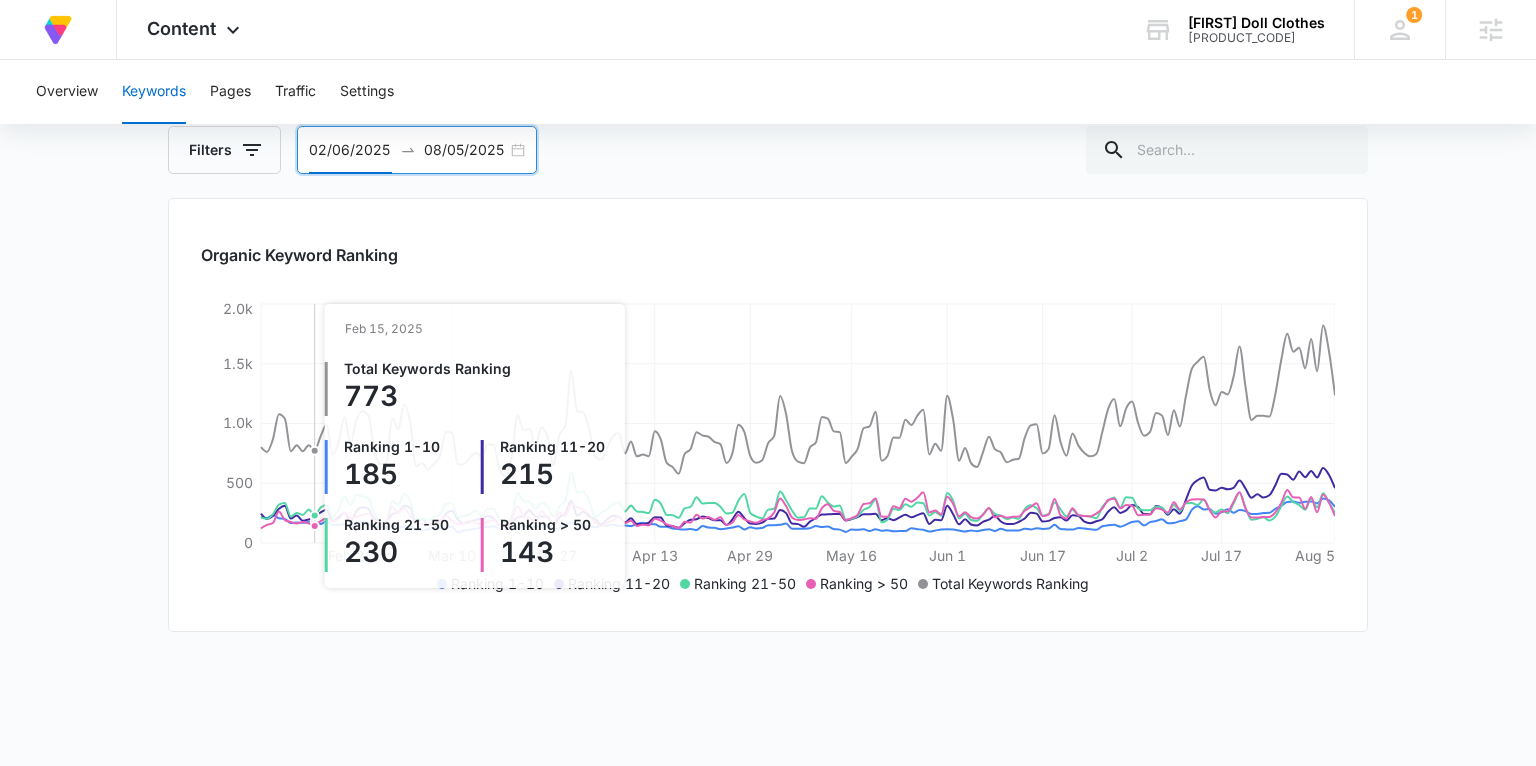 scroll, scrollTop: 212, scrollLeft: 0, axis: vertical 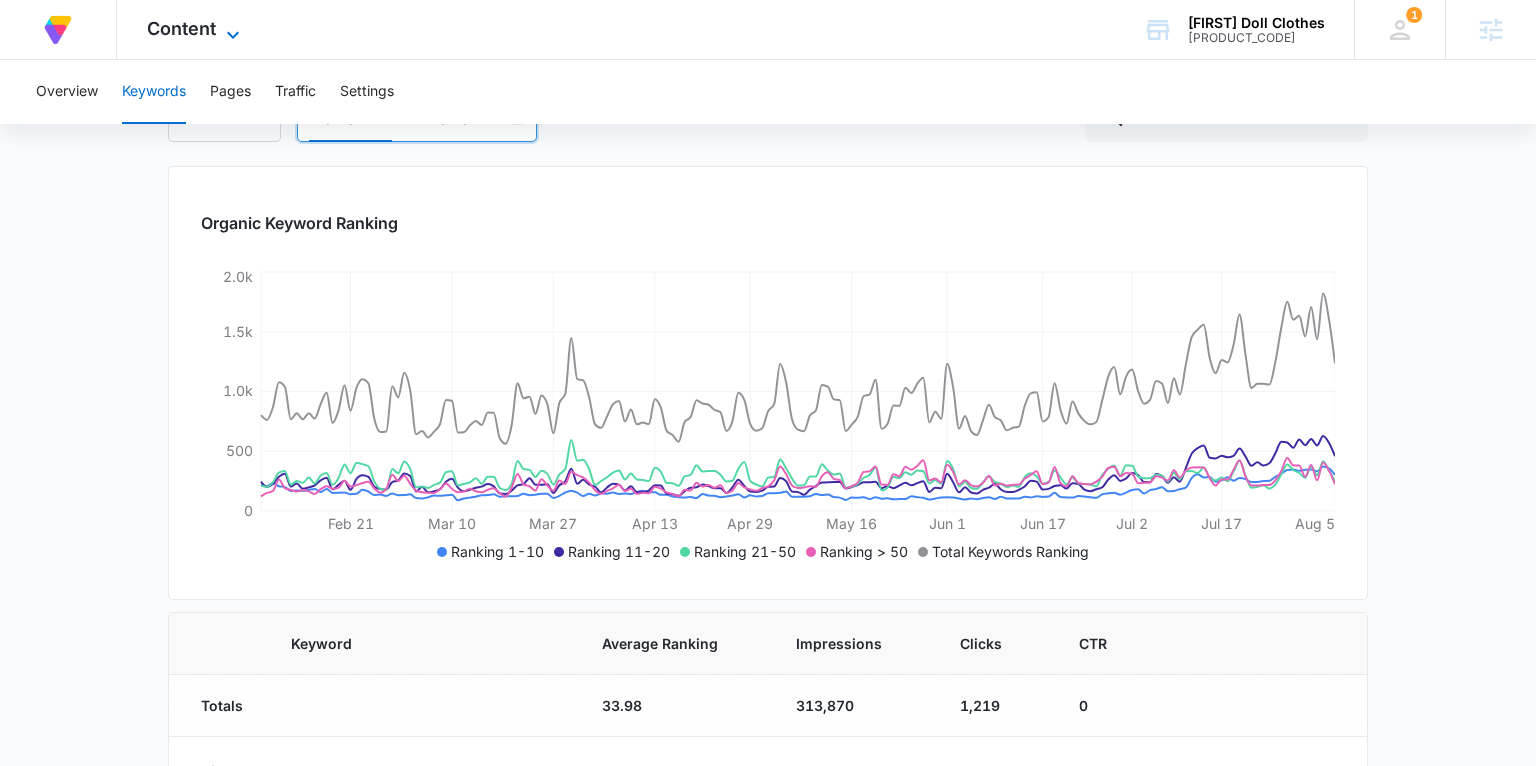 click 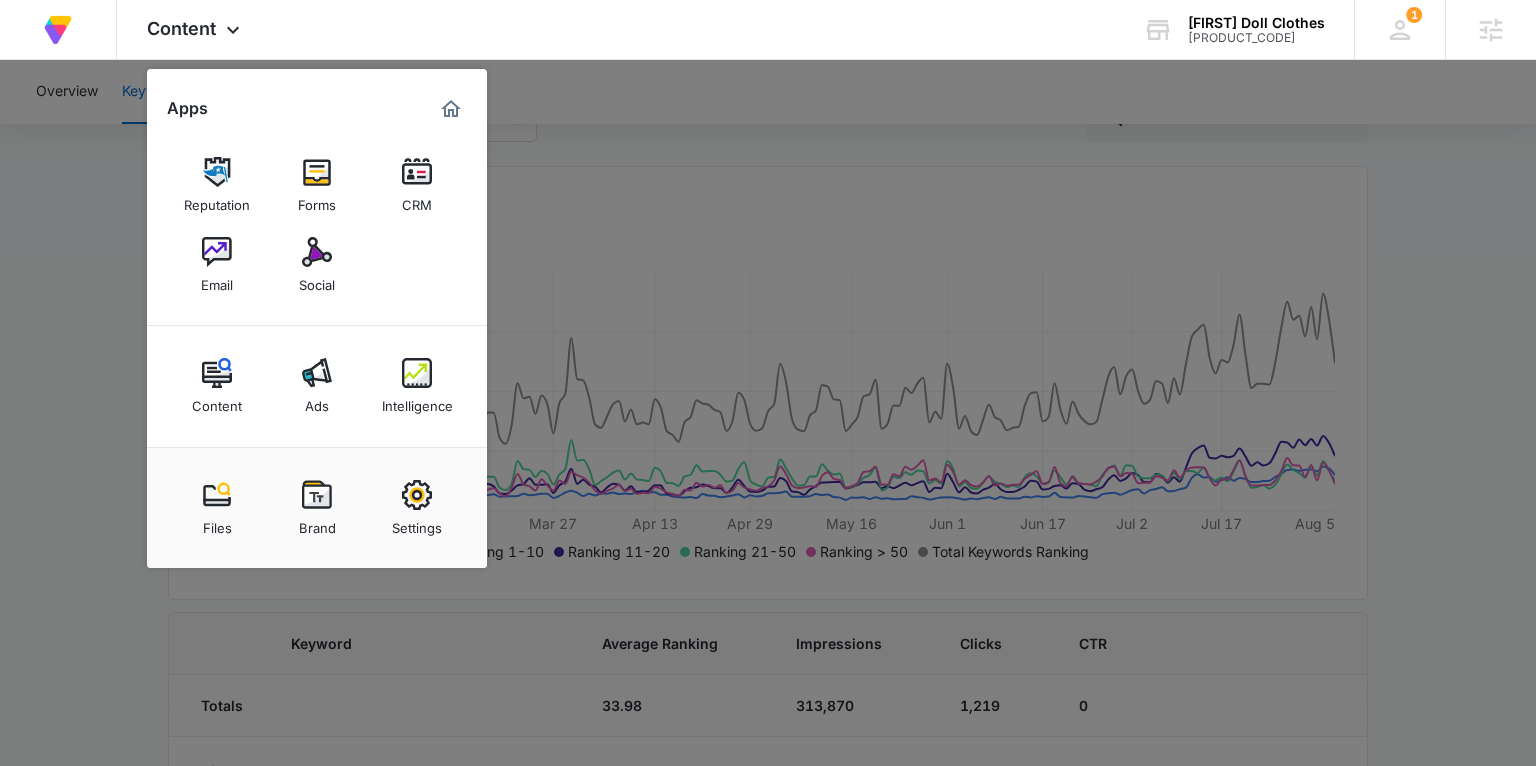 click on "Social" at bounding box center [317, 265] 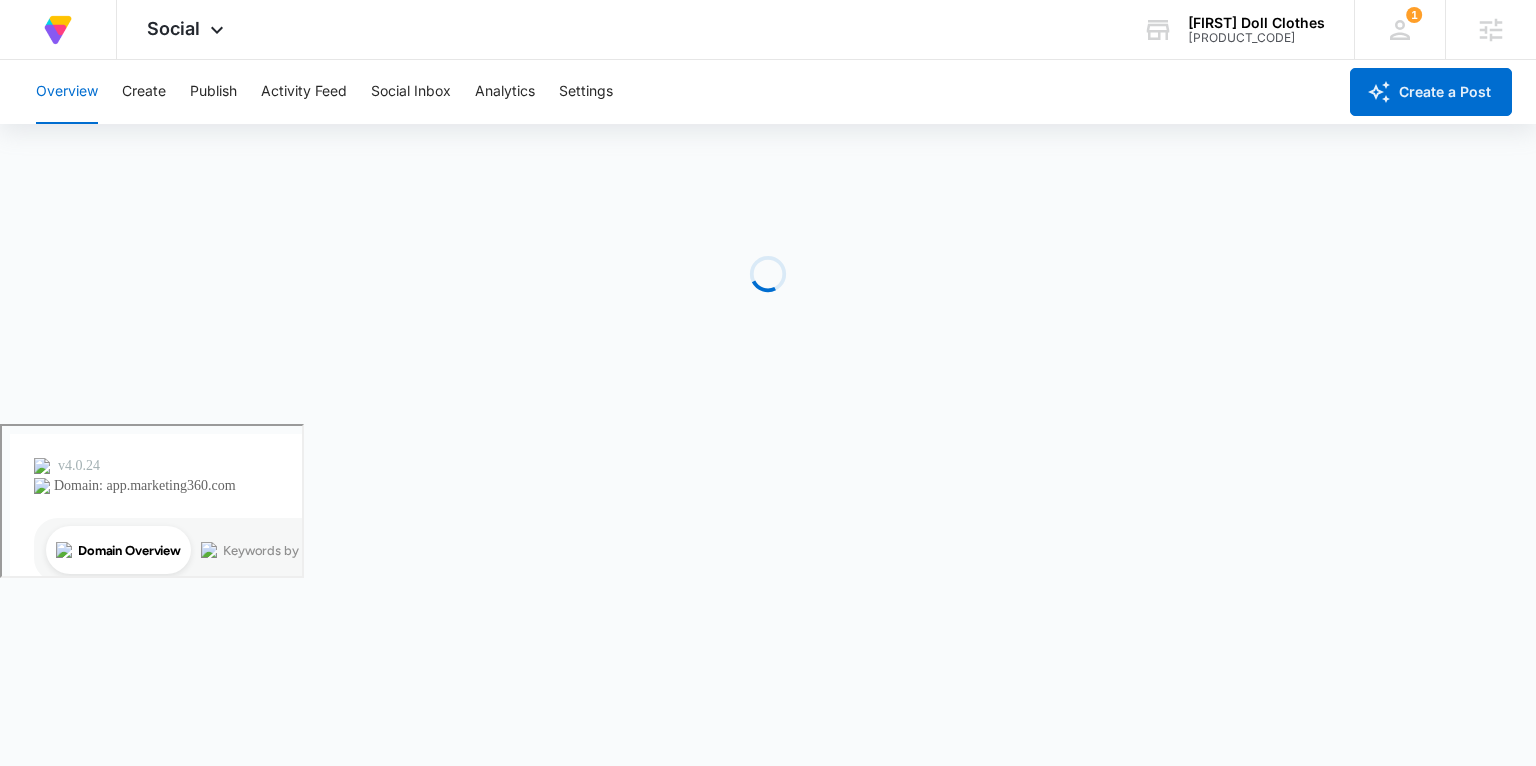 scroll, scrollTop: 0, scrollLeft: 0, axis: both 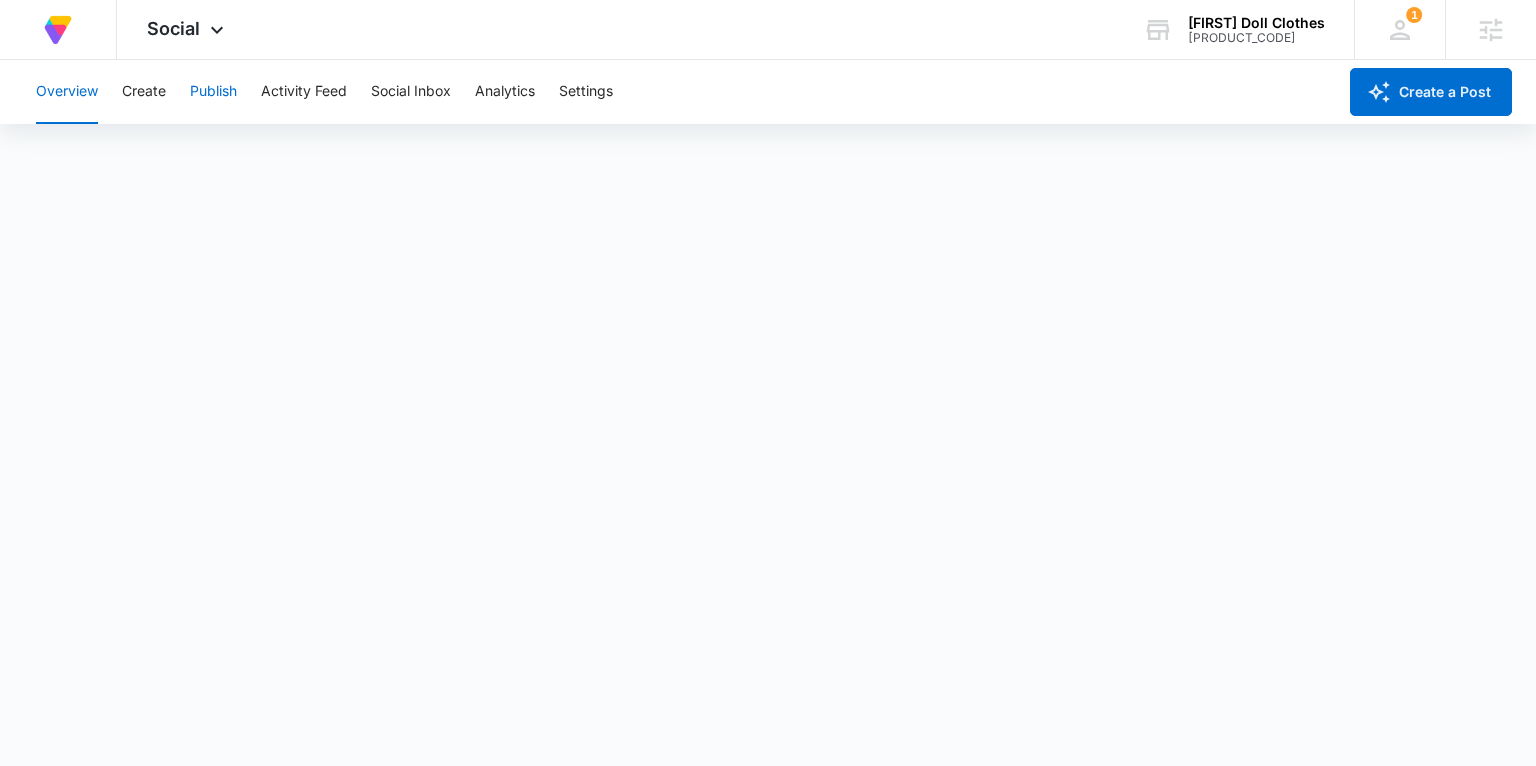 click on "Publish" at bounding box center [213, 92] 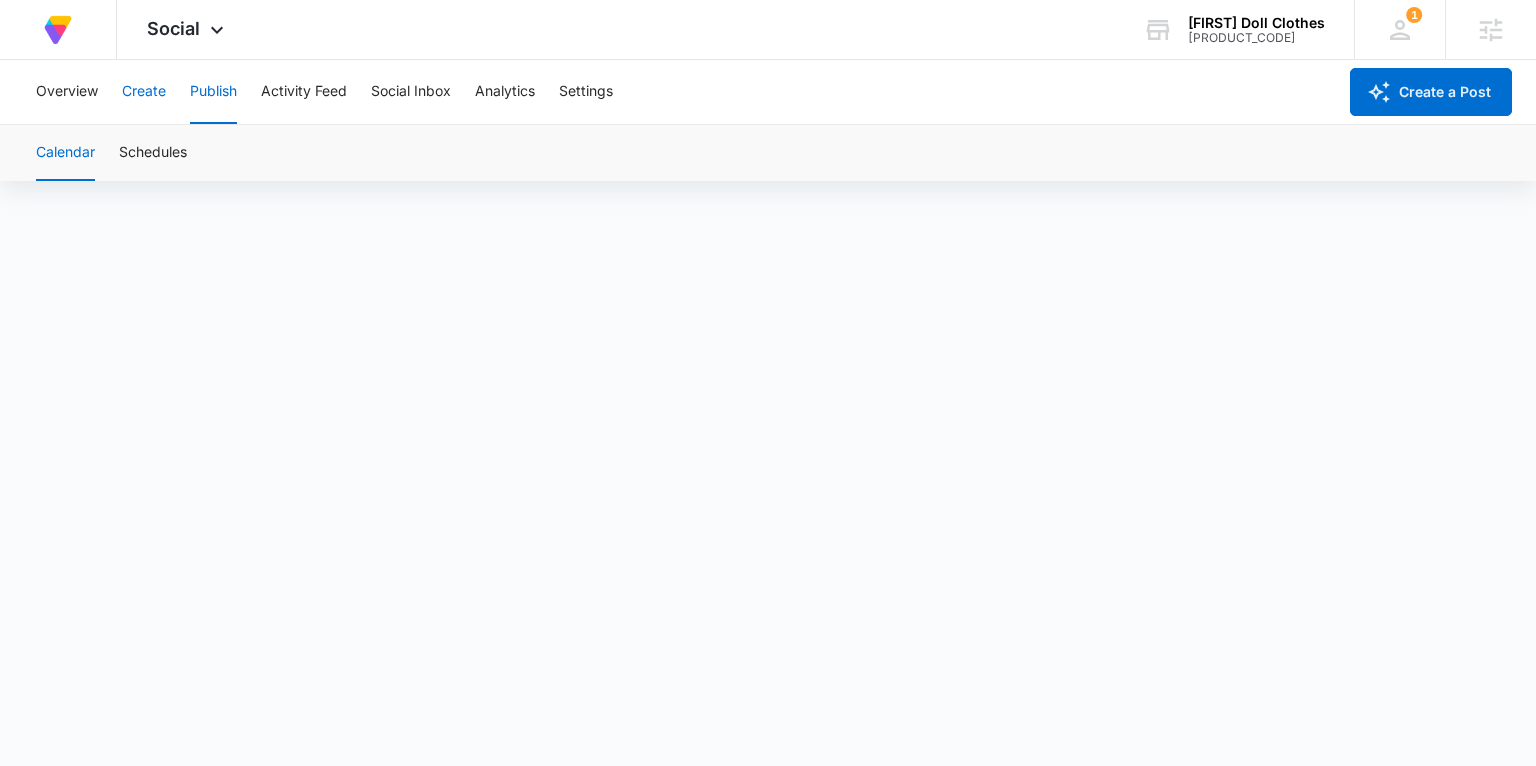 click on "Create" at bounding box center (144, 92) 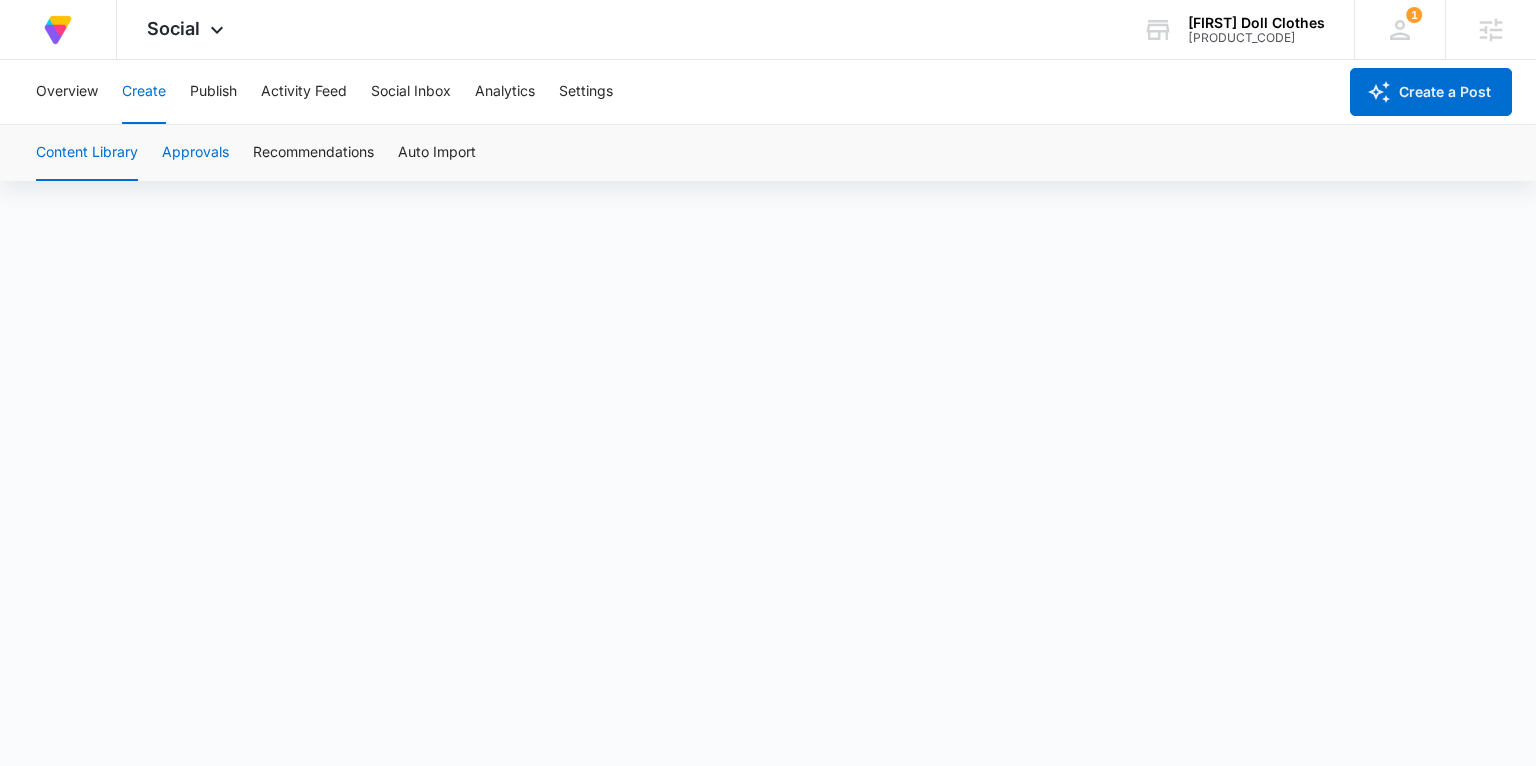 click on "Approvals" at bounding box center (195, 153) 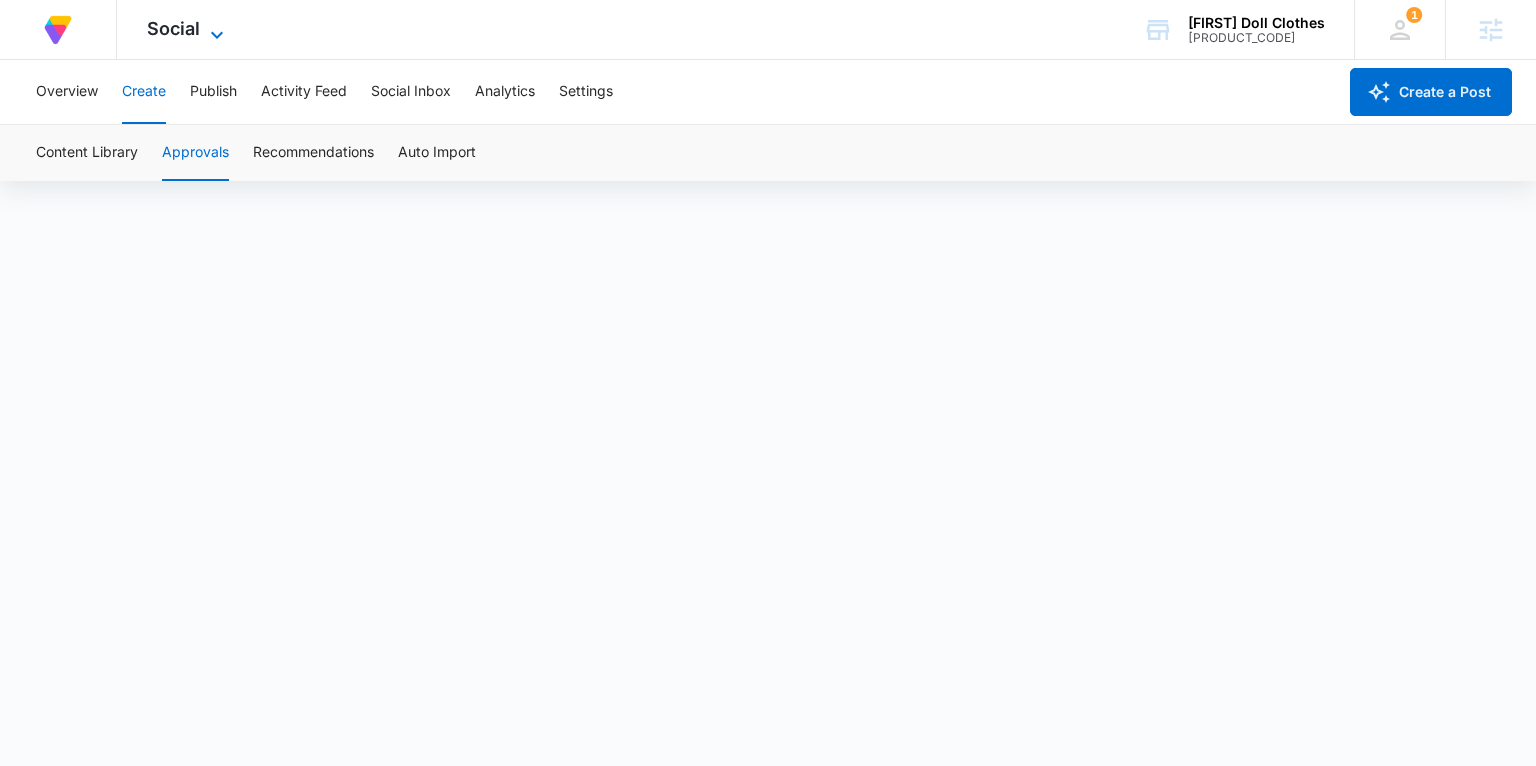 click 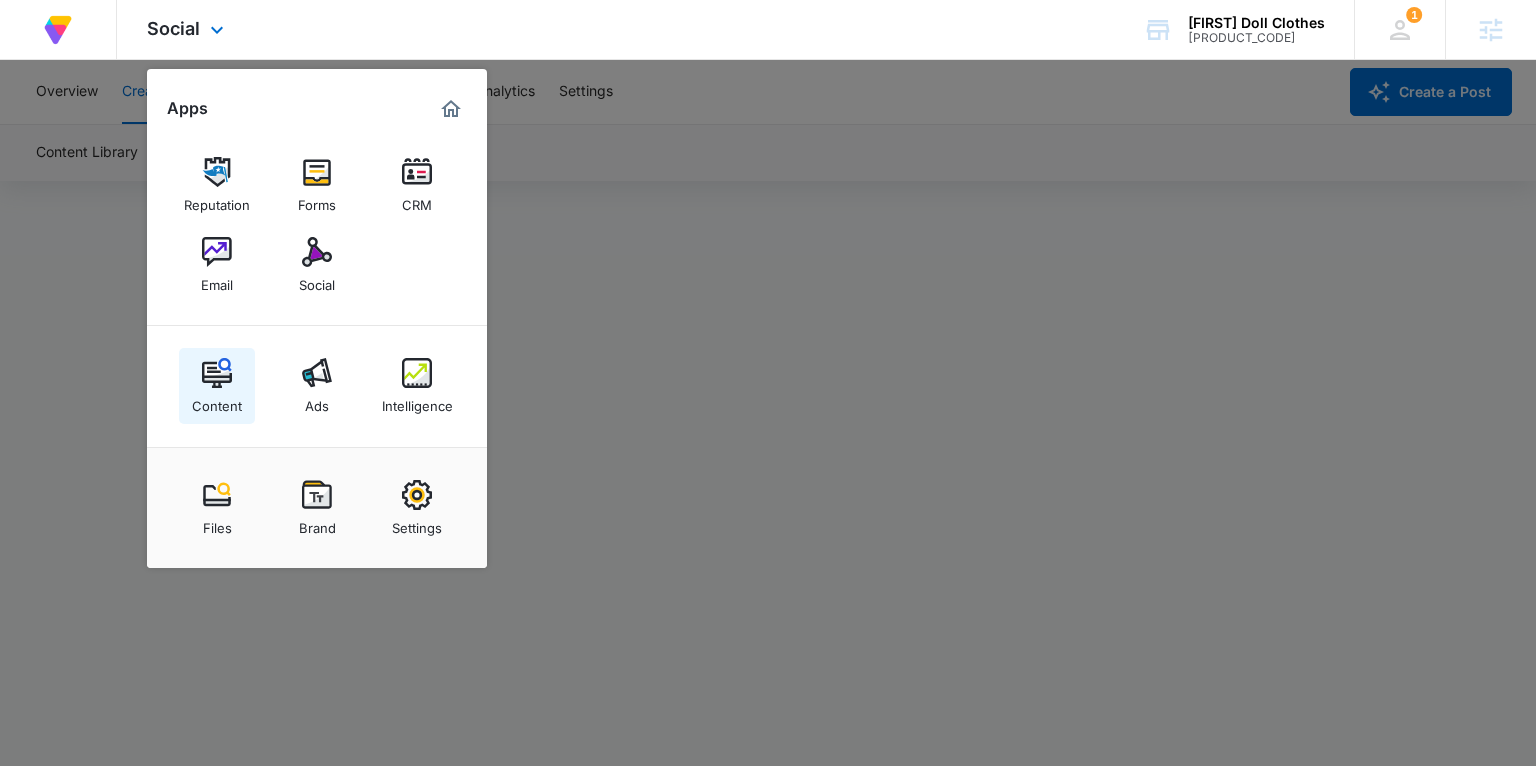 click at bounding box center [217, 373] 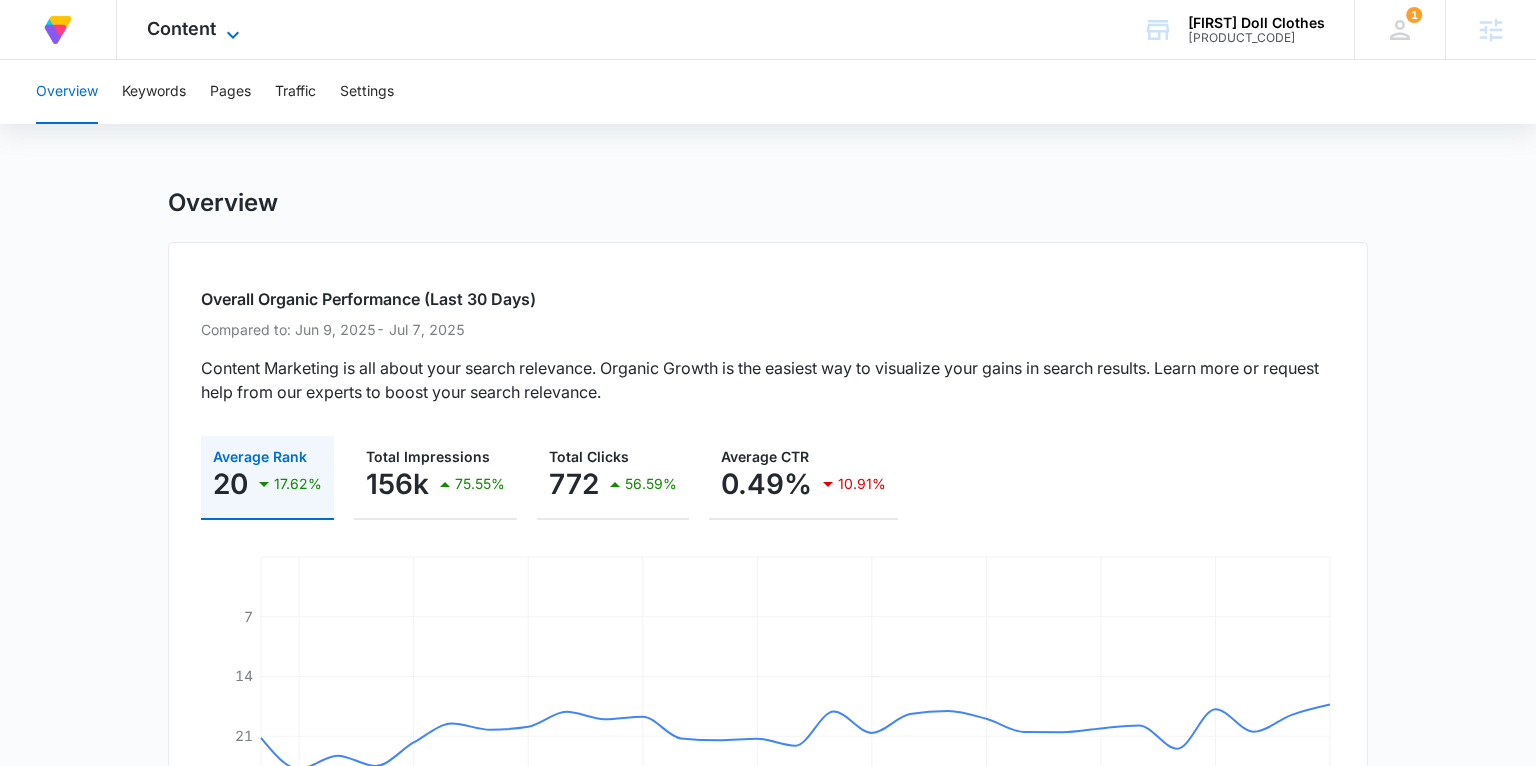 click on "Content" at bounding box center [181, 28] 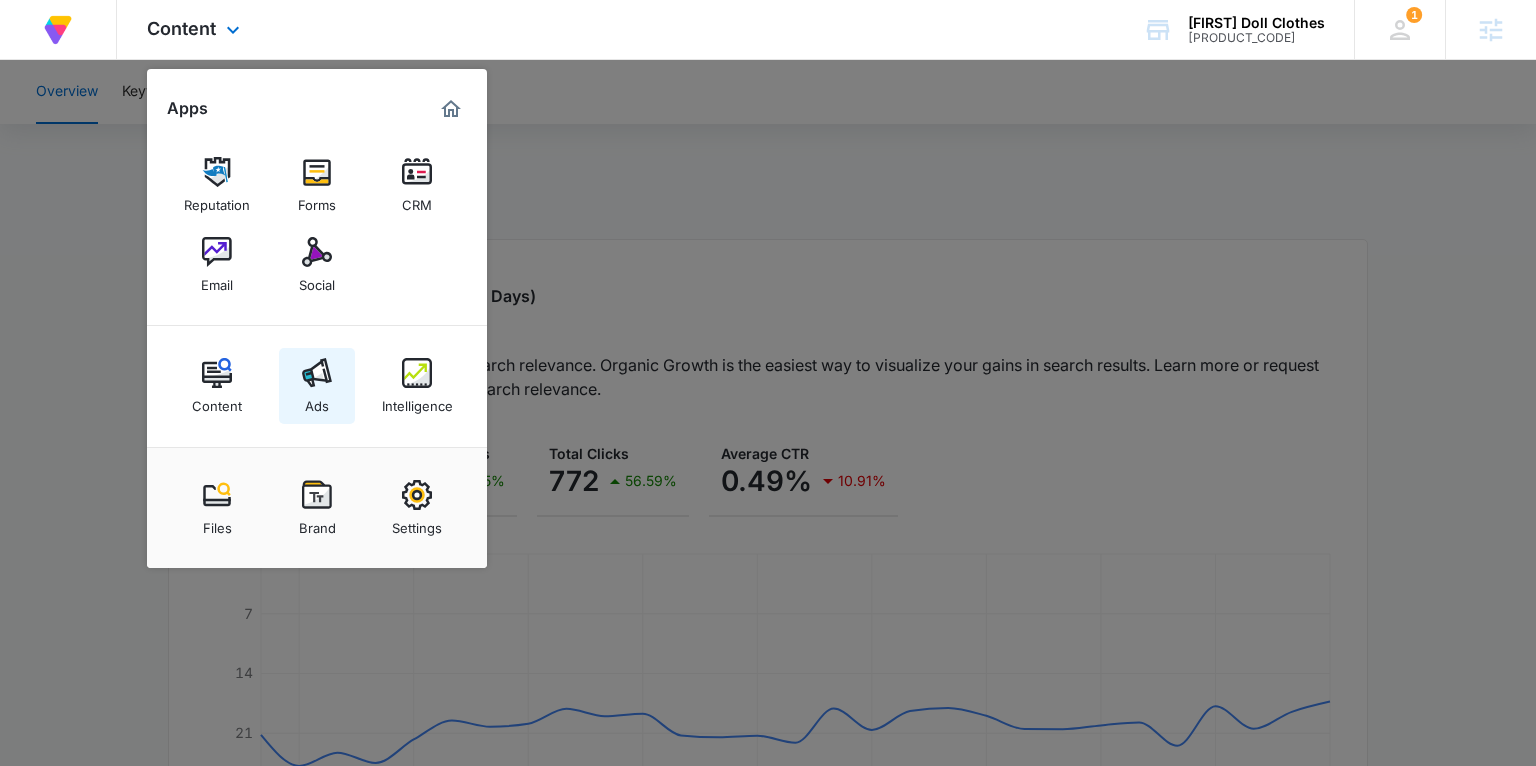 click at bounding box center (317, 373) 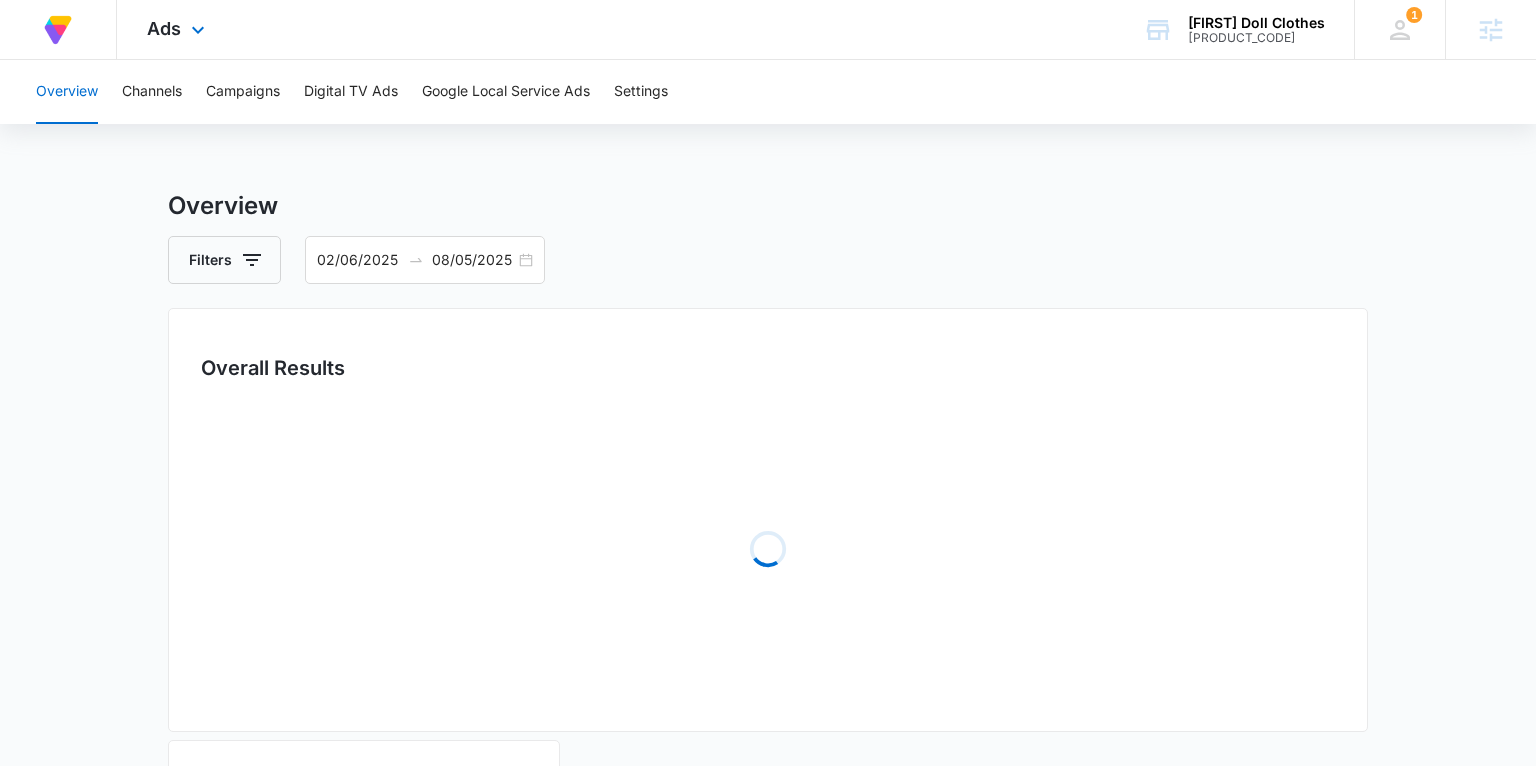scroll, scrollTop: 0, scrollLeft: 0, axis: both 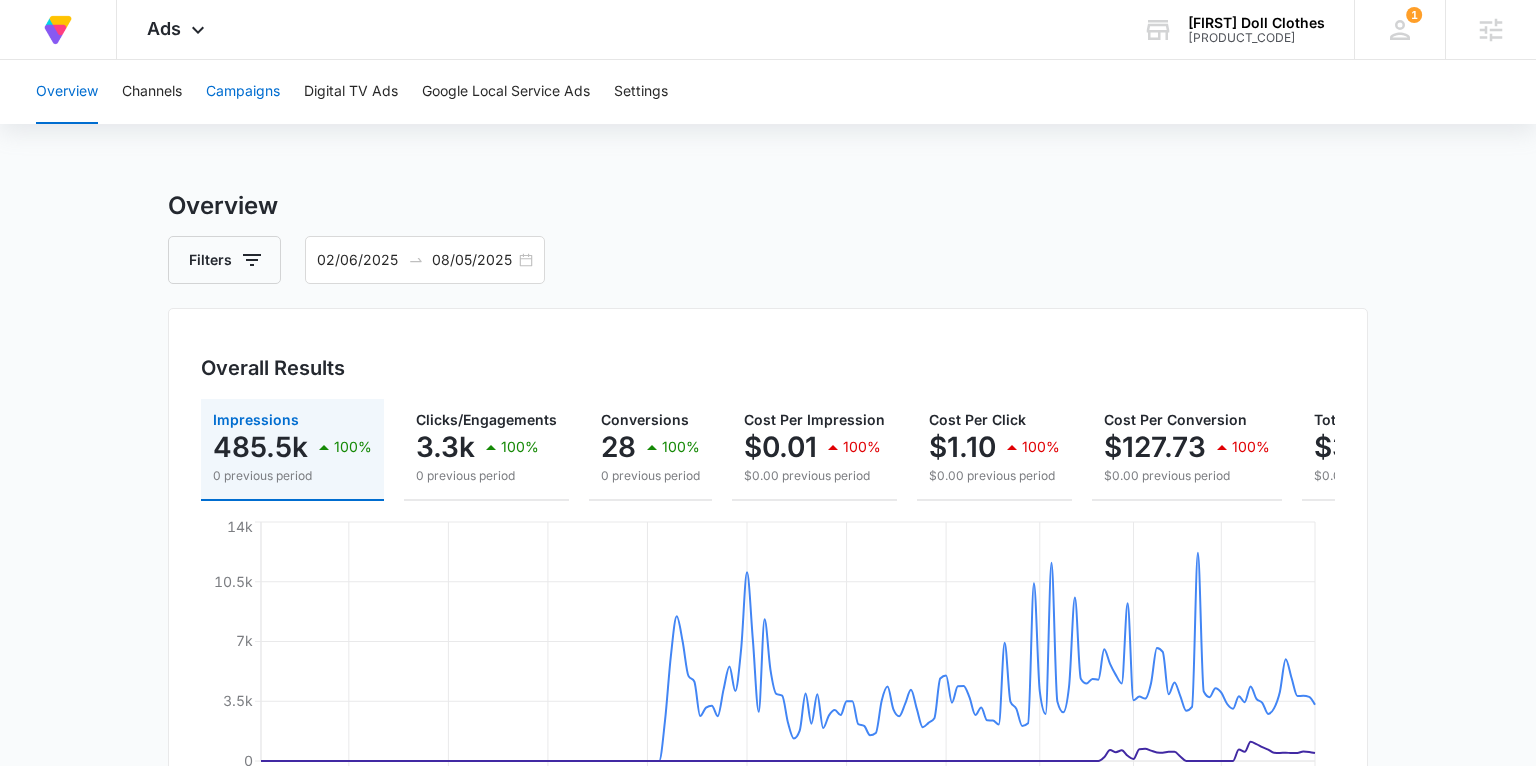 click on "Campaigns" at bounding box center (243, 92) 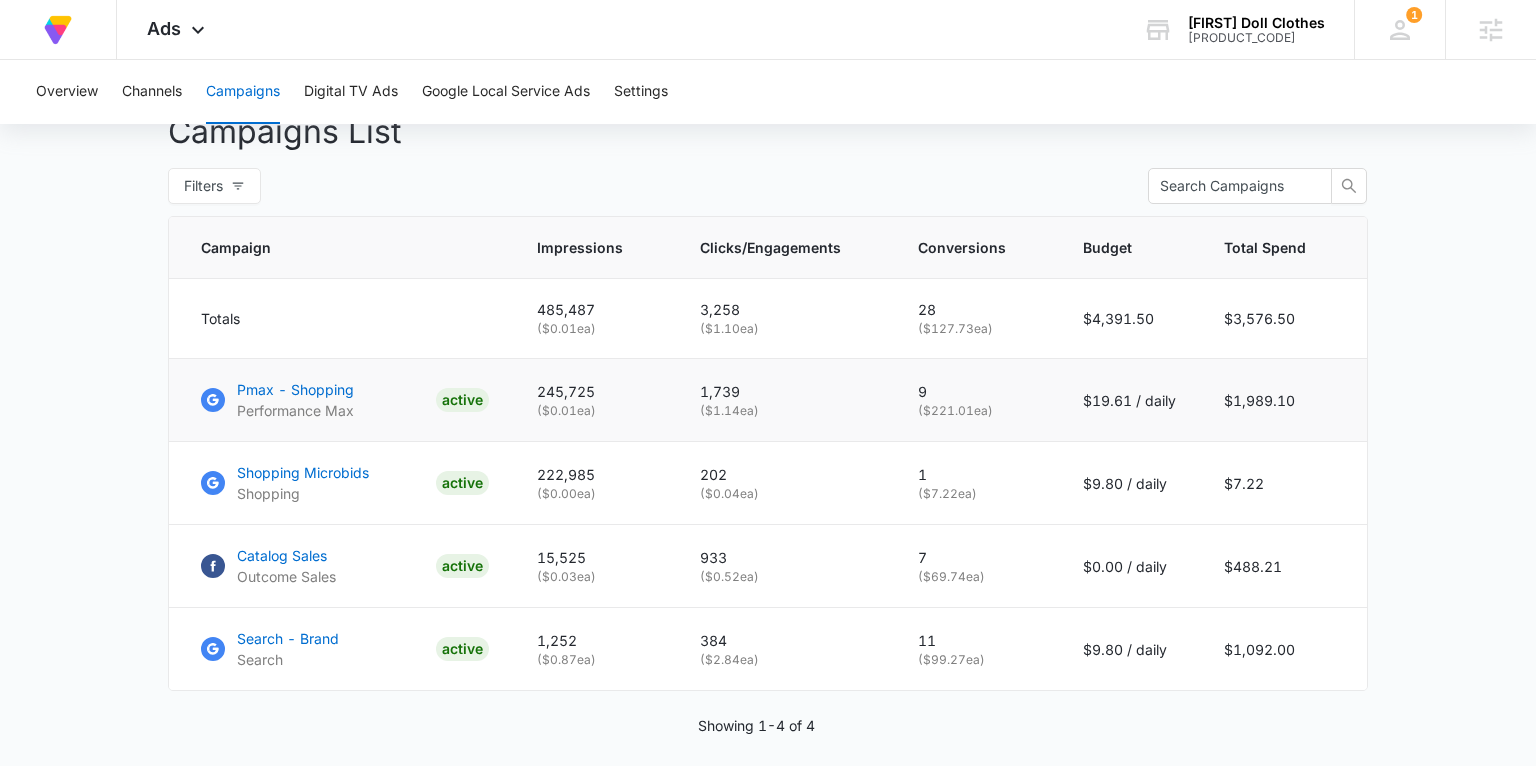 scroll, scrollTop: 774, scrollLeft: 0, axis: vertical 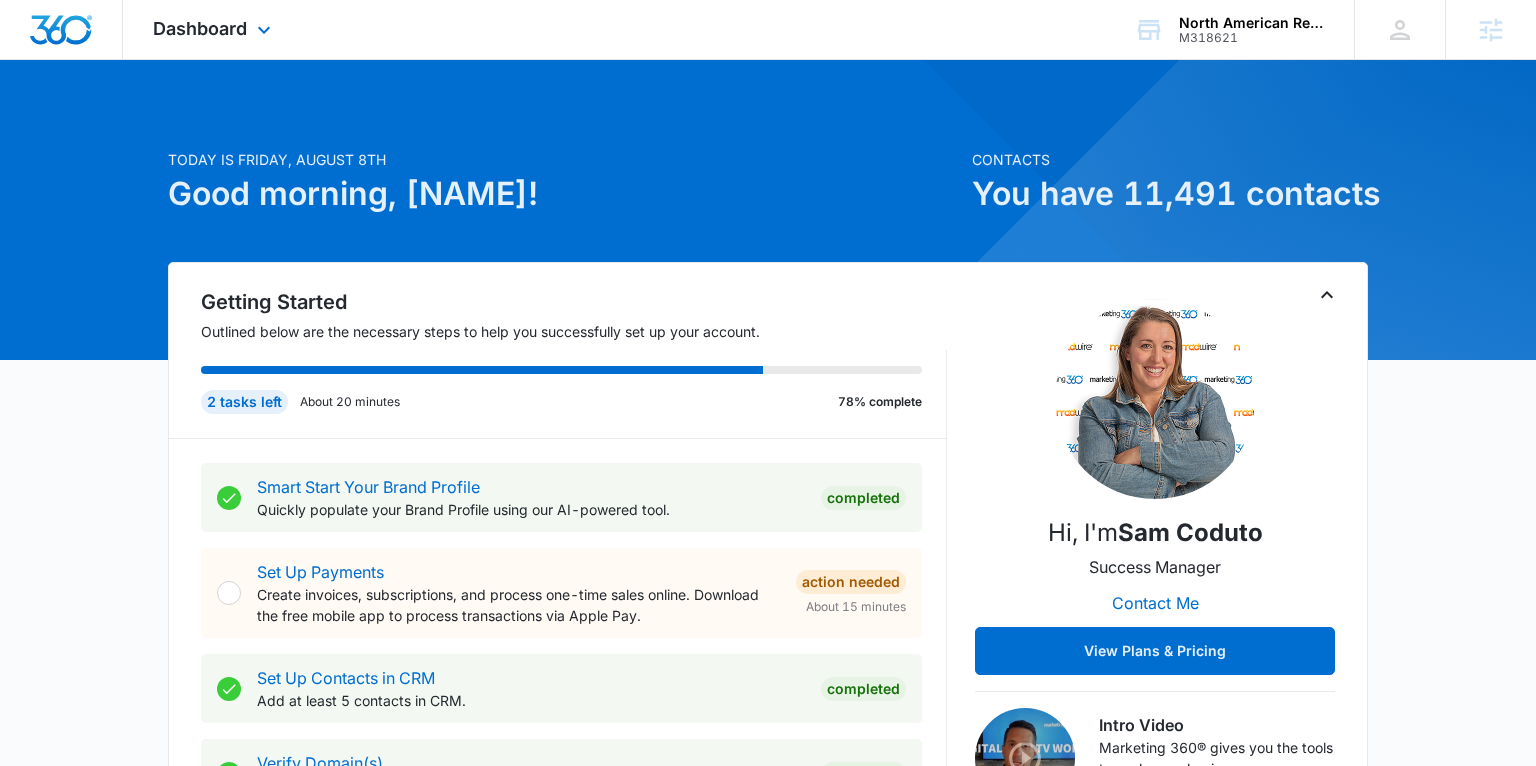 click on "Dashboard Apps Reputation Forms CRM Email Social POS Content Ads Intelligence Files Brand Settings" at bounding box center [214, 29] 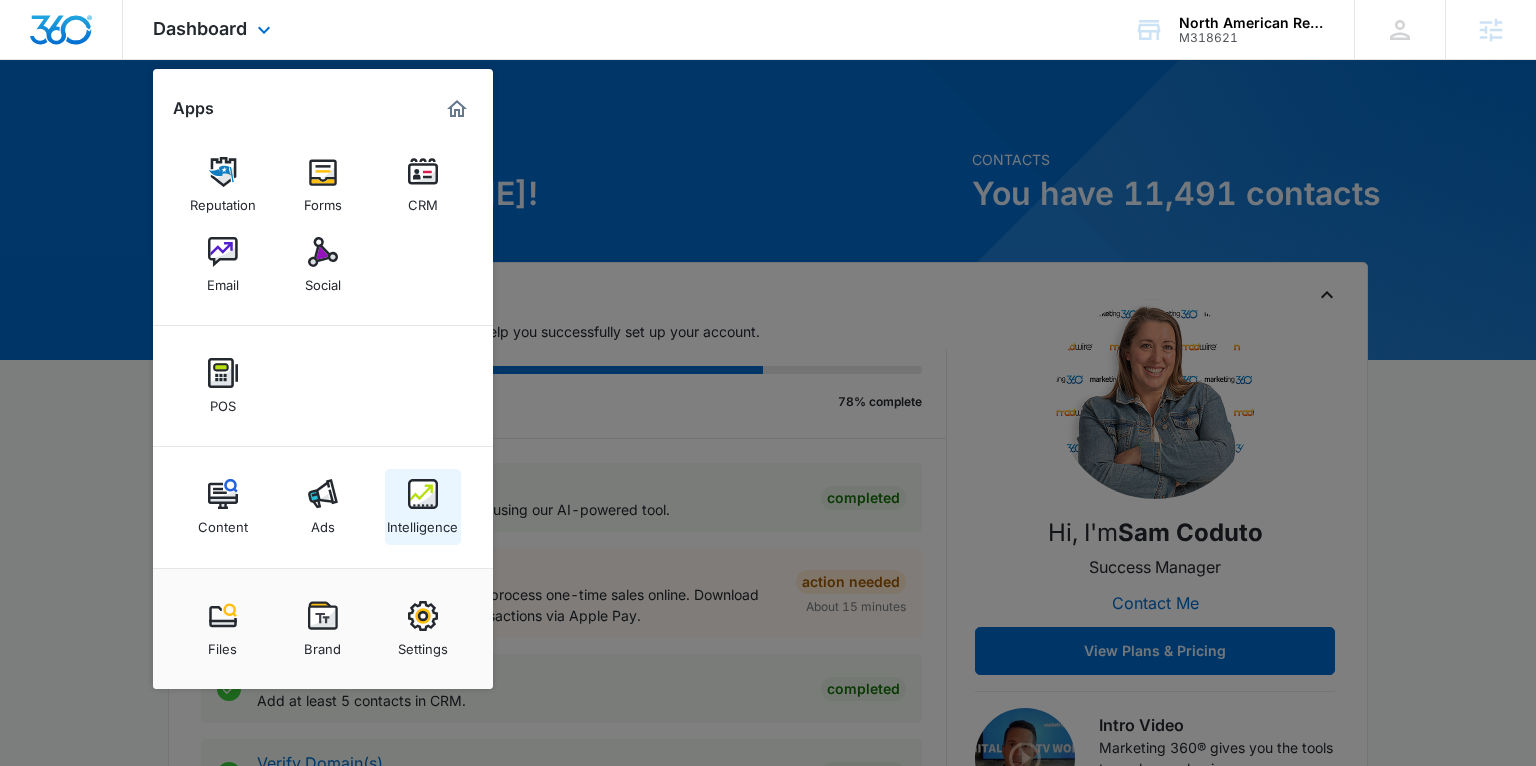 click at bounding box center [423, 494] 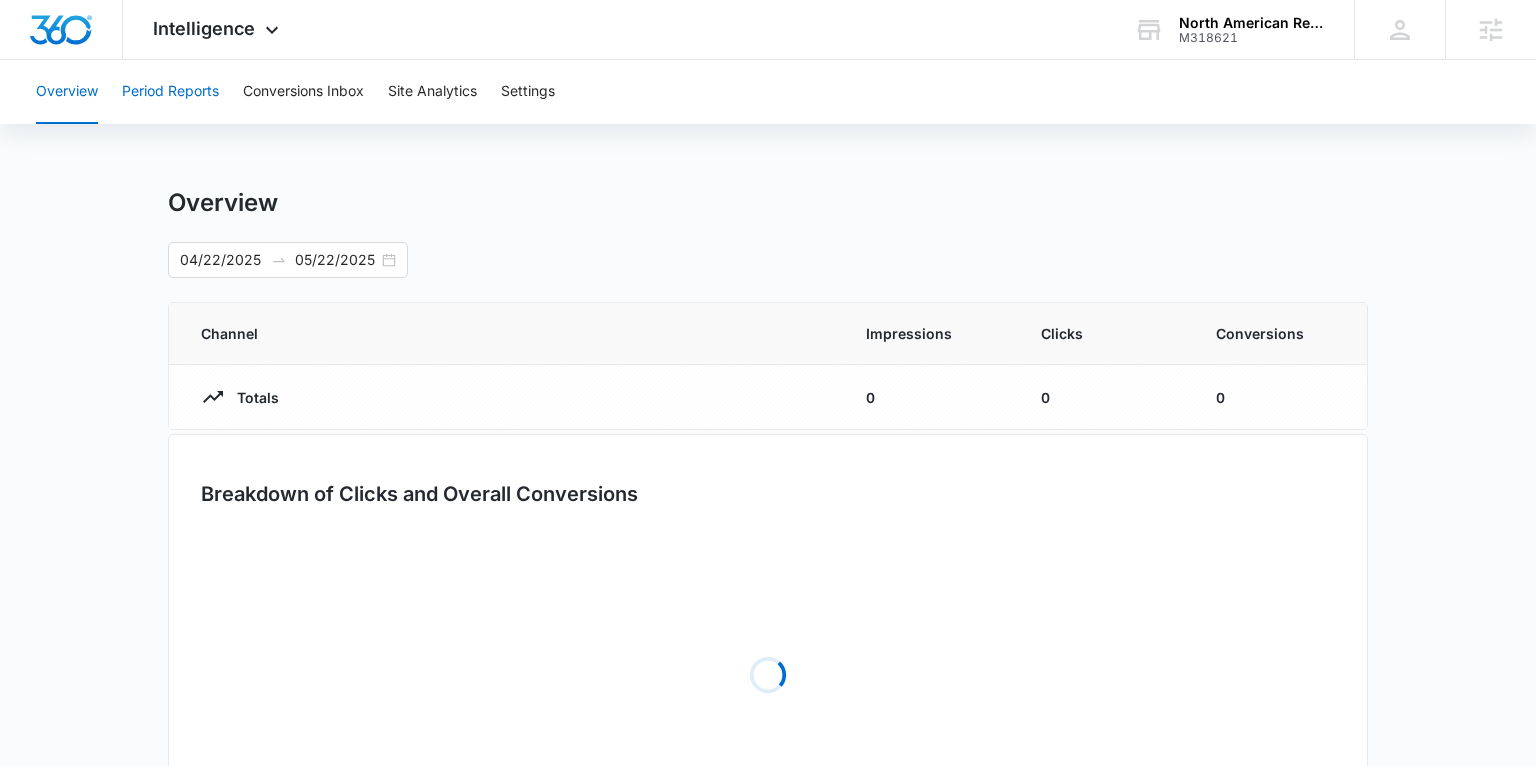 click on "Period Reports" at bounding box center [170, 92] 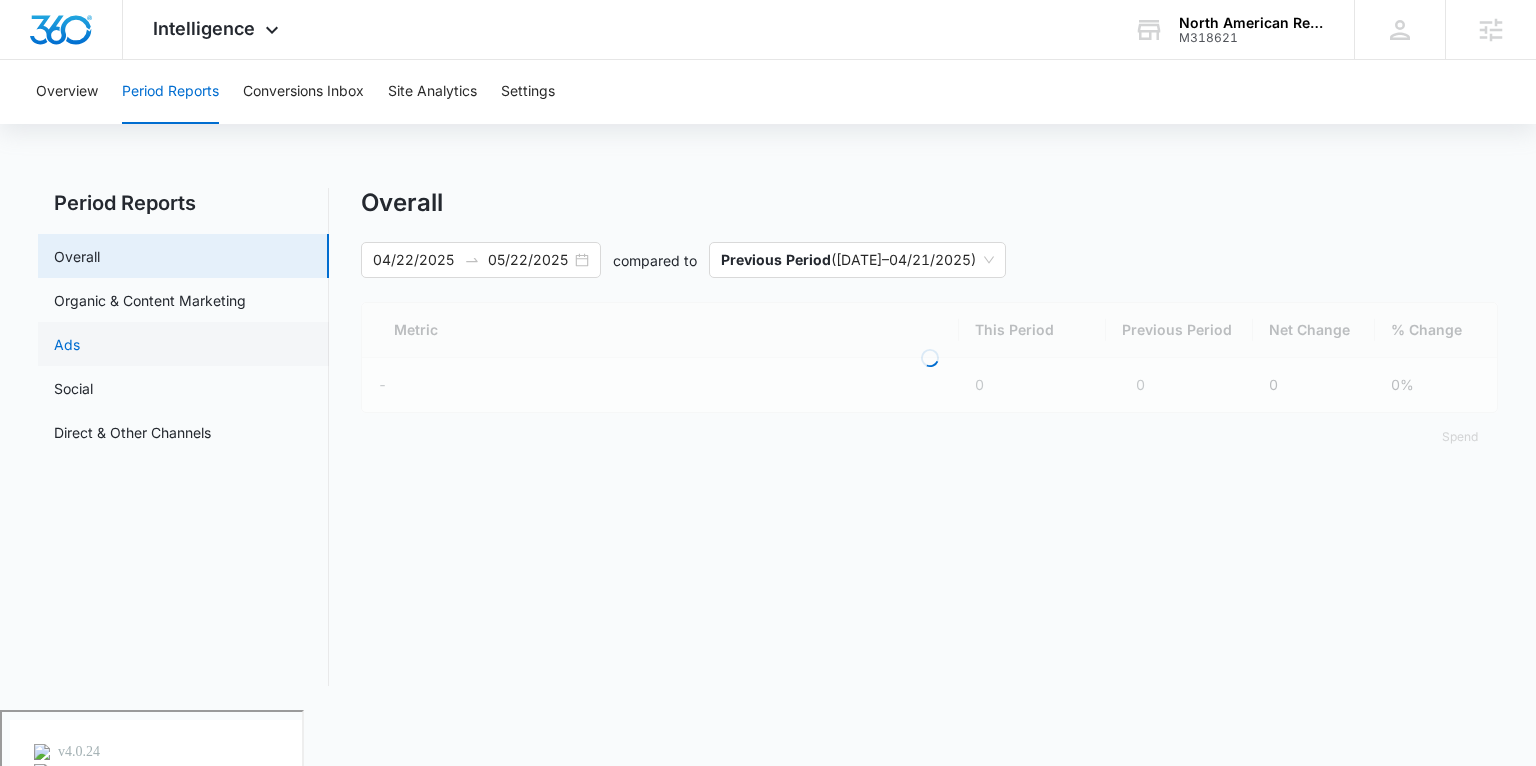 click on "Ads" at bounding box center (67, 344) 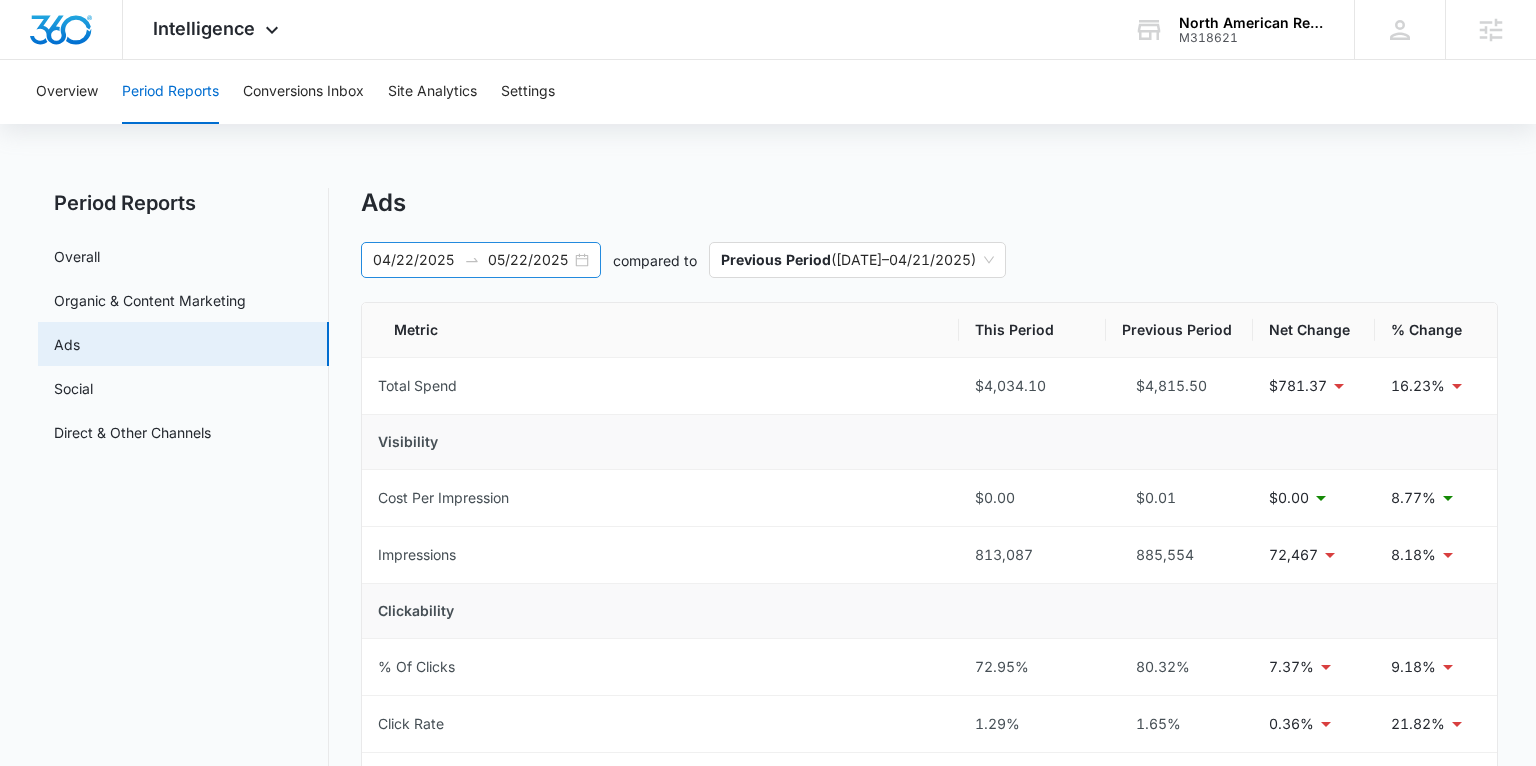 drag, startPoint x: 590, startPoint y: 246, endPoint x: 580, endPoint y: 257, distance: 14.866069 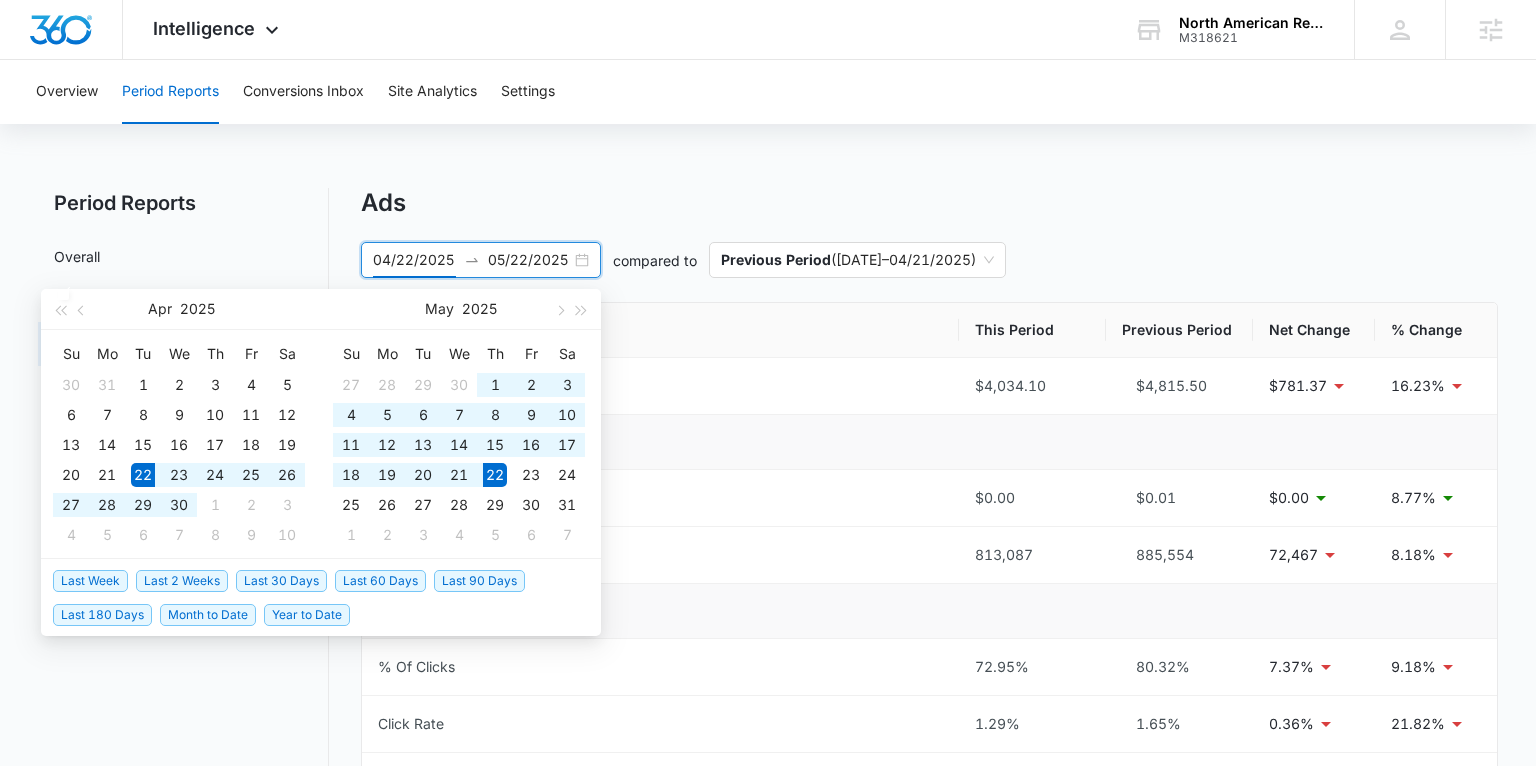 click on "04/22/2025 05/22/2025" at bounding box center [481, 260] 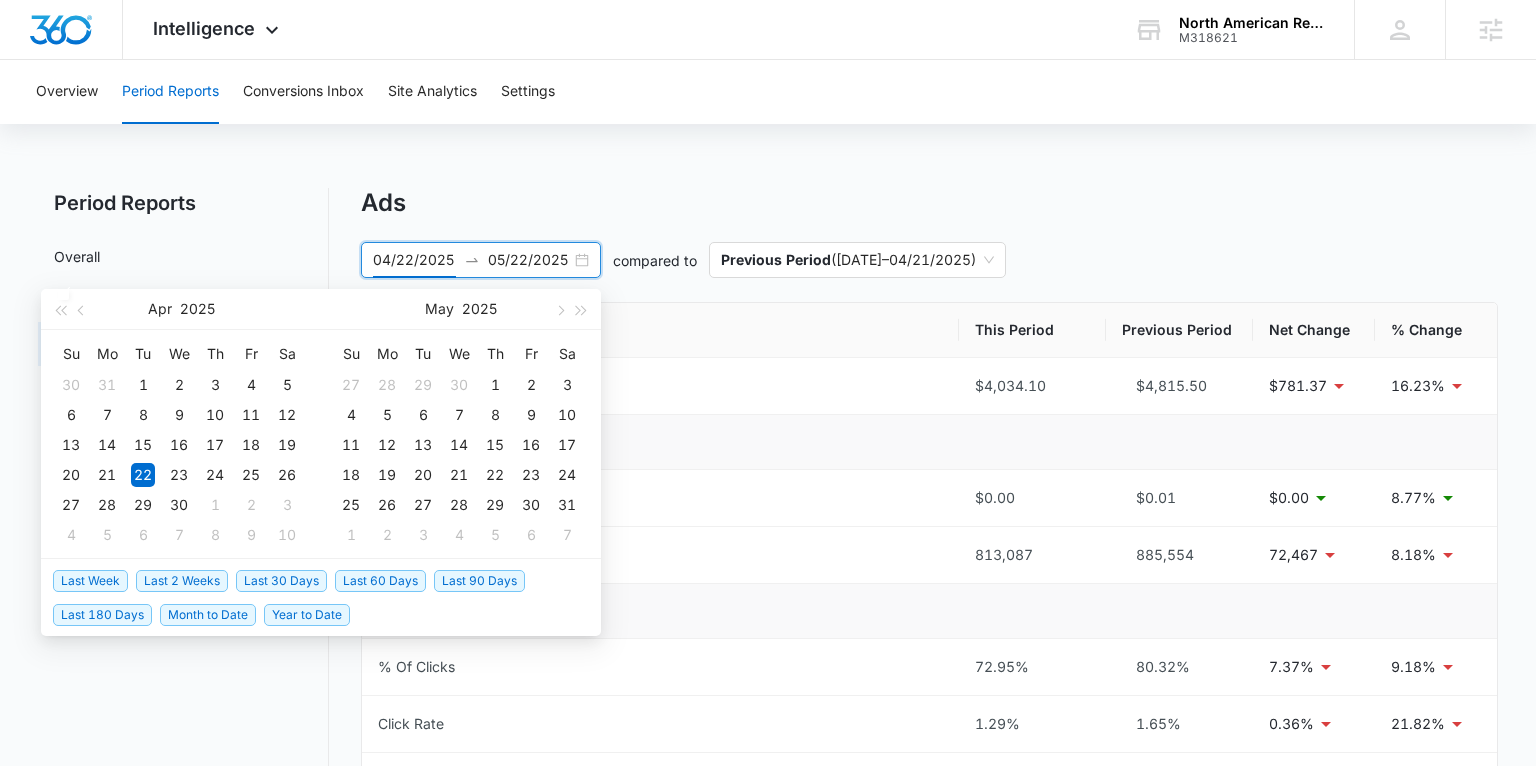 click on "Last 30 Days" at bounding box center (281, 581) 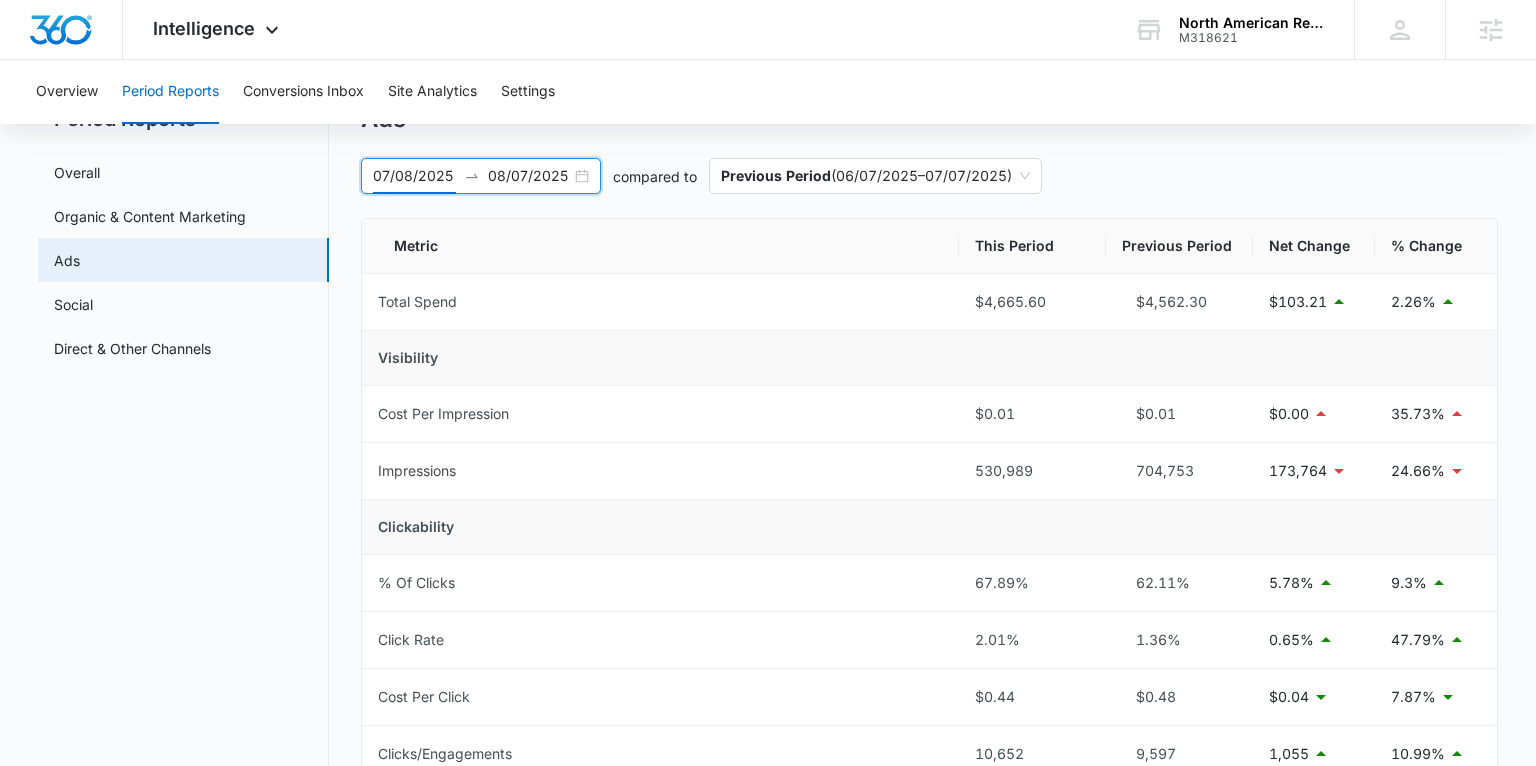scroll, scrollTop: 0, scrollLeft: 0, axis: both 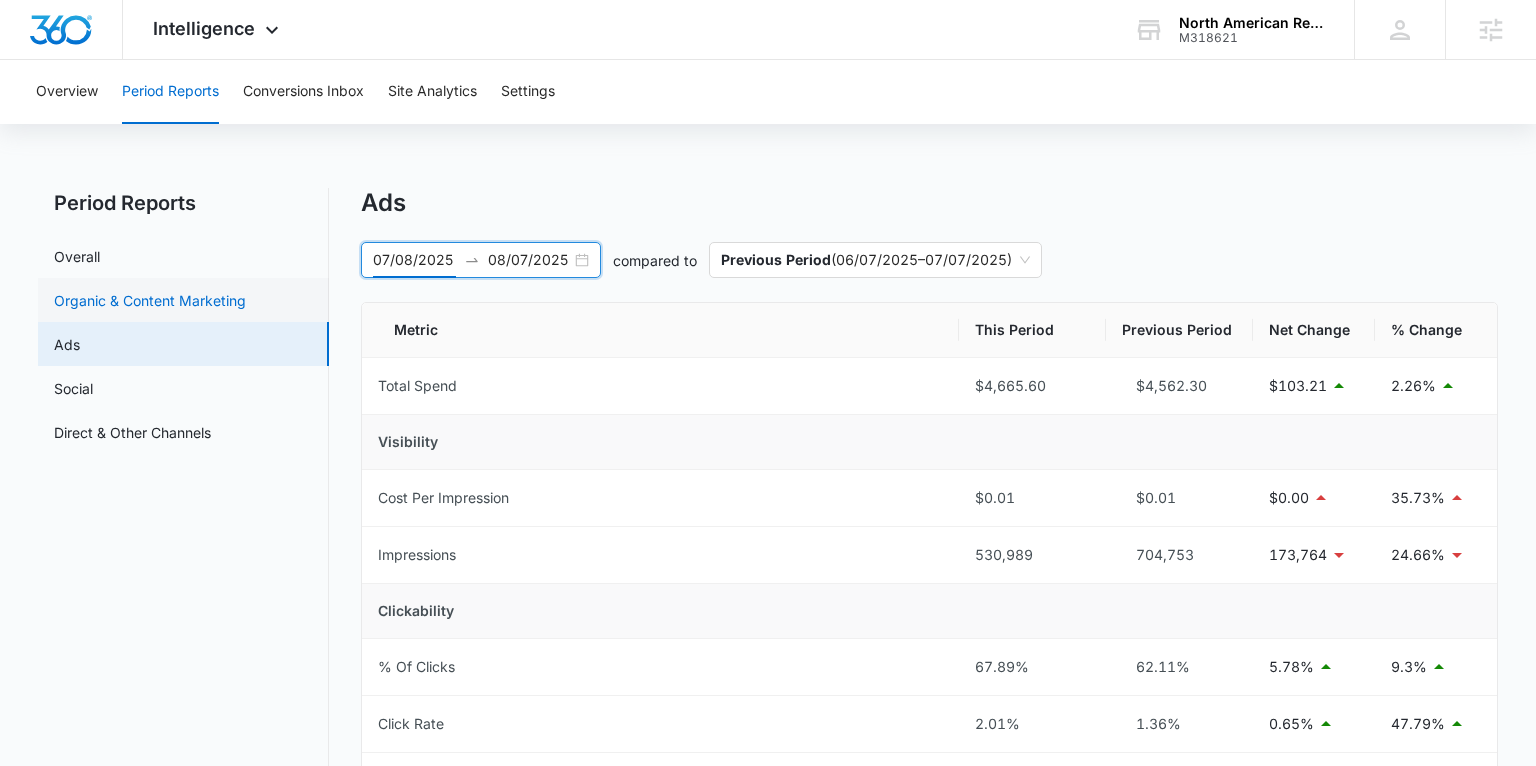 click on "Organic & Content Marketing" at bounding box center [150, 300] 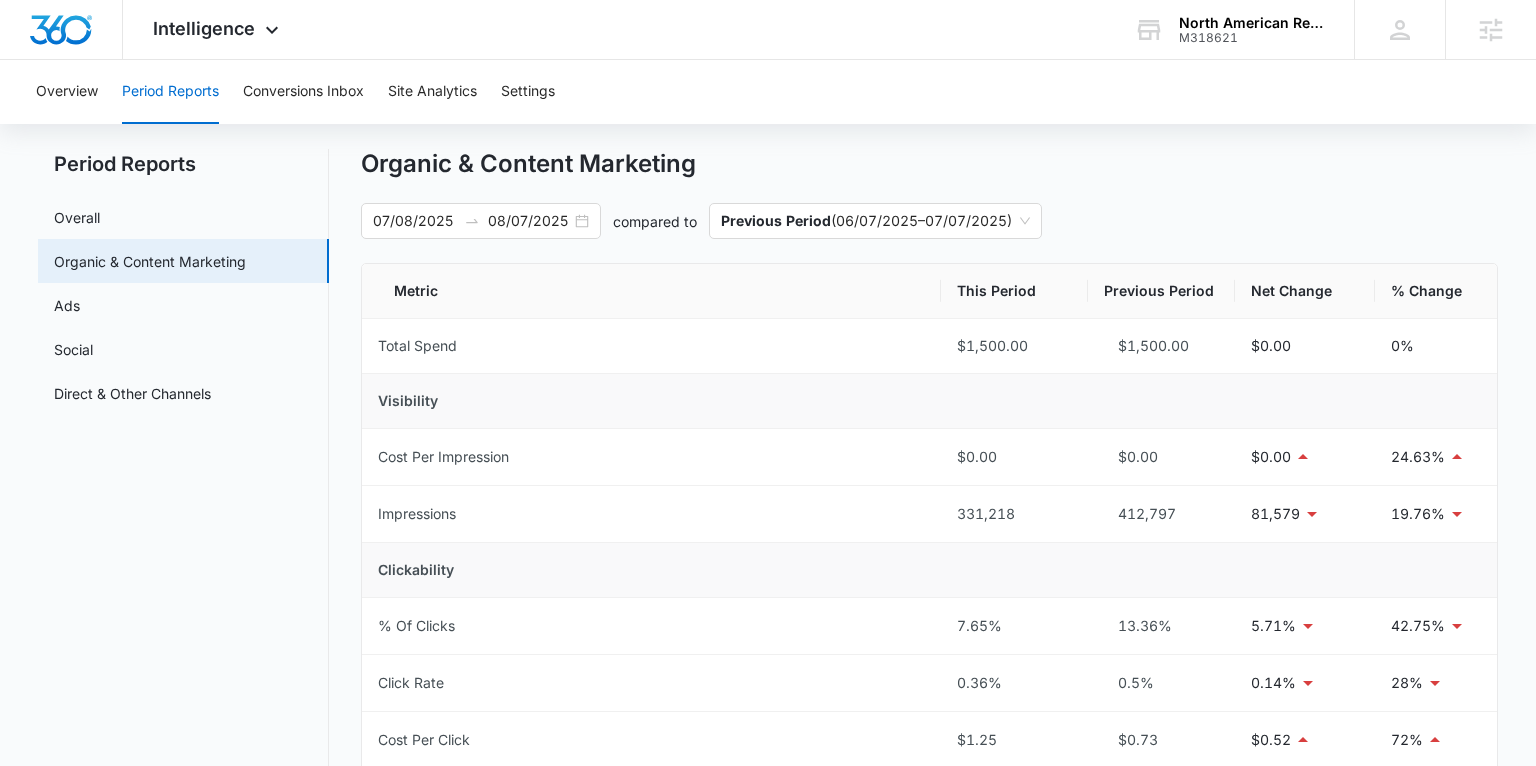 scroll, scrollTop: 0, scrollLeft: 0, axis: both 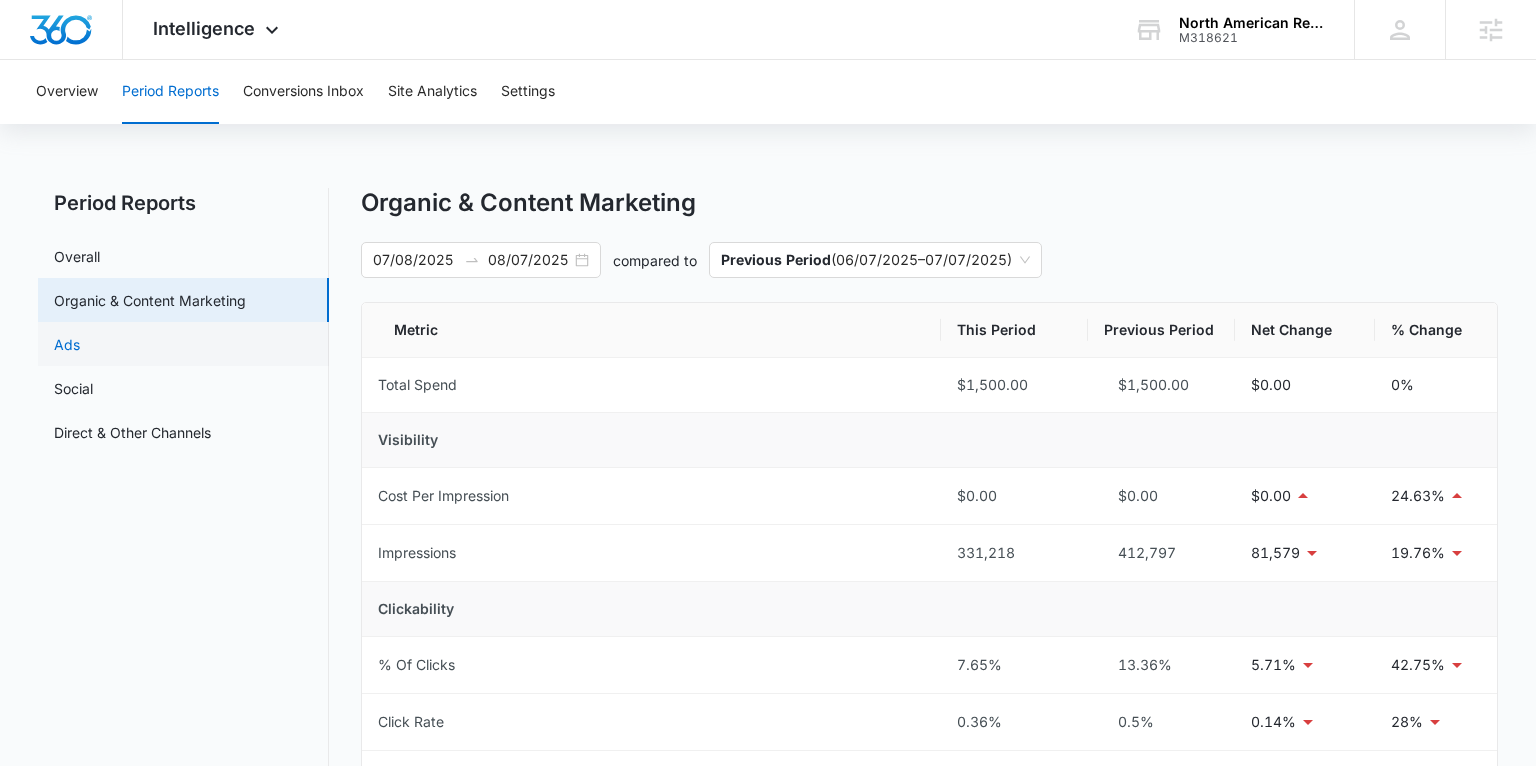 click on "Ads" at bounding box center (67, 344) 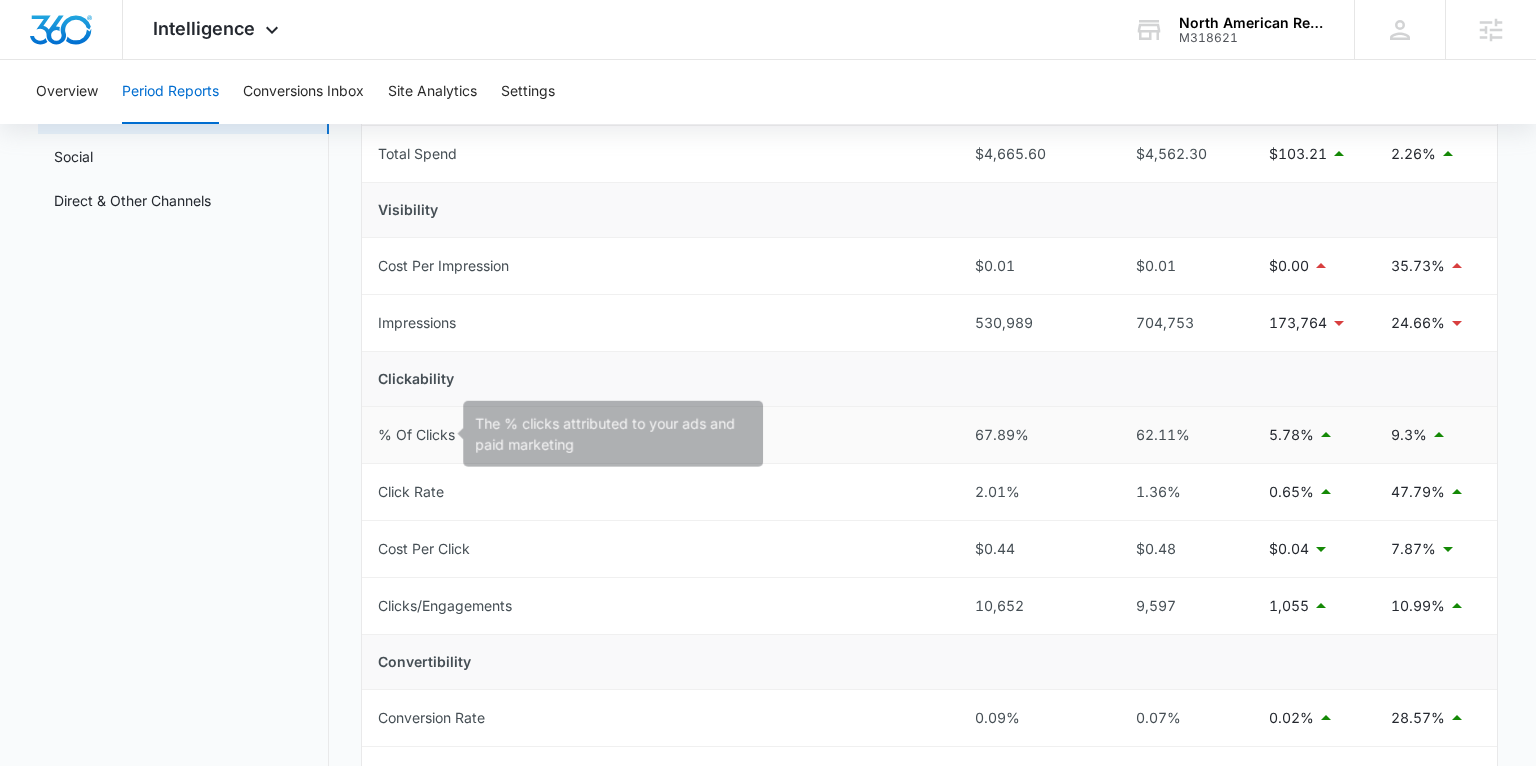 scroll, scrollTop: 224, scrollLeft: 0, axis: vertical 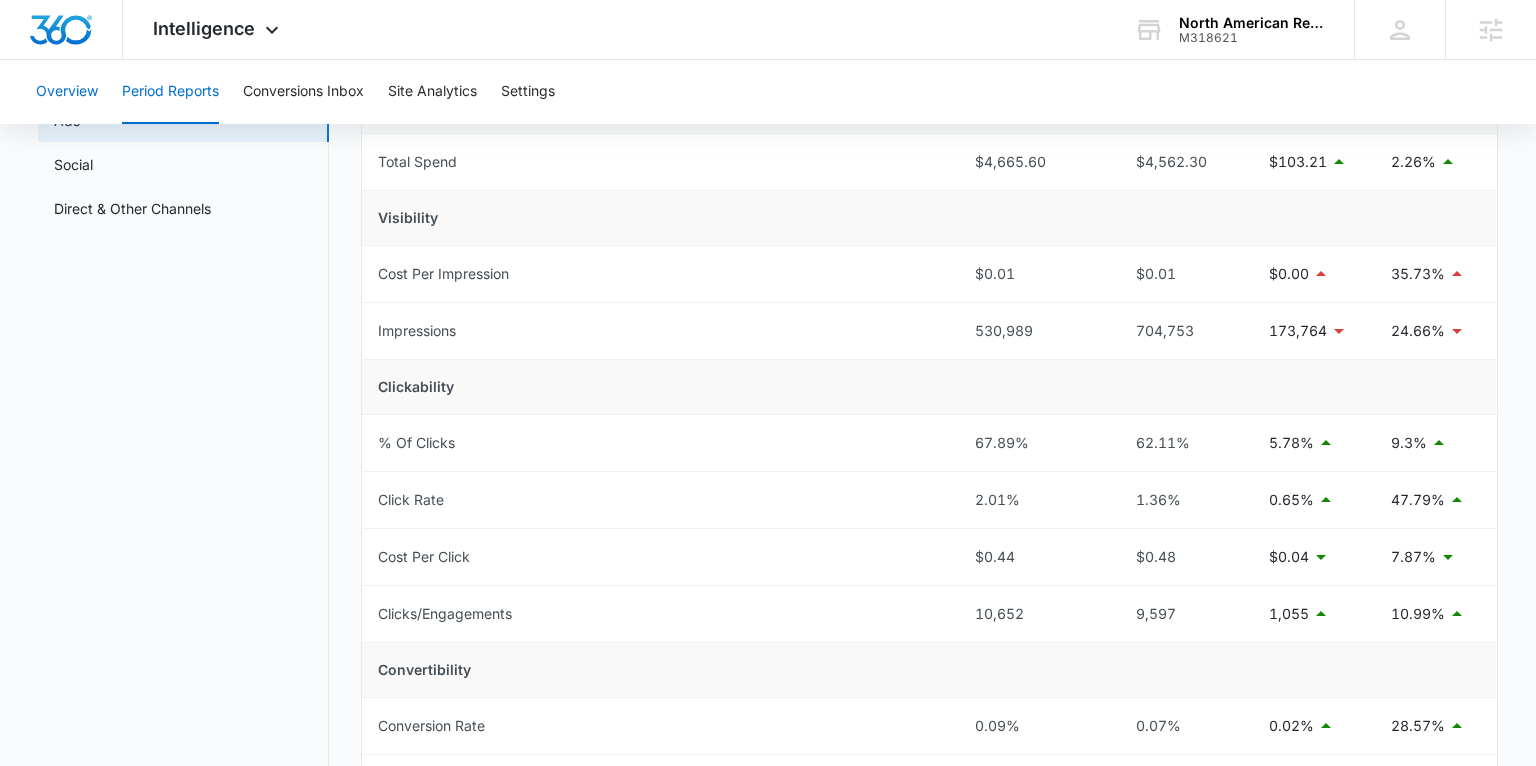 click on "Overview" at bounding box center (67, 92) 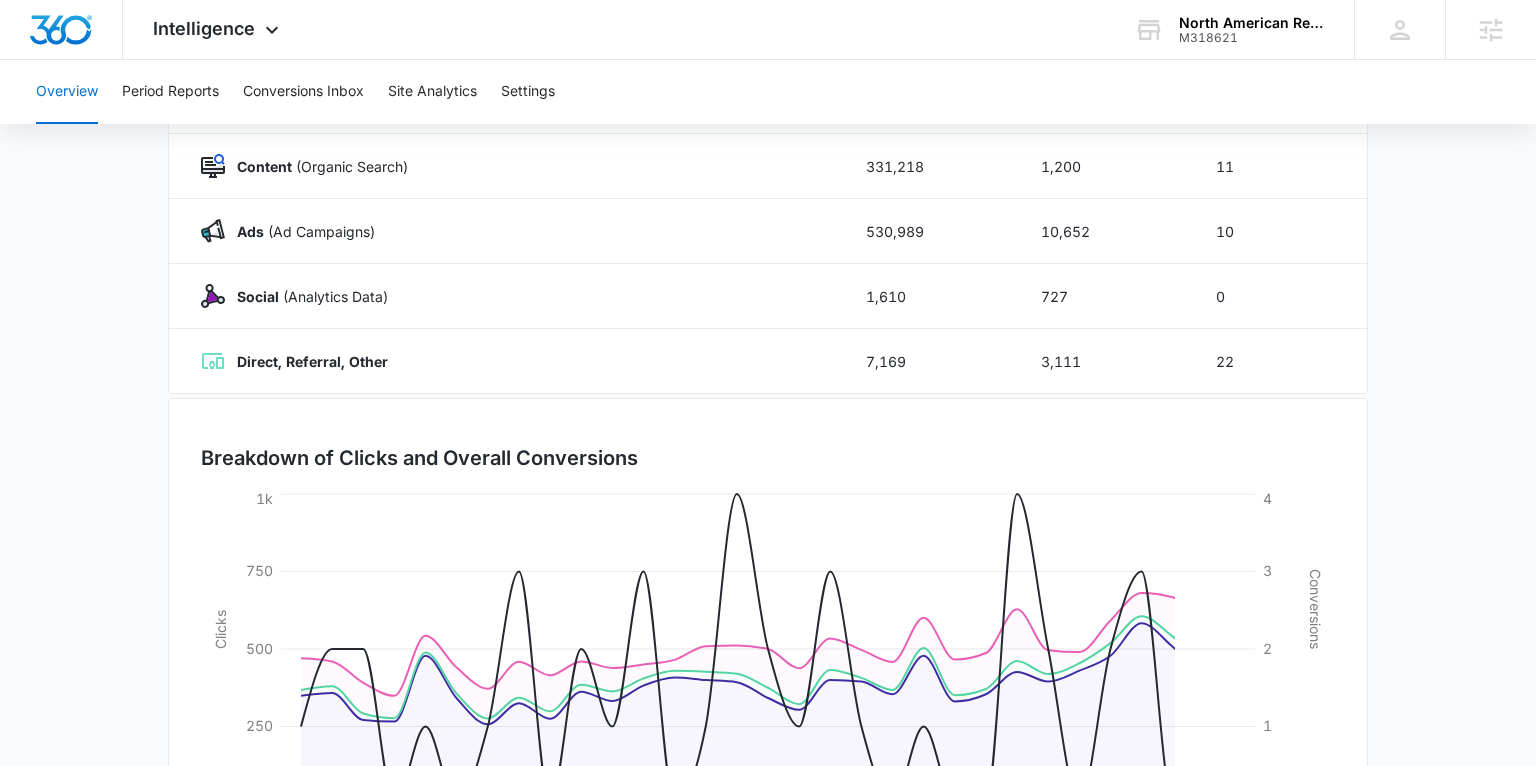 scroll, scrollTop: 315, scrollLeft: 0, axis: vertical 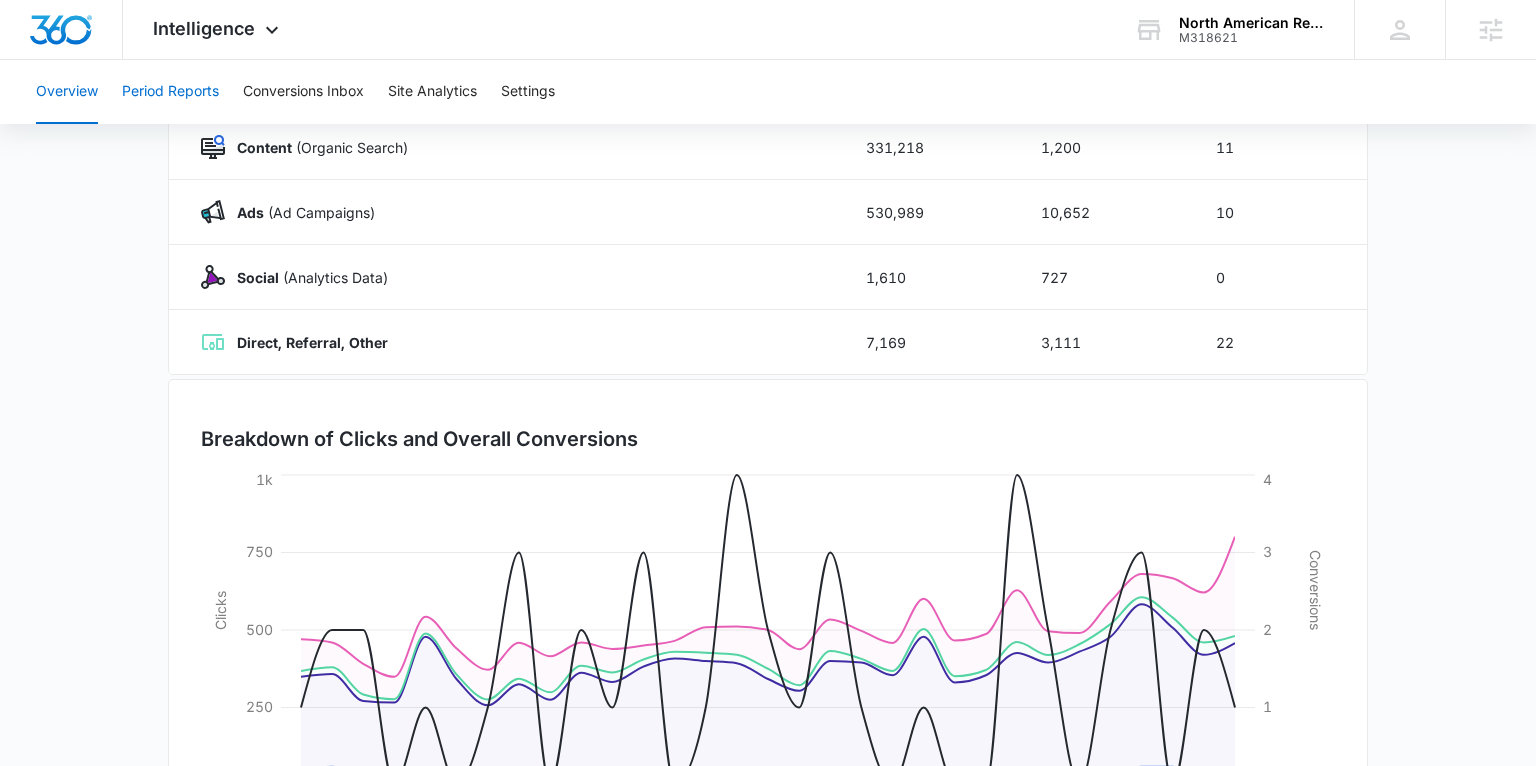 click on "Period Reports" at bounding box center [170, 92] 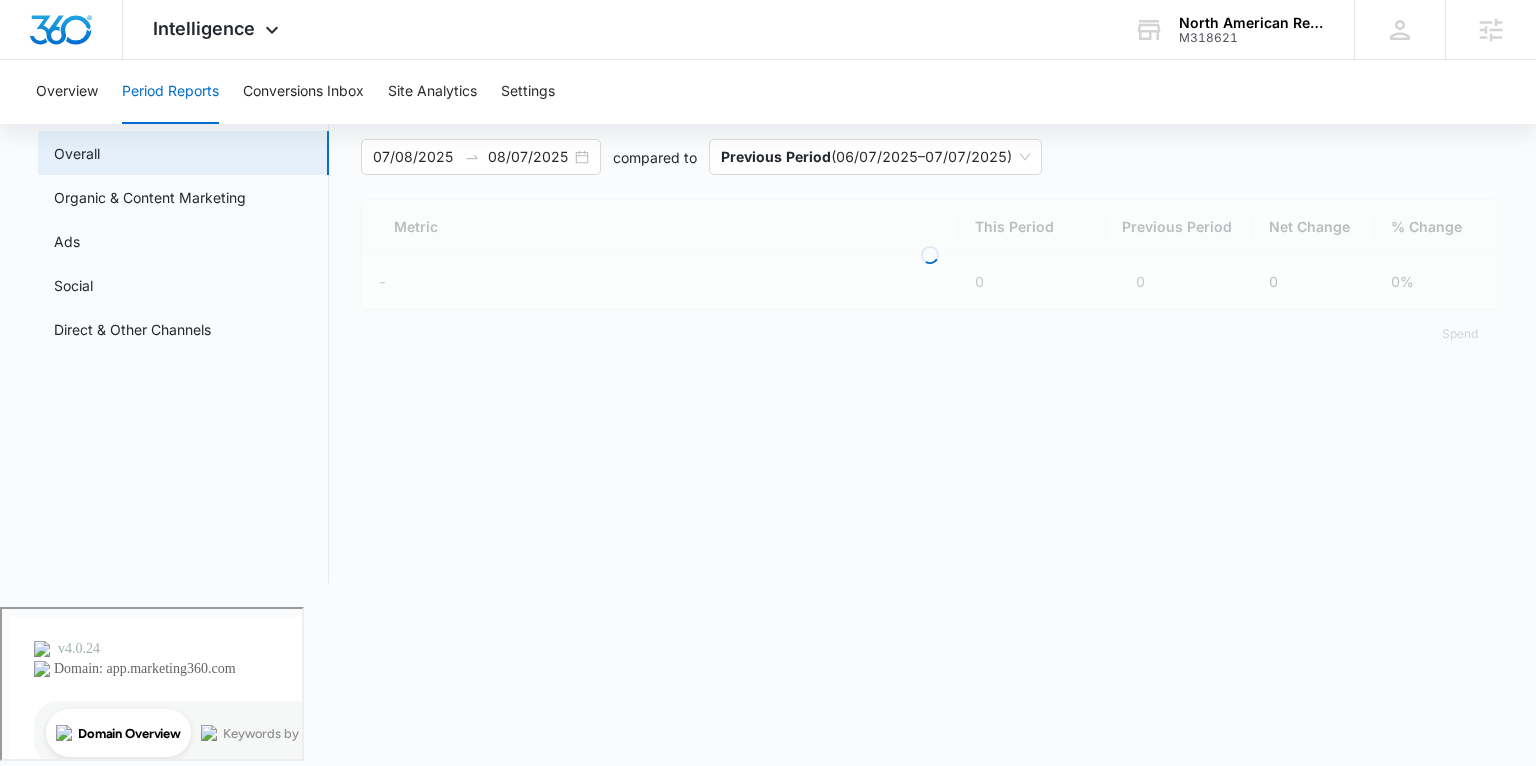 scroll, scrollTop: 0, scrollLeft: 0, axis: both 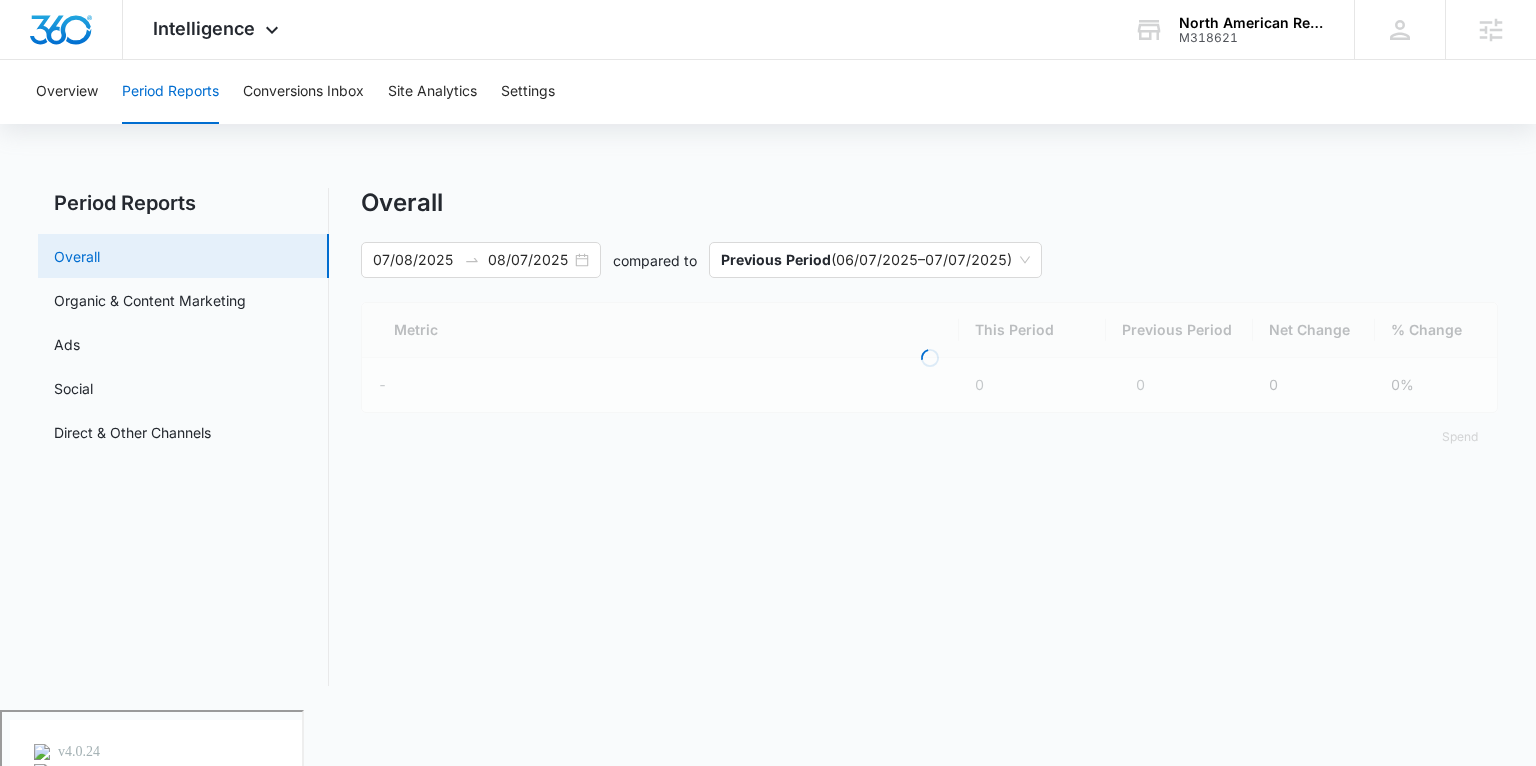 click on "Overall" at bounding box center (77, 256) 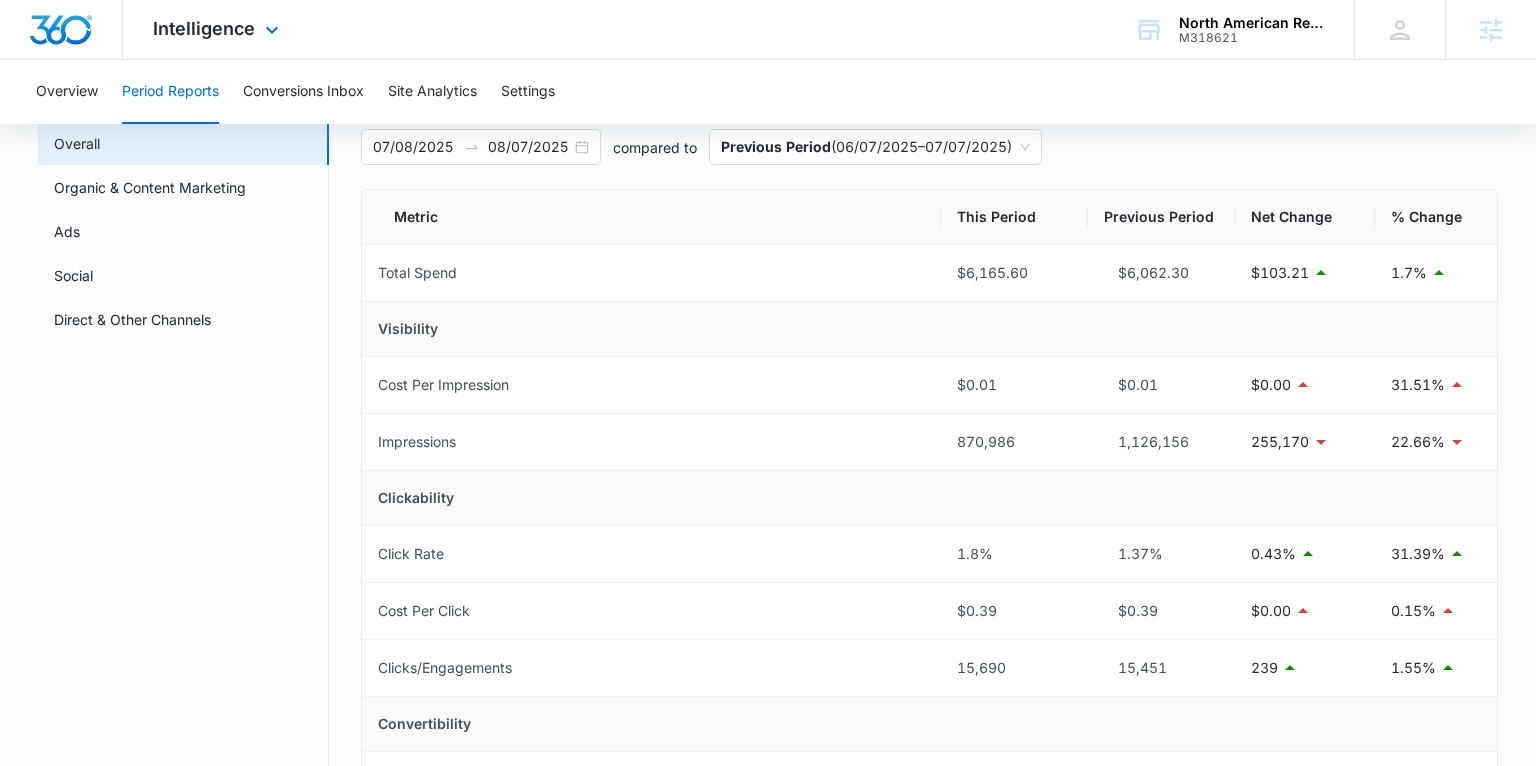 scroll, scrollTop: 112, scrollLeft: 0, axis: vertical 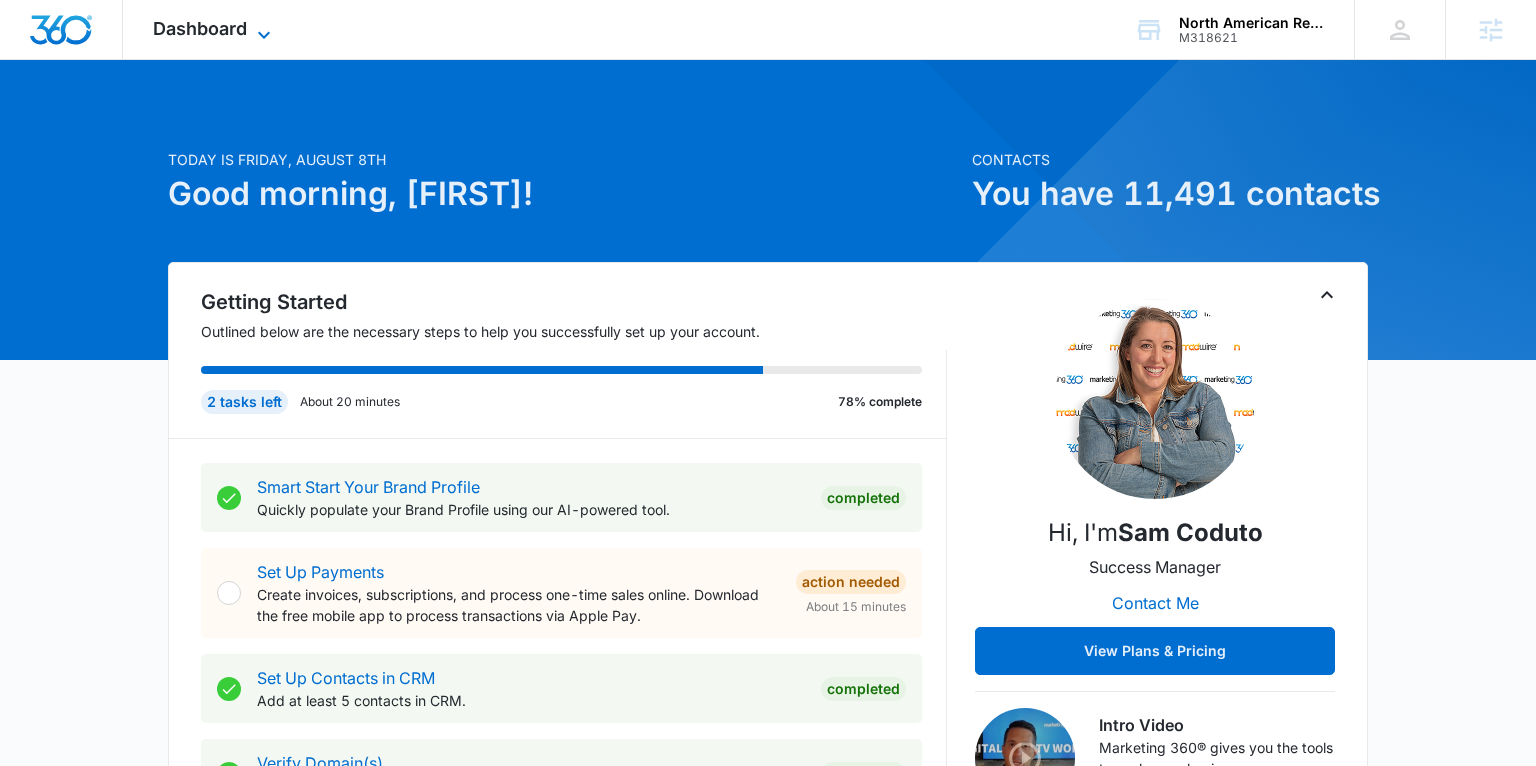 click on "Dashboard" at bounding box center [200, 28] 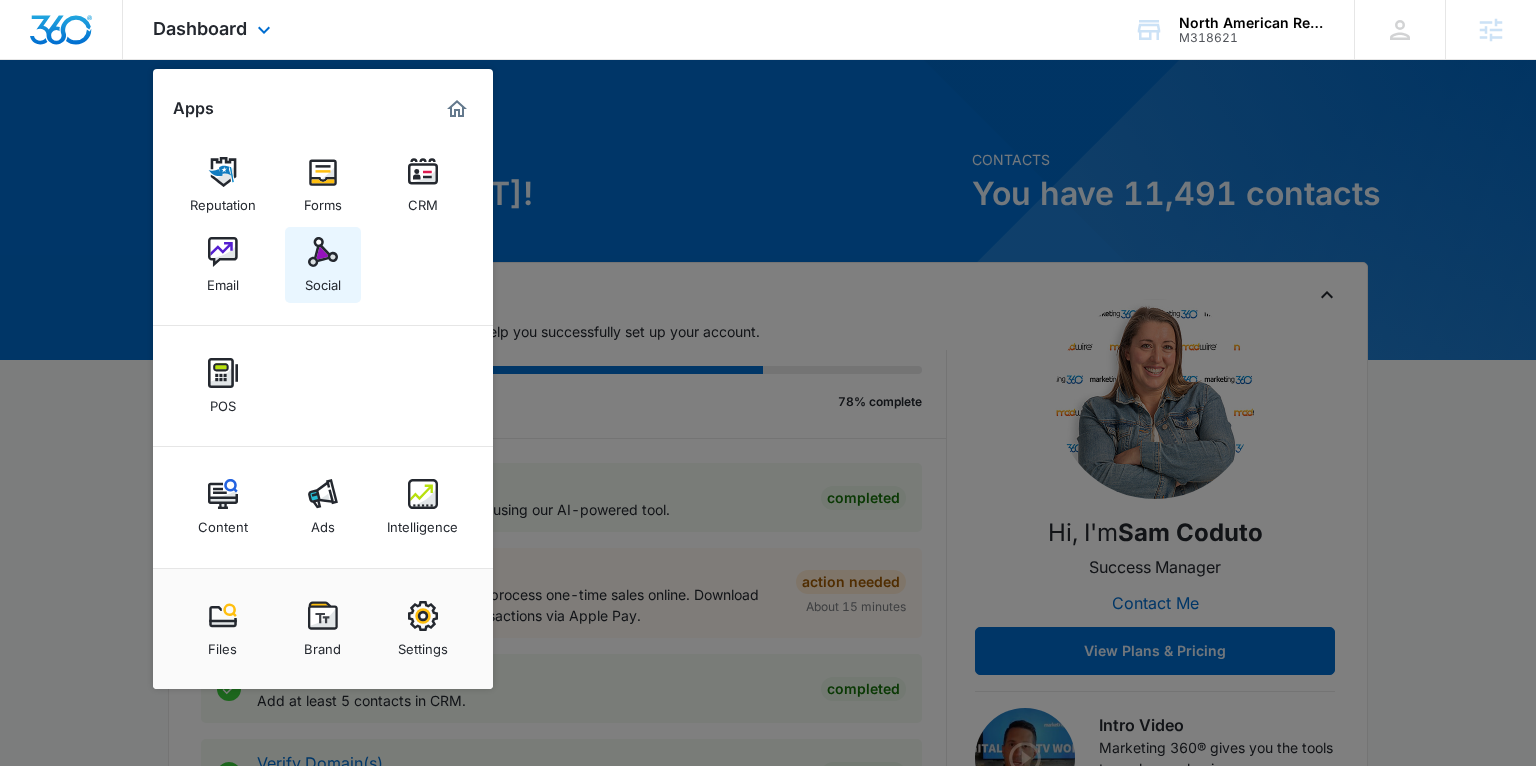 click at bounding box center (323, 252) 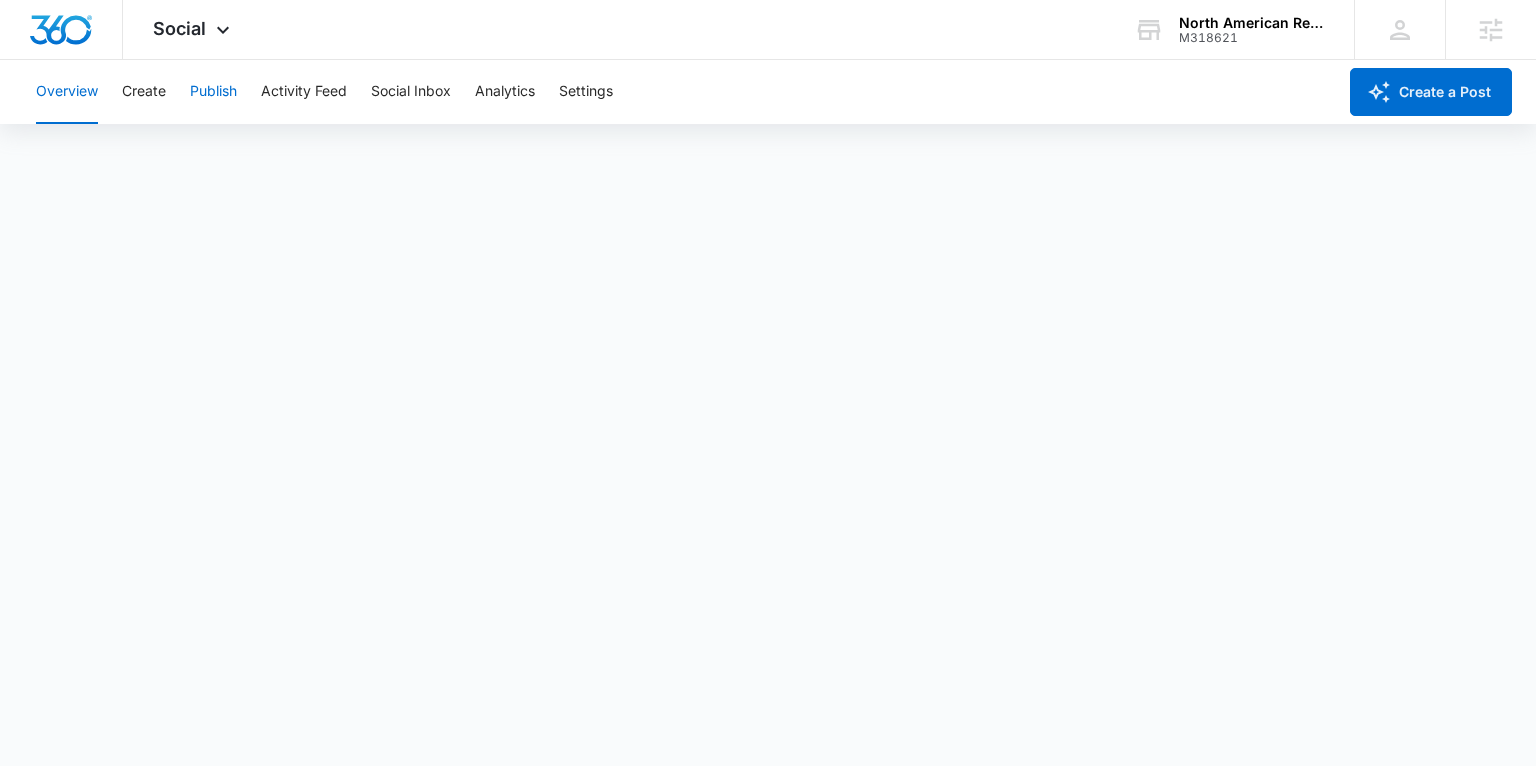 click on "Publish" at bounding box center [213, 92] 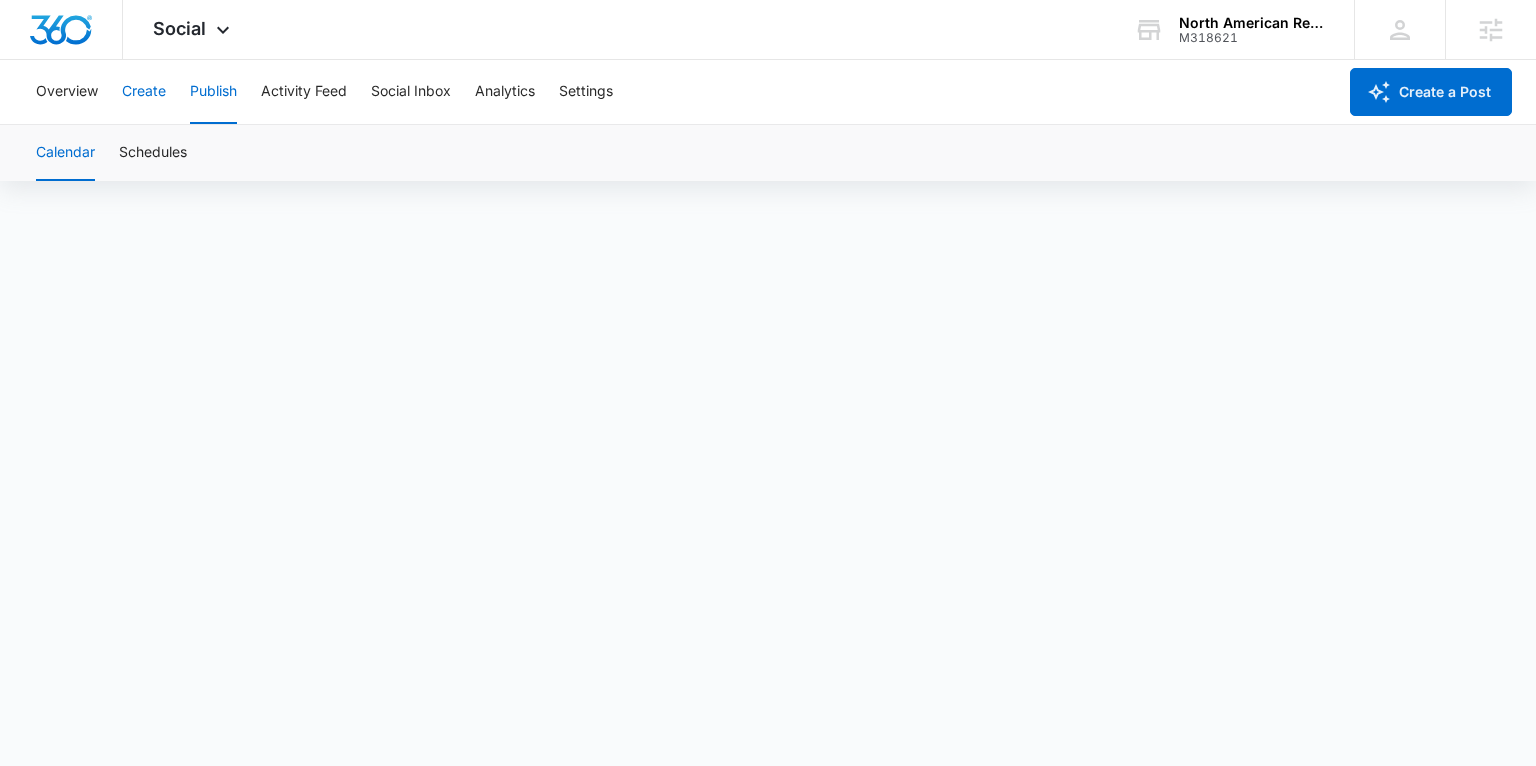 click on "Create" at bounding box center (144, 92) 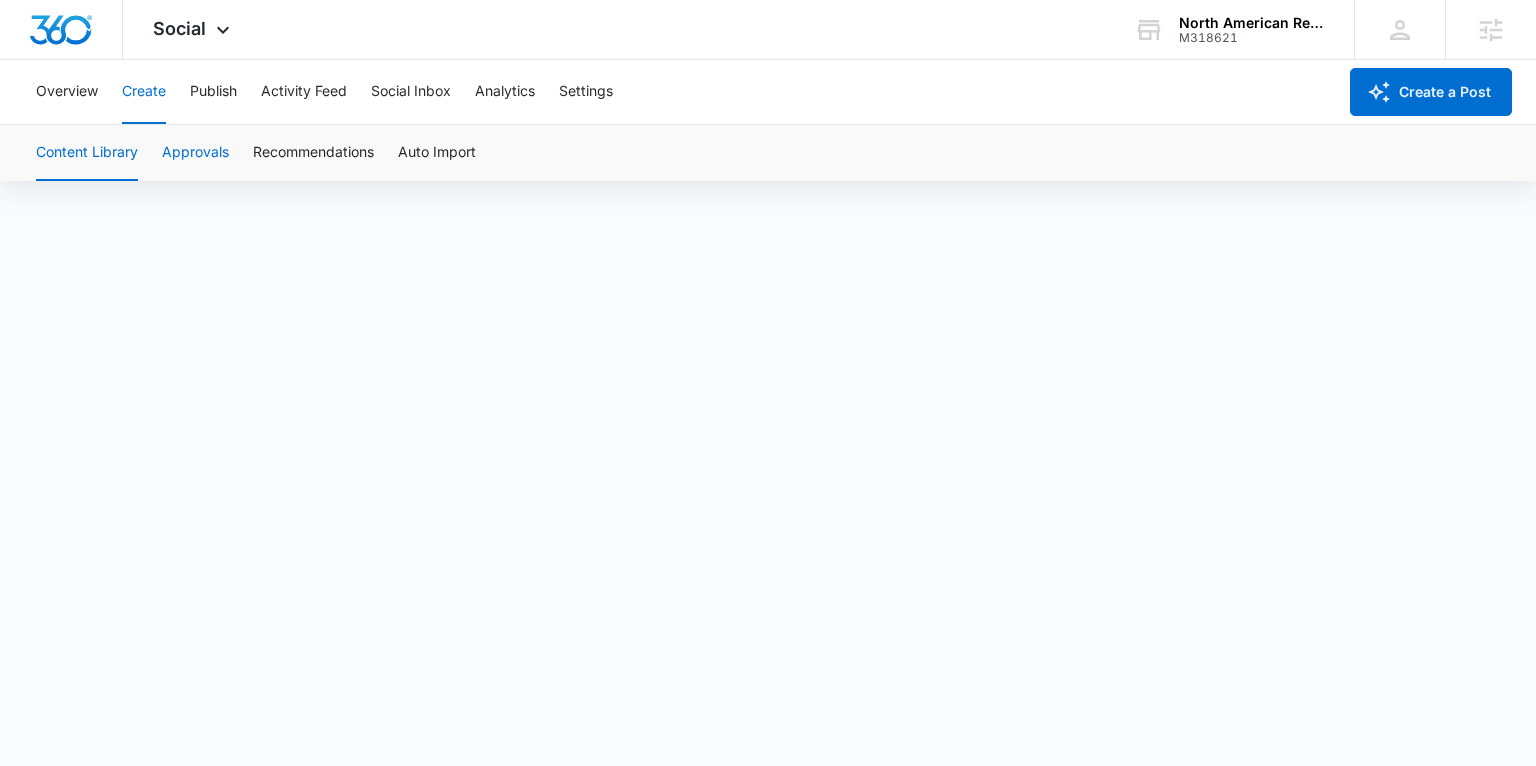 click on "Approvals" at bounding box center (195, 153) 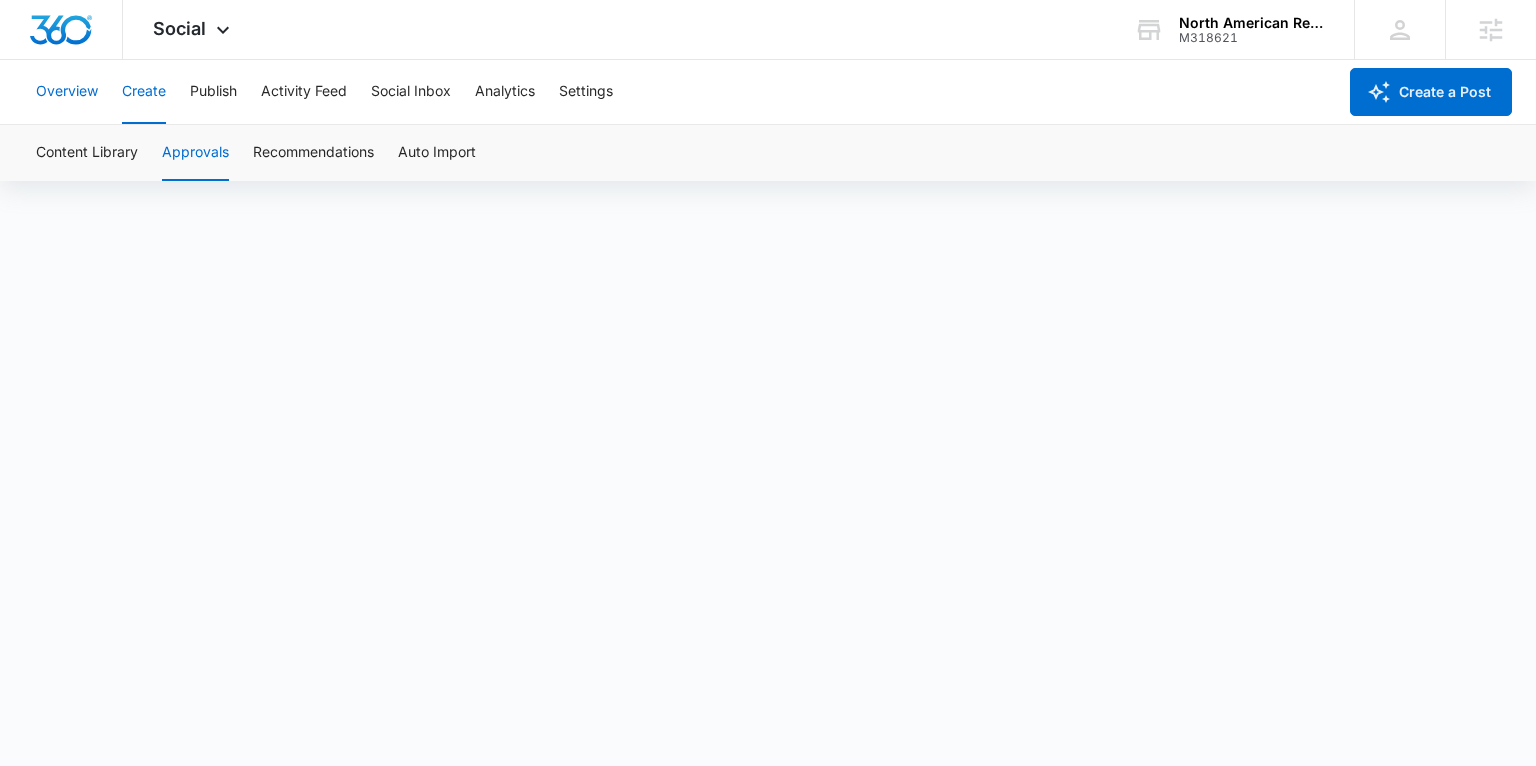 click on "Overview" at bounding box center (67, 92) 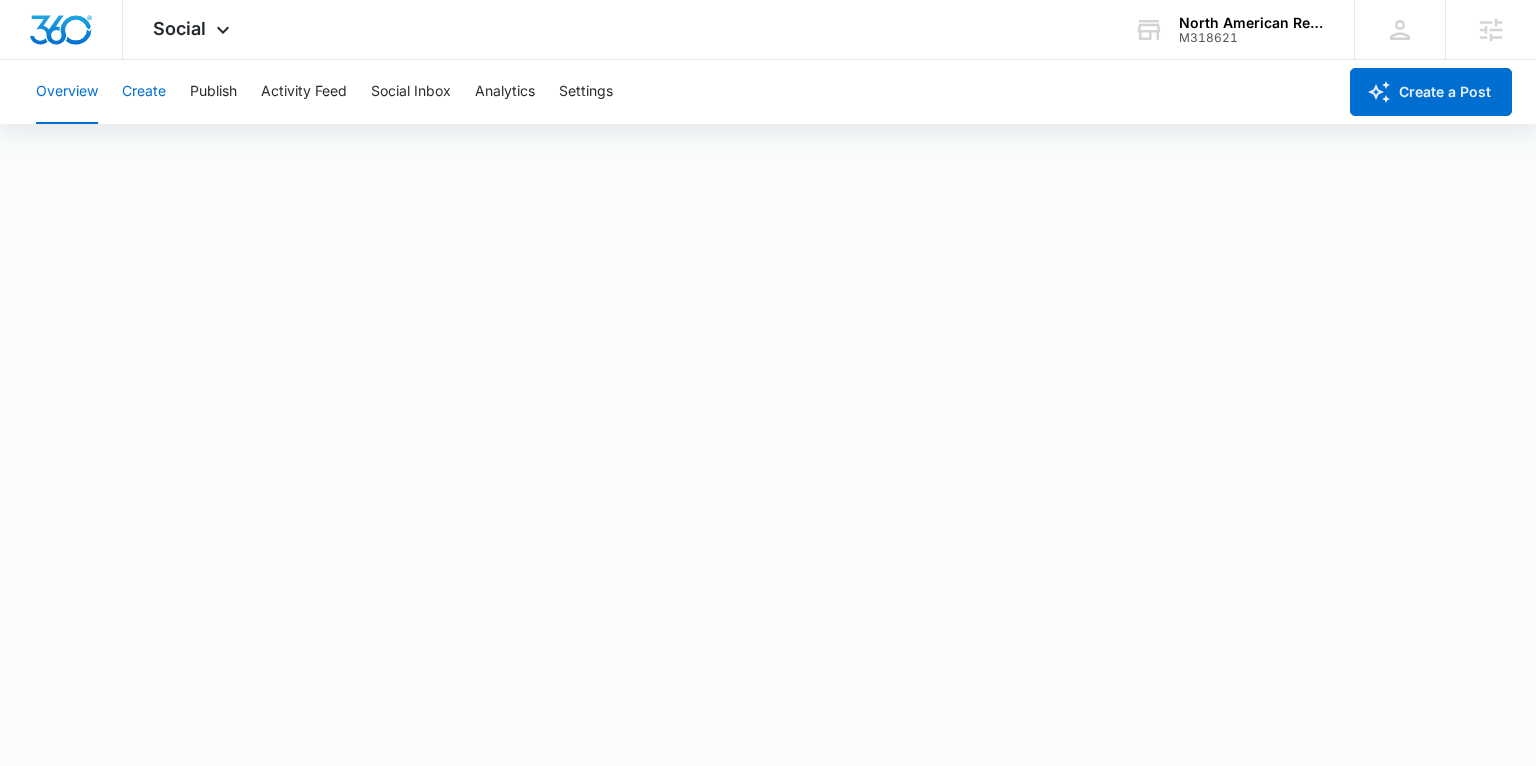 click on "Create" at bounding box center [144, 92] 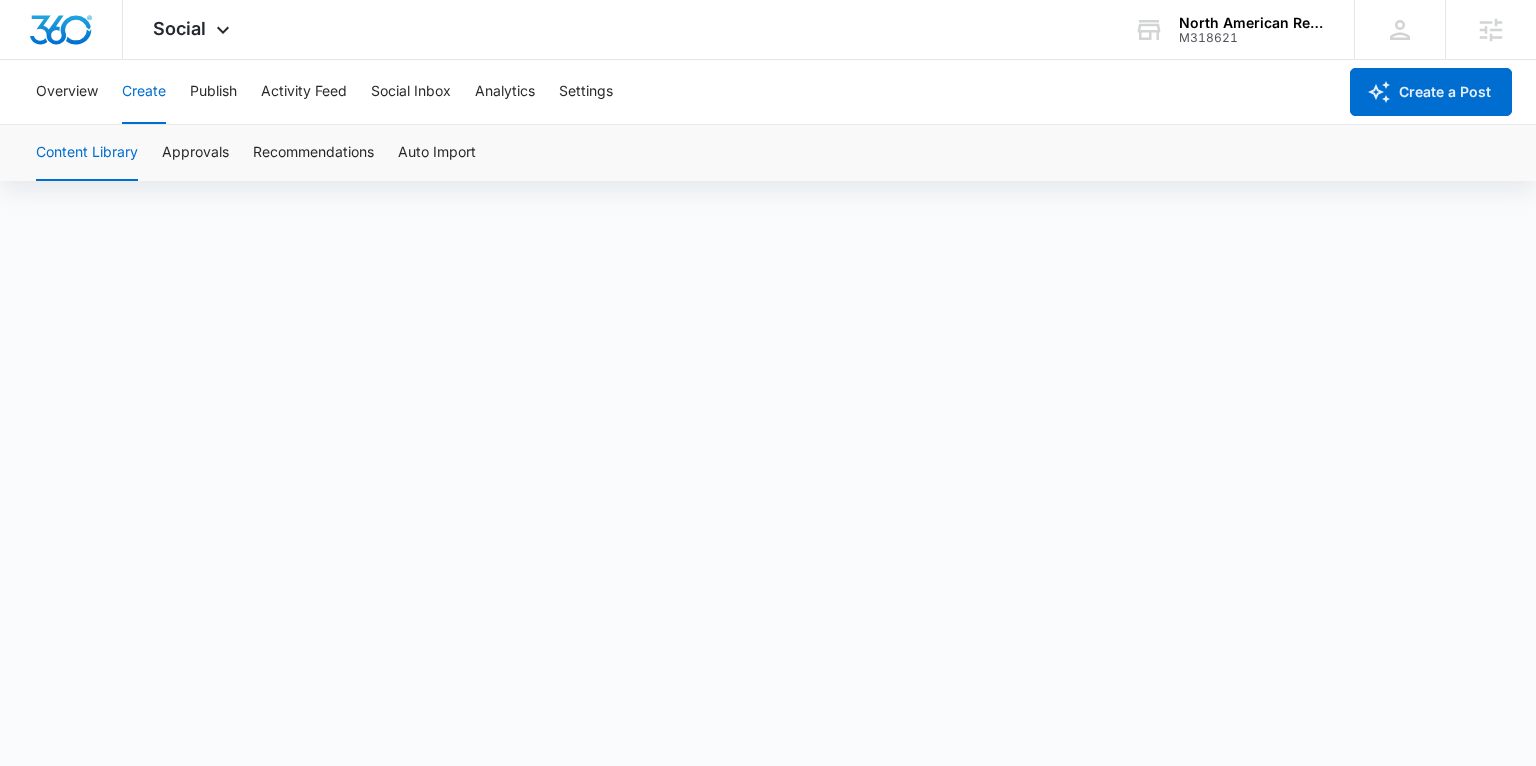 scroll, scrollTop: 14, scrollLeft: 0, axis: vertical 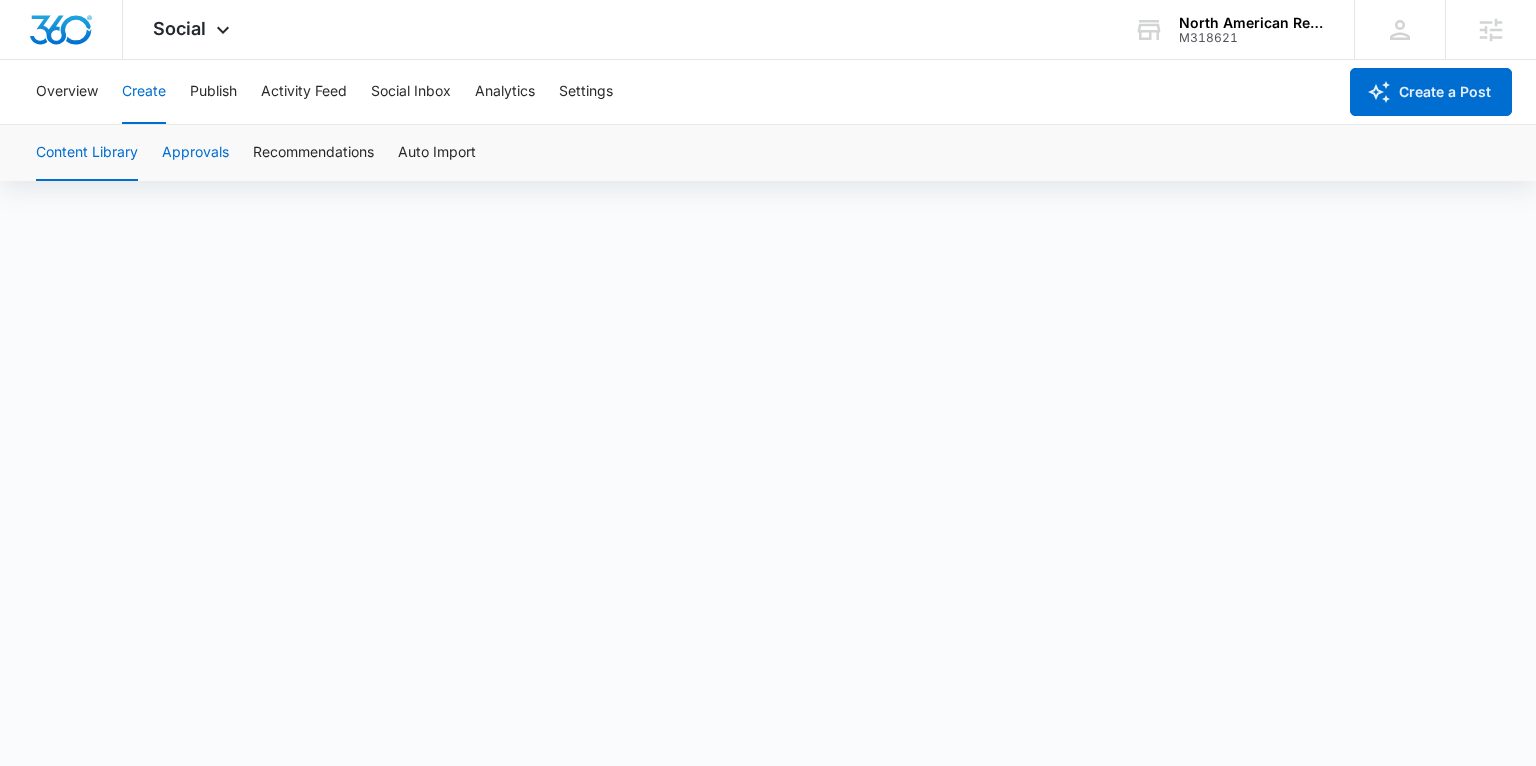 click on "Approvals" at bounding box center [195, 153] 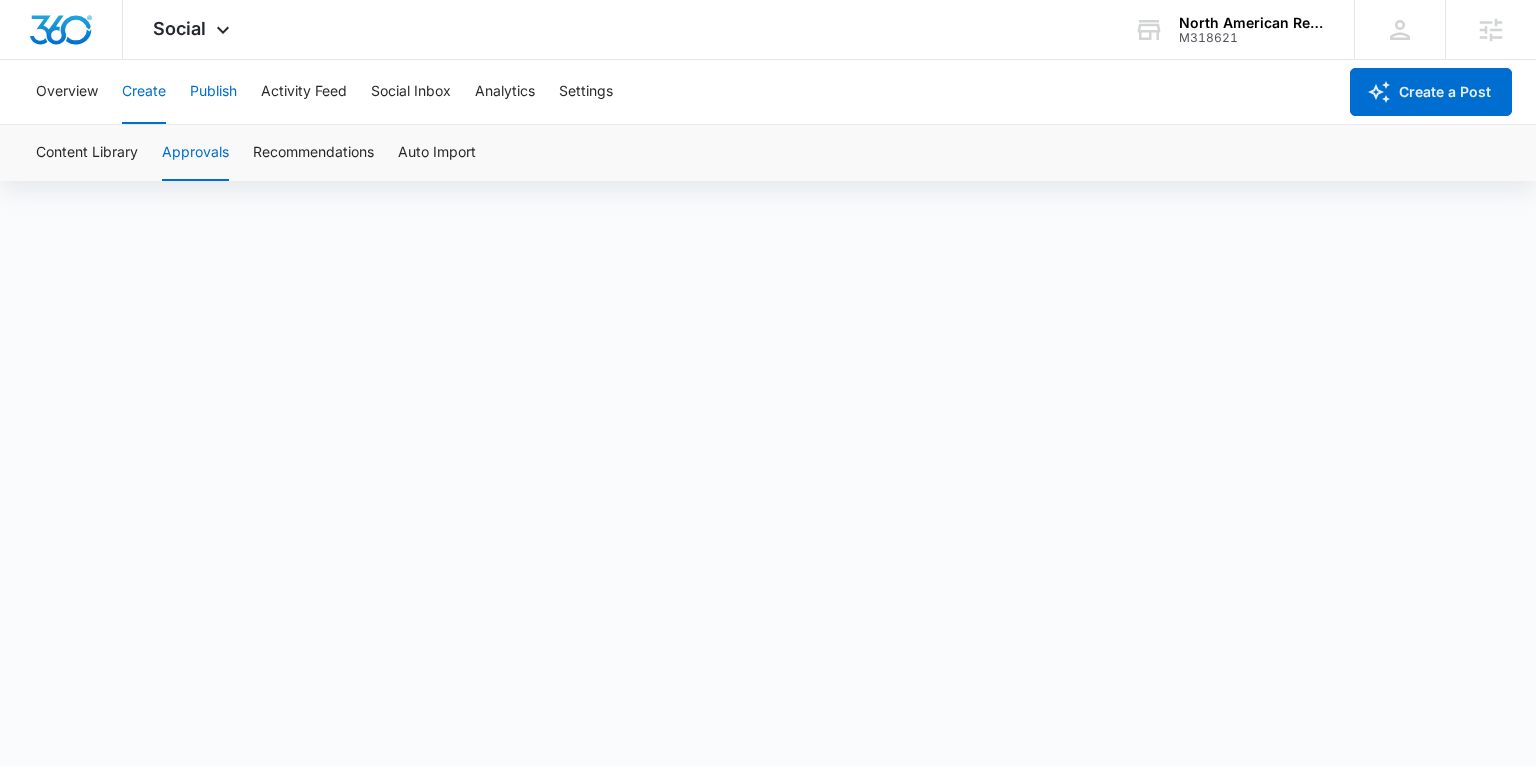 click on "Publish" at bounding box center (213, 92) 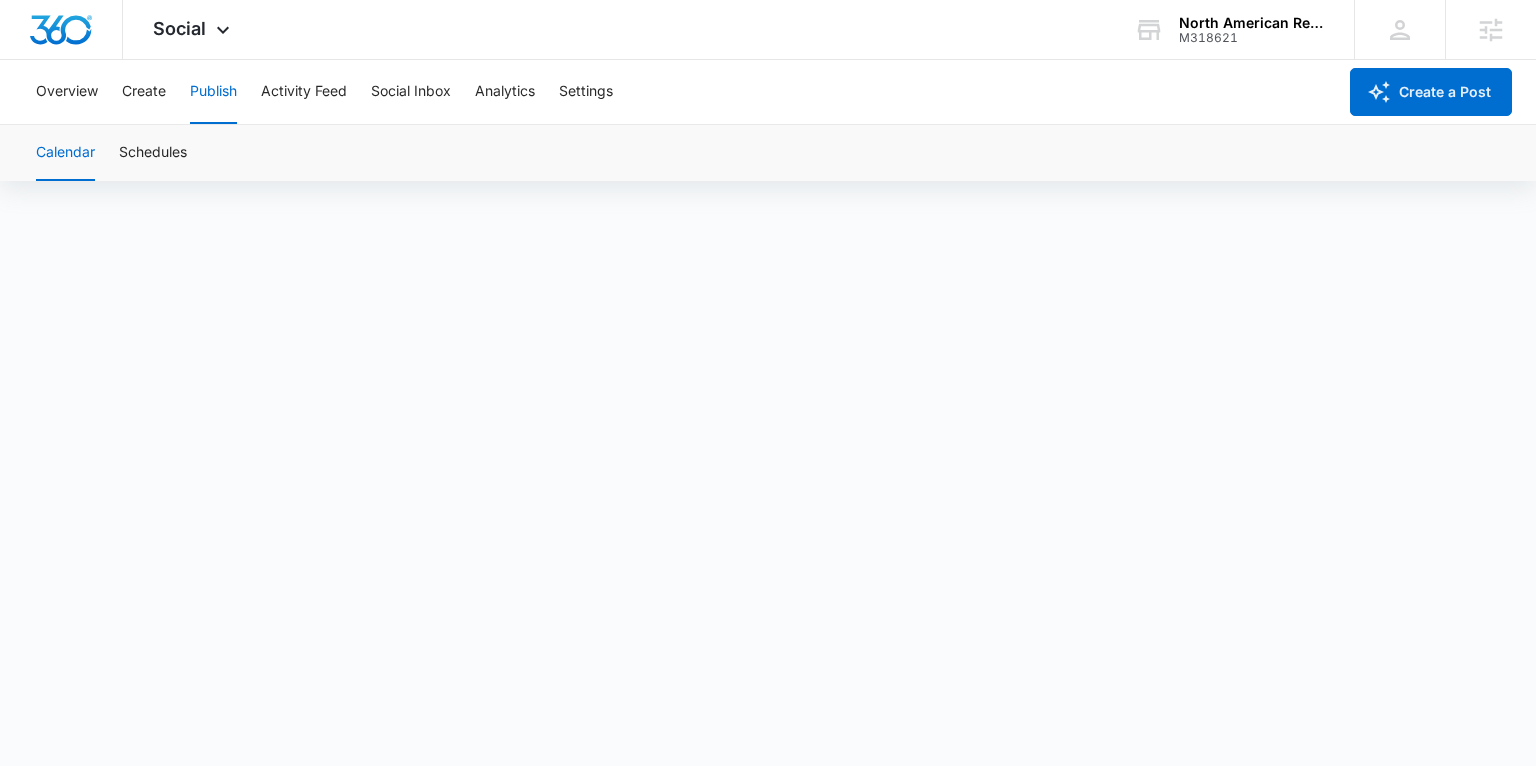 scroll, scrollTop: 0, scrollLeft: 0, axis: both 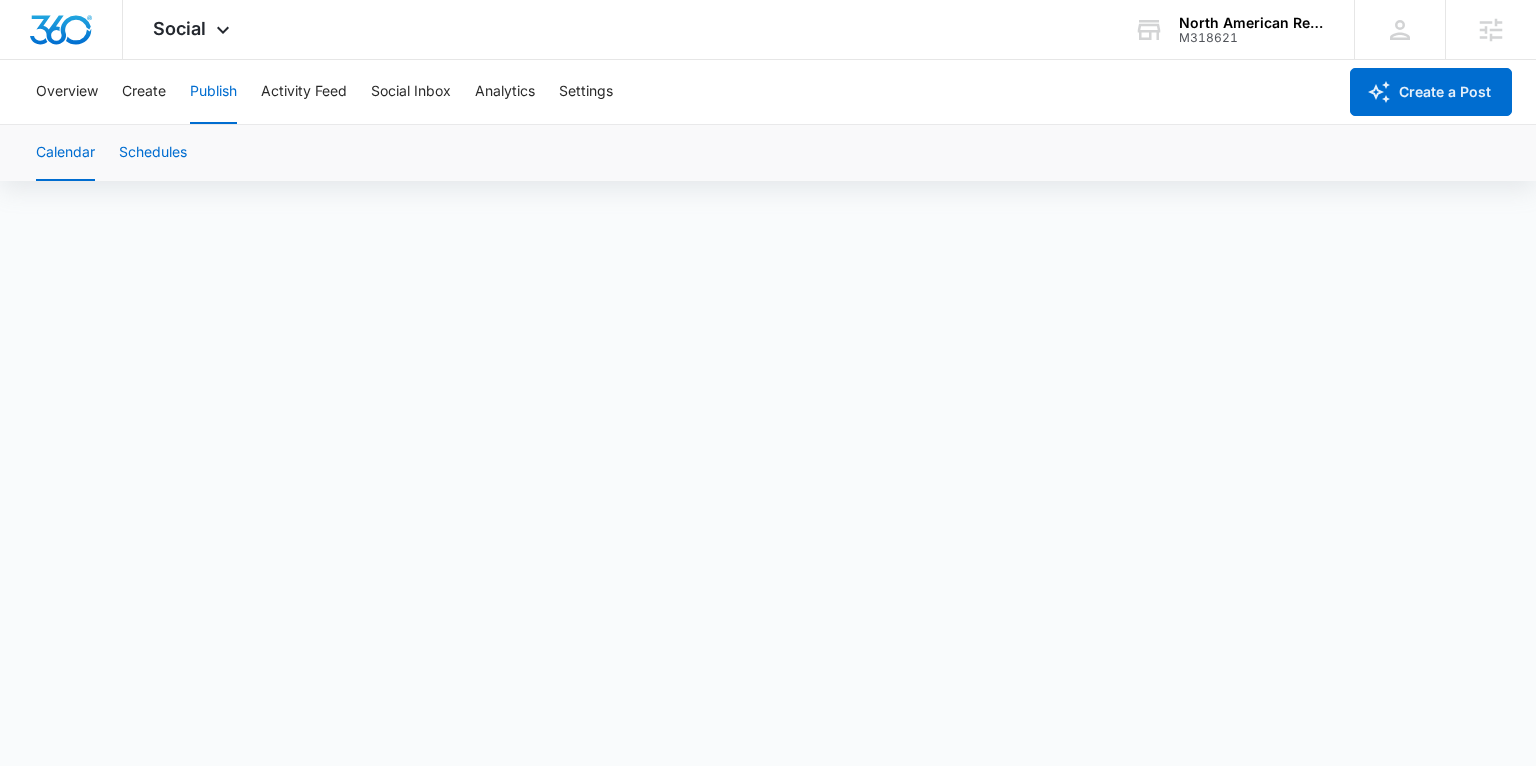 click on "Schedules" at bounding box center [153, 153] 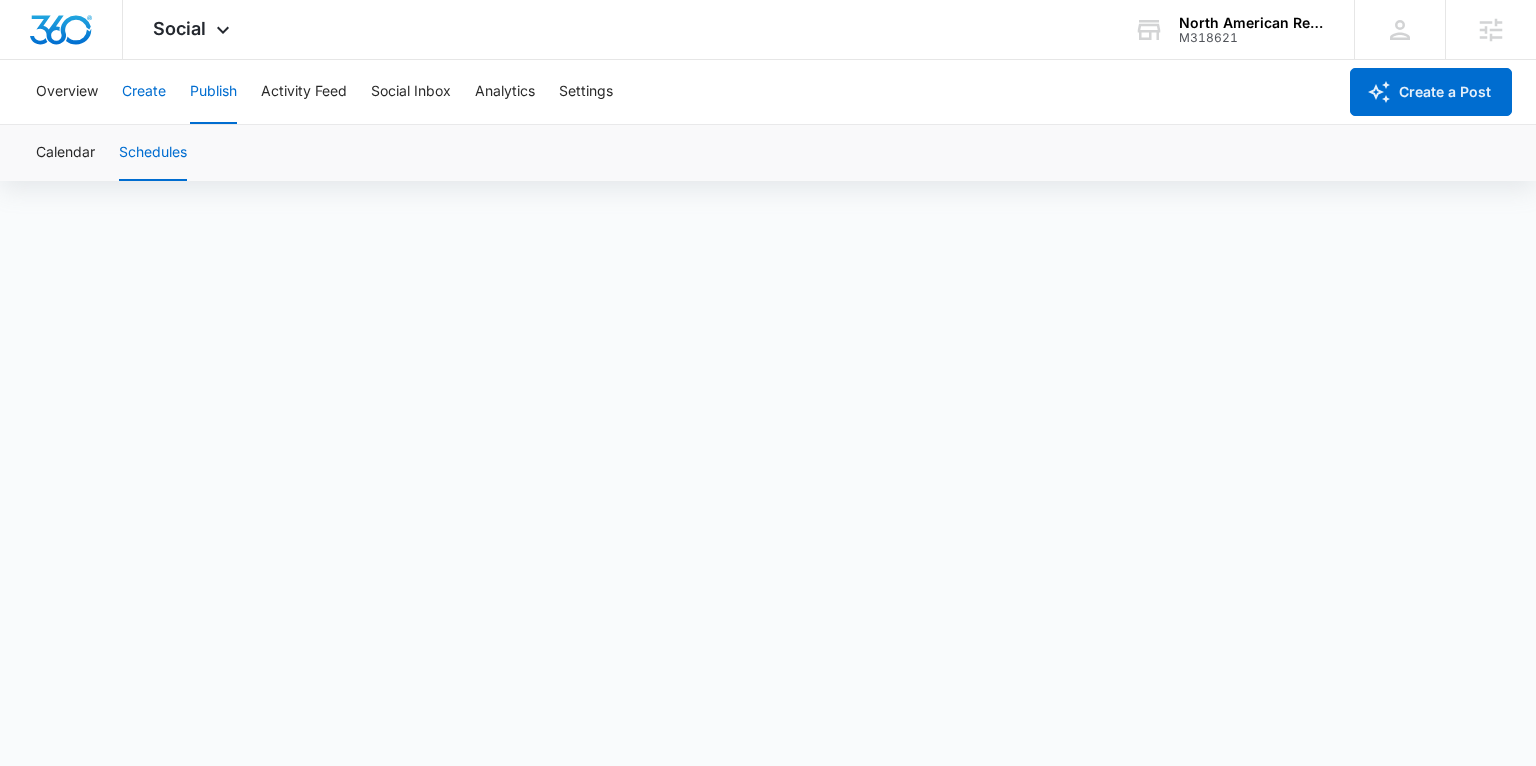 click on "Create" at bounding box center (144, 92) 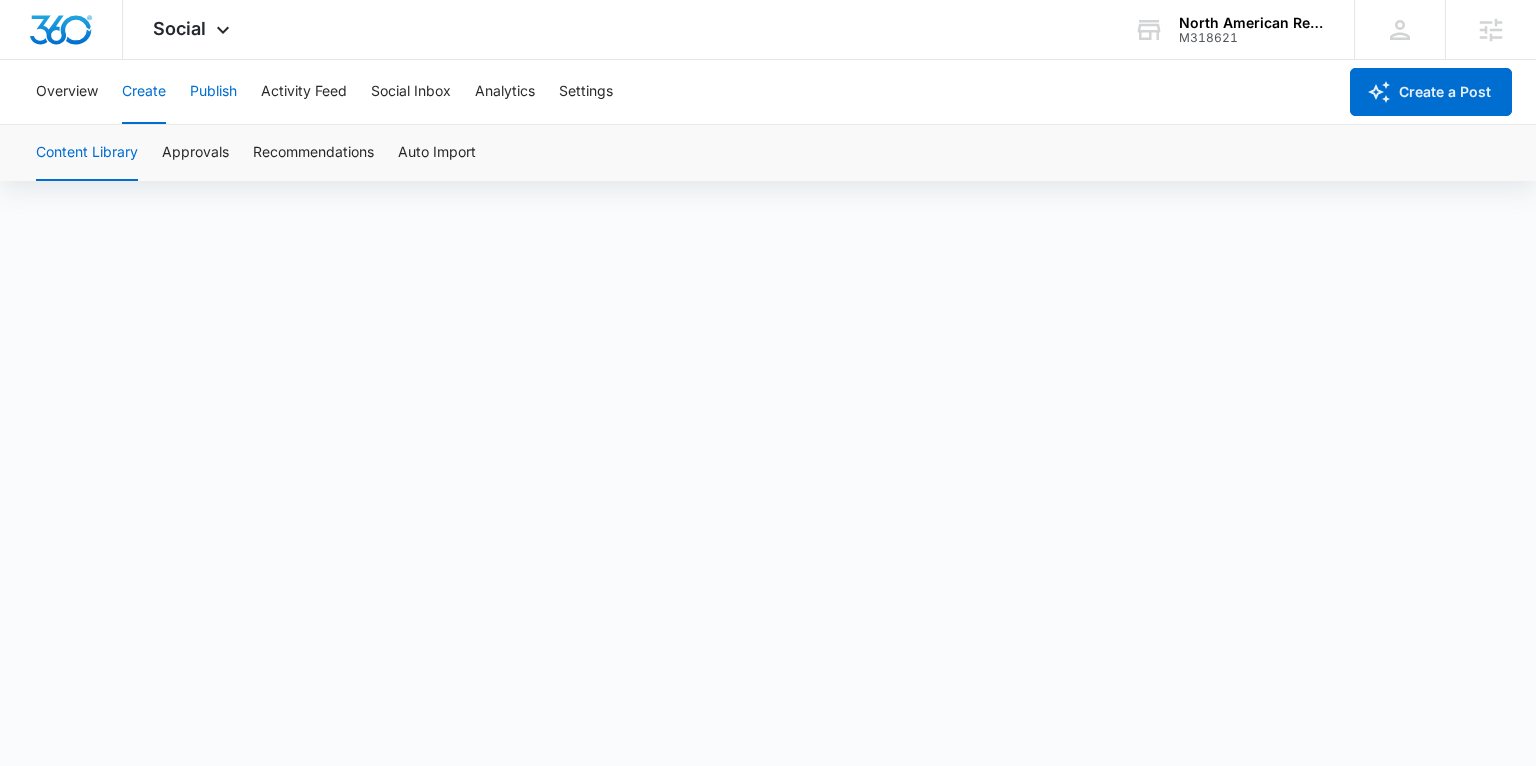 click on "Publish" at bounding box center (213, 92) 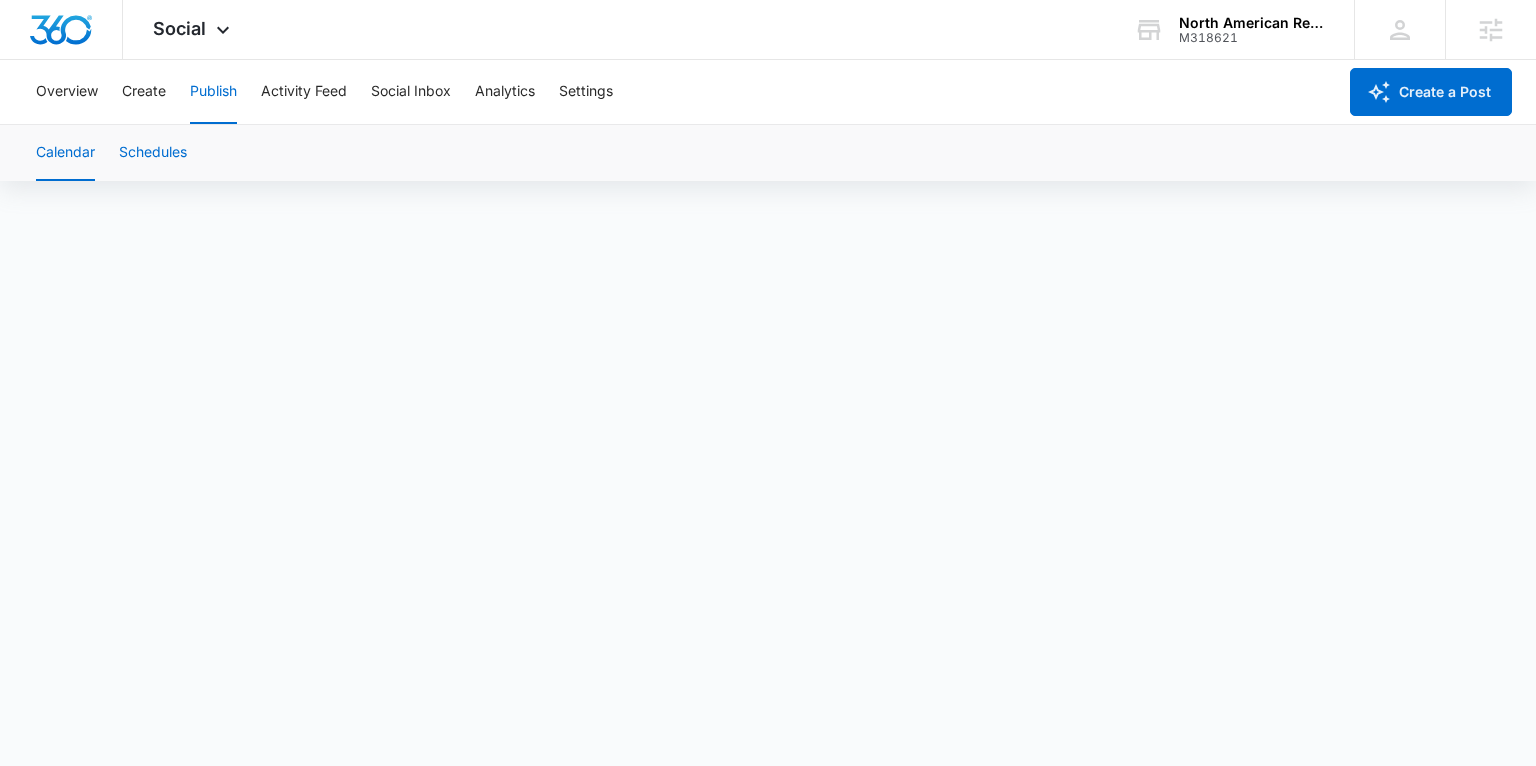 click on "Schedules" at bounding box center [153, 153] 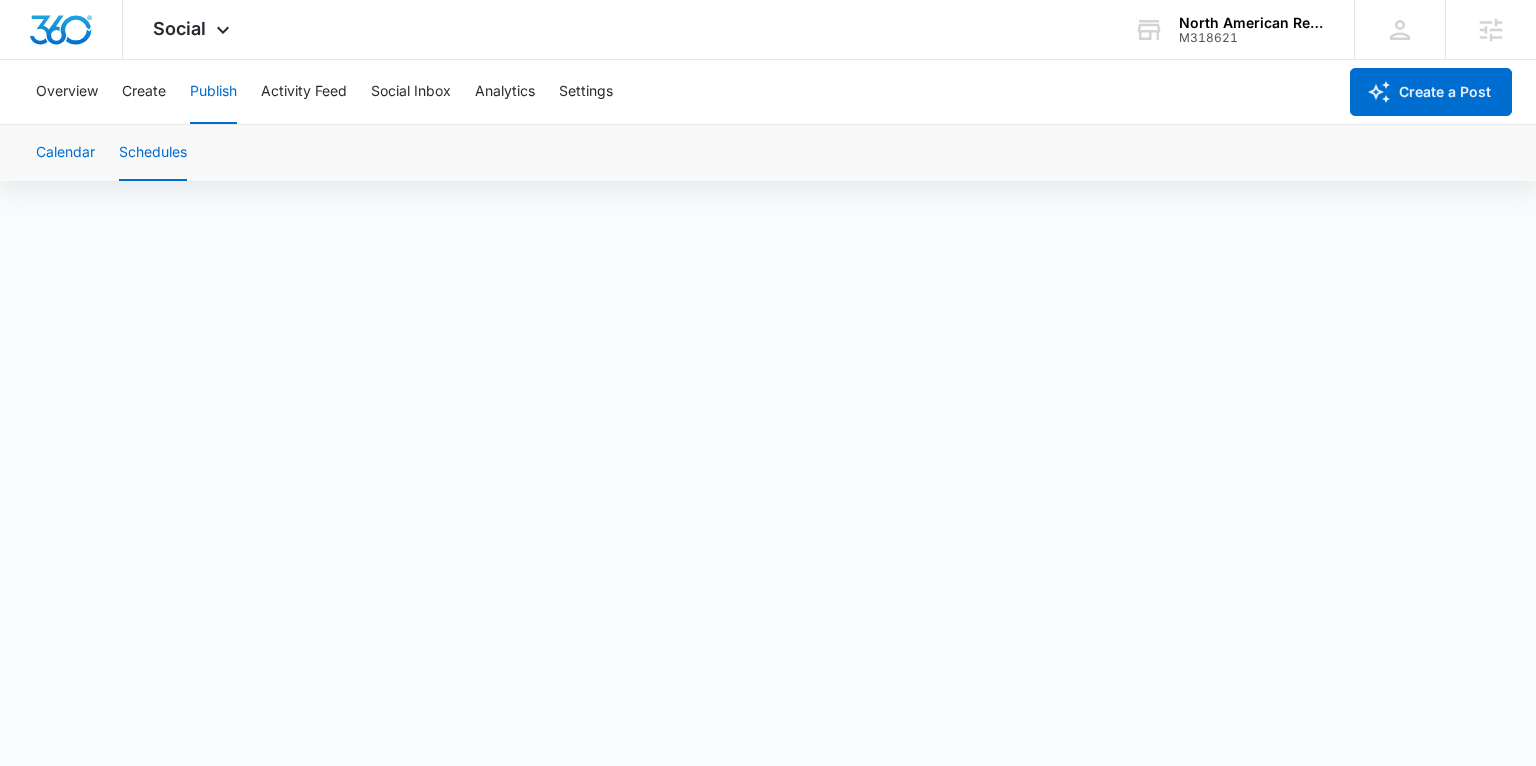 click on "Calendar" at bounding box center (65, 153) 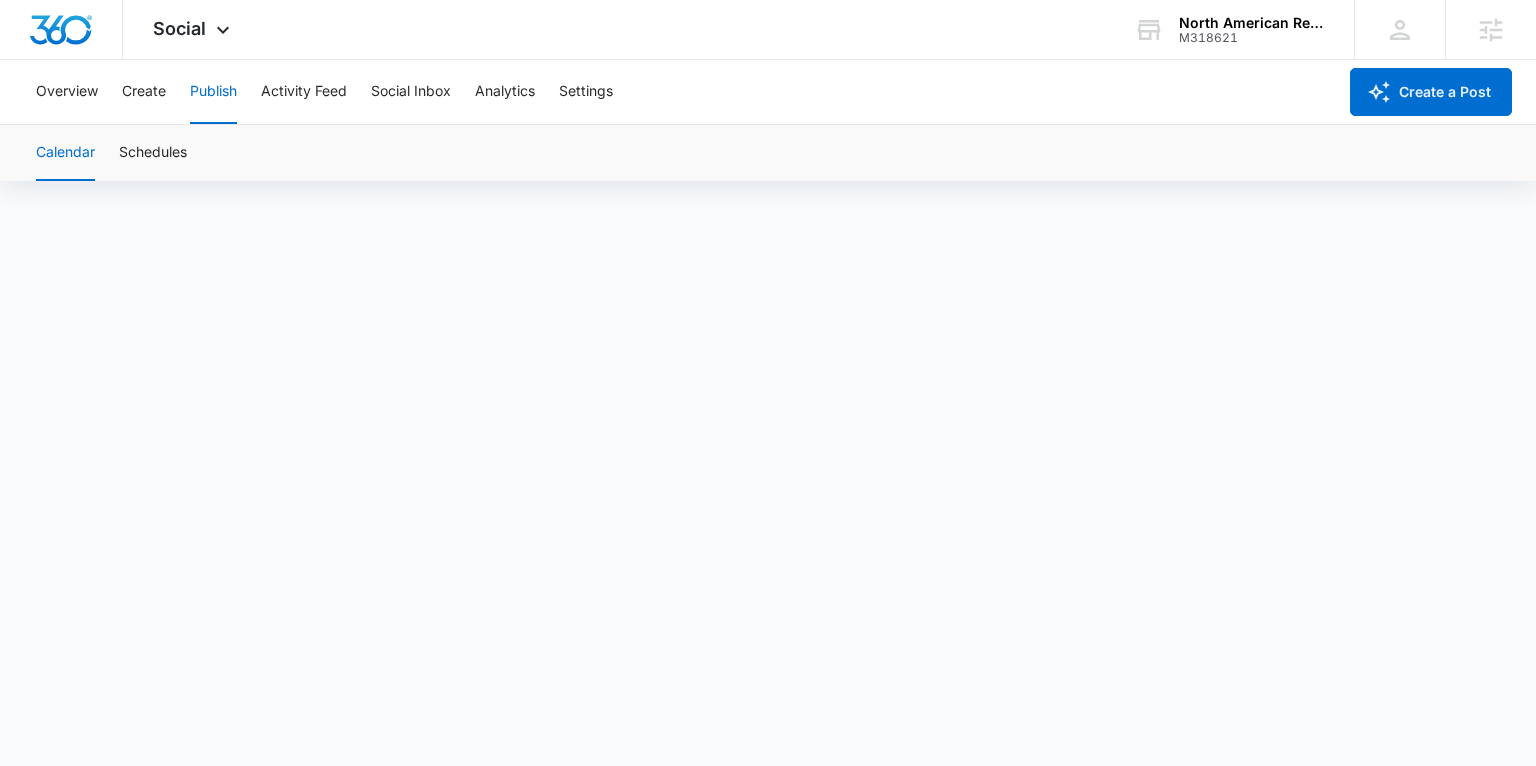 scroll, scrollTop: 14, scrollLeft: 0, axis: vertical 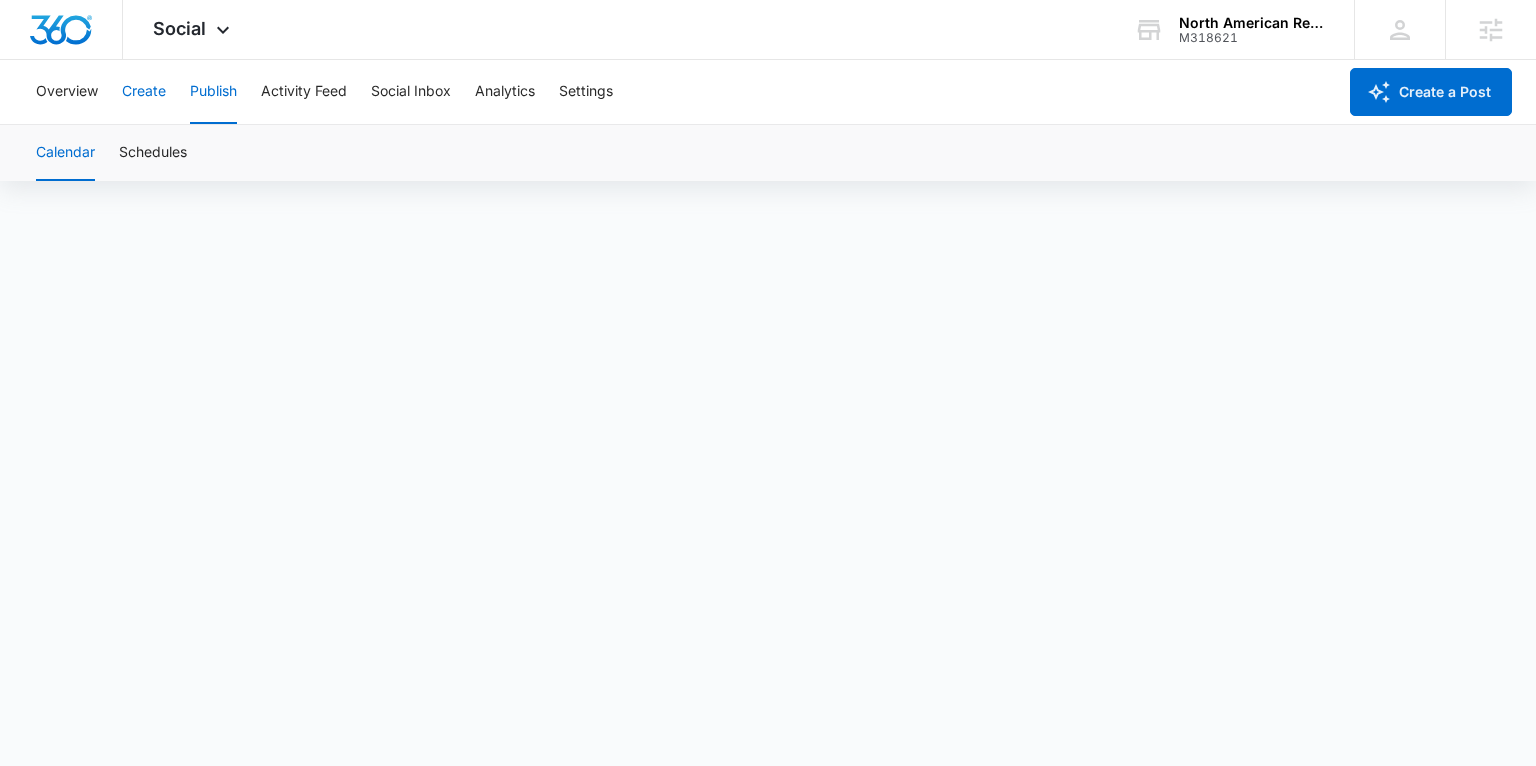 click on "Create" at bounding box center (144, 92) 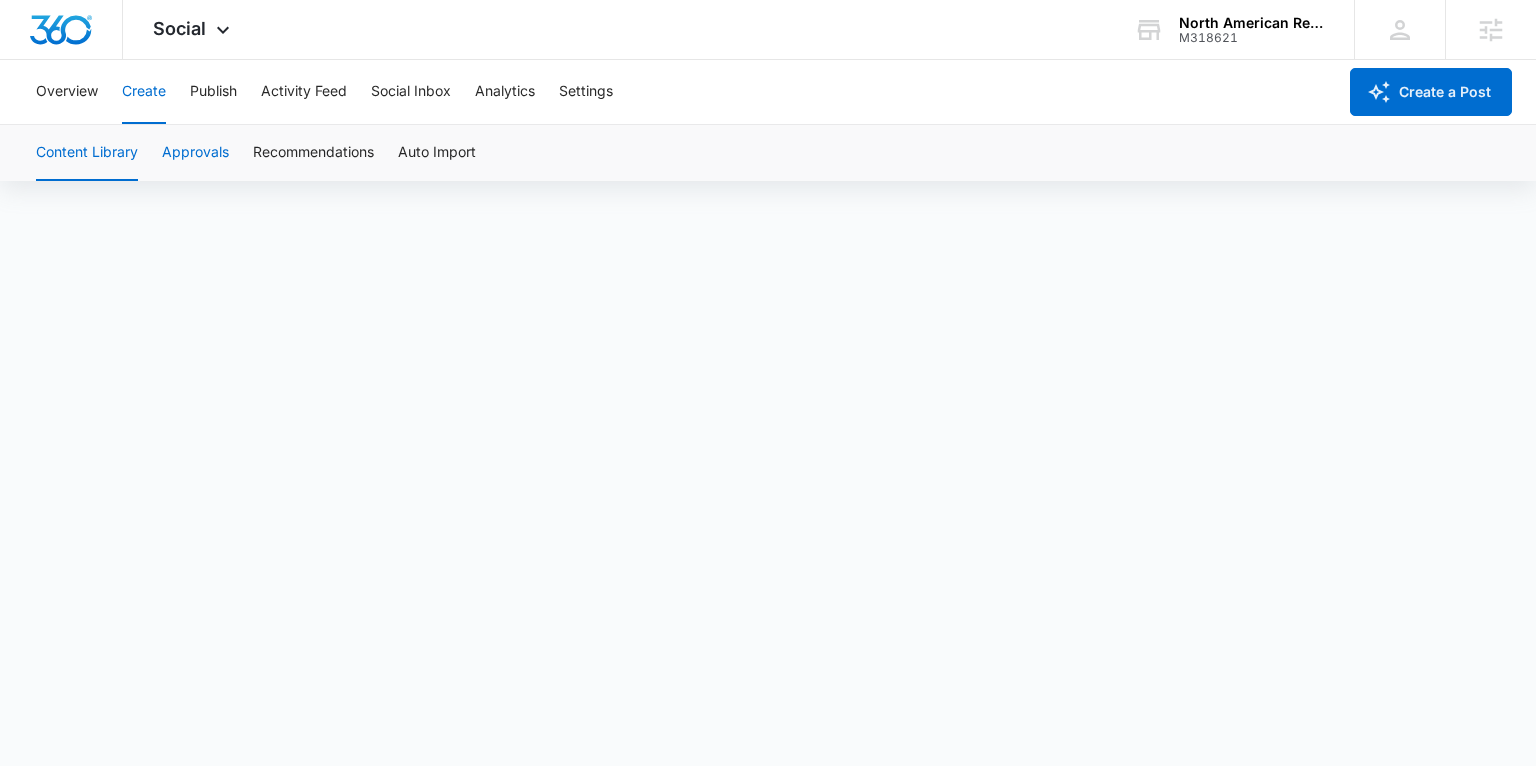 click on "Approvals" at bounding box center (195, 153) 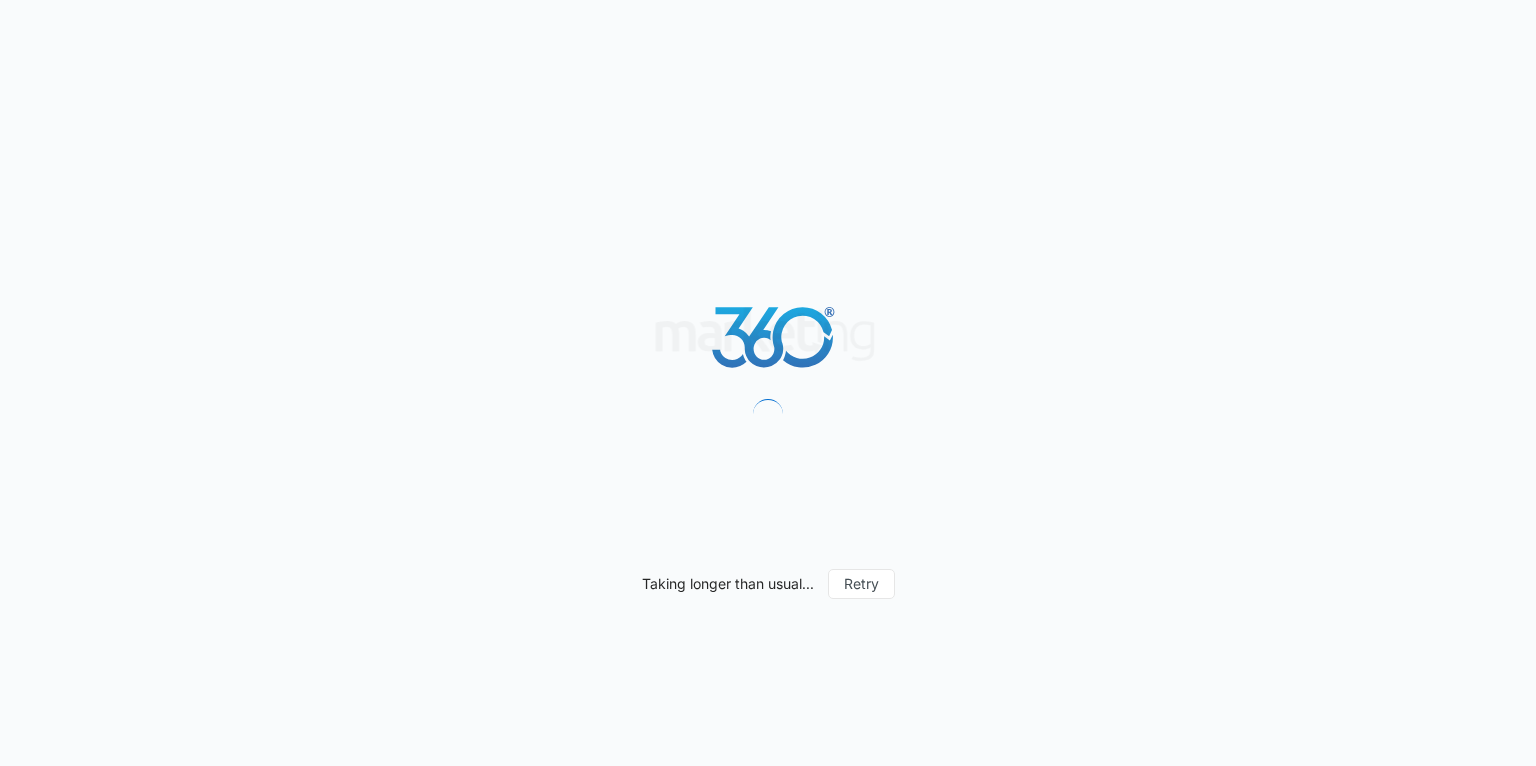 scroll, scrollTop: 0, scrollLeft: 0, axis: both 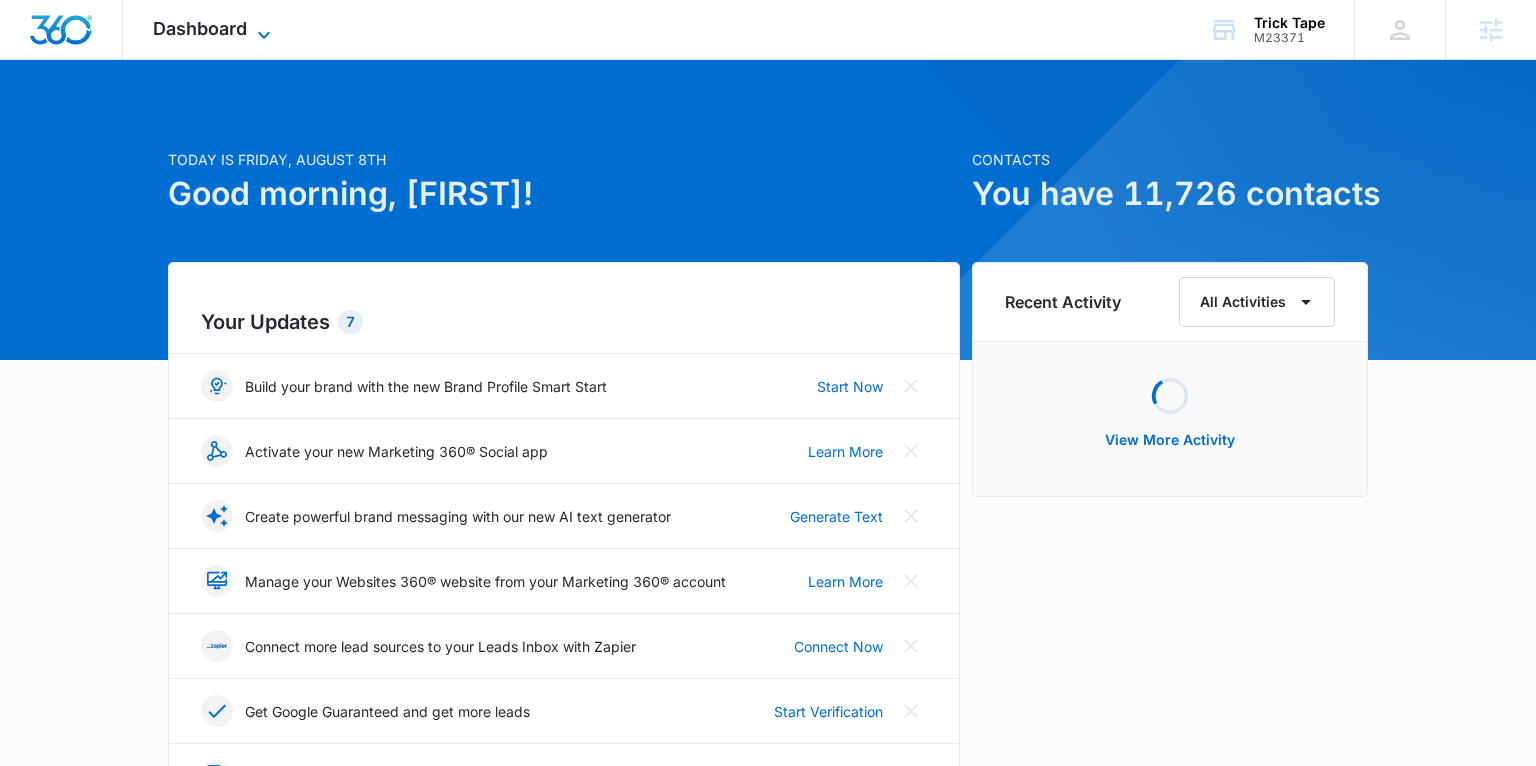 click on "Dashboard" at bounding box center [200, 28] 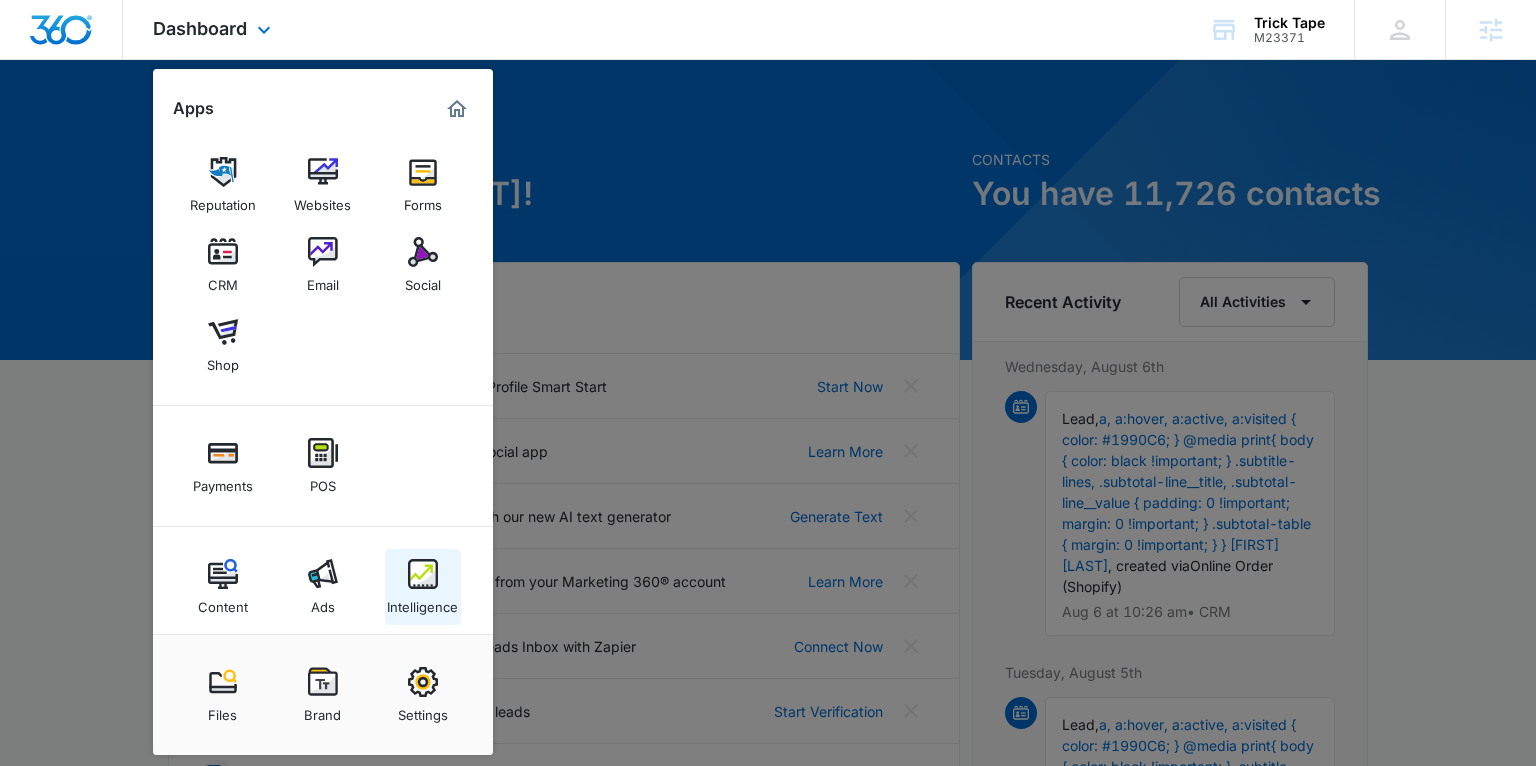 click at bounding box center (423, 574) 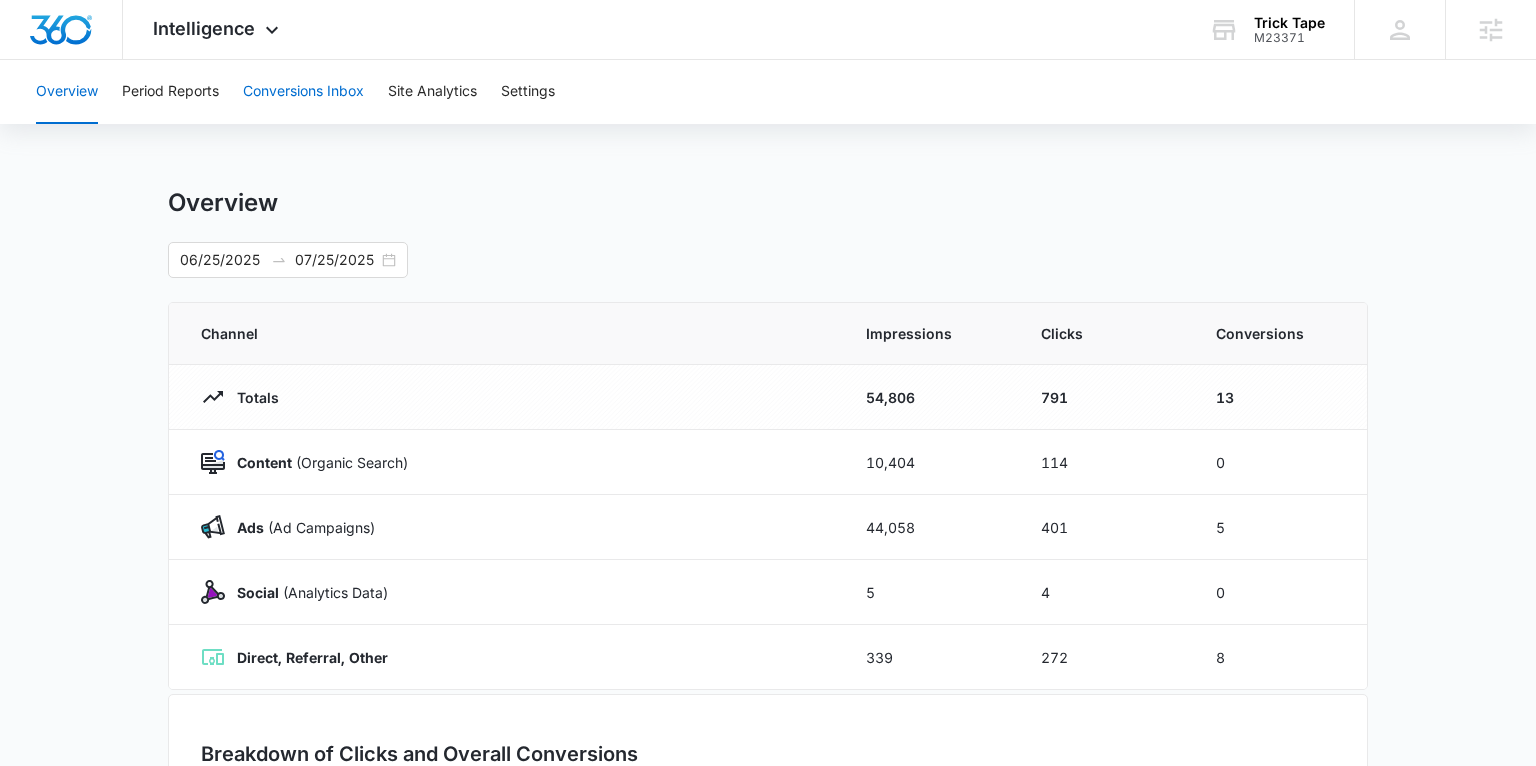 click on "Conversions Inbox" at bounding box center [303, 92] 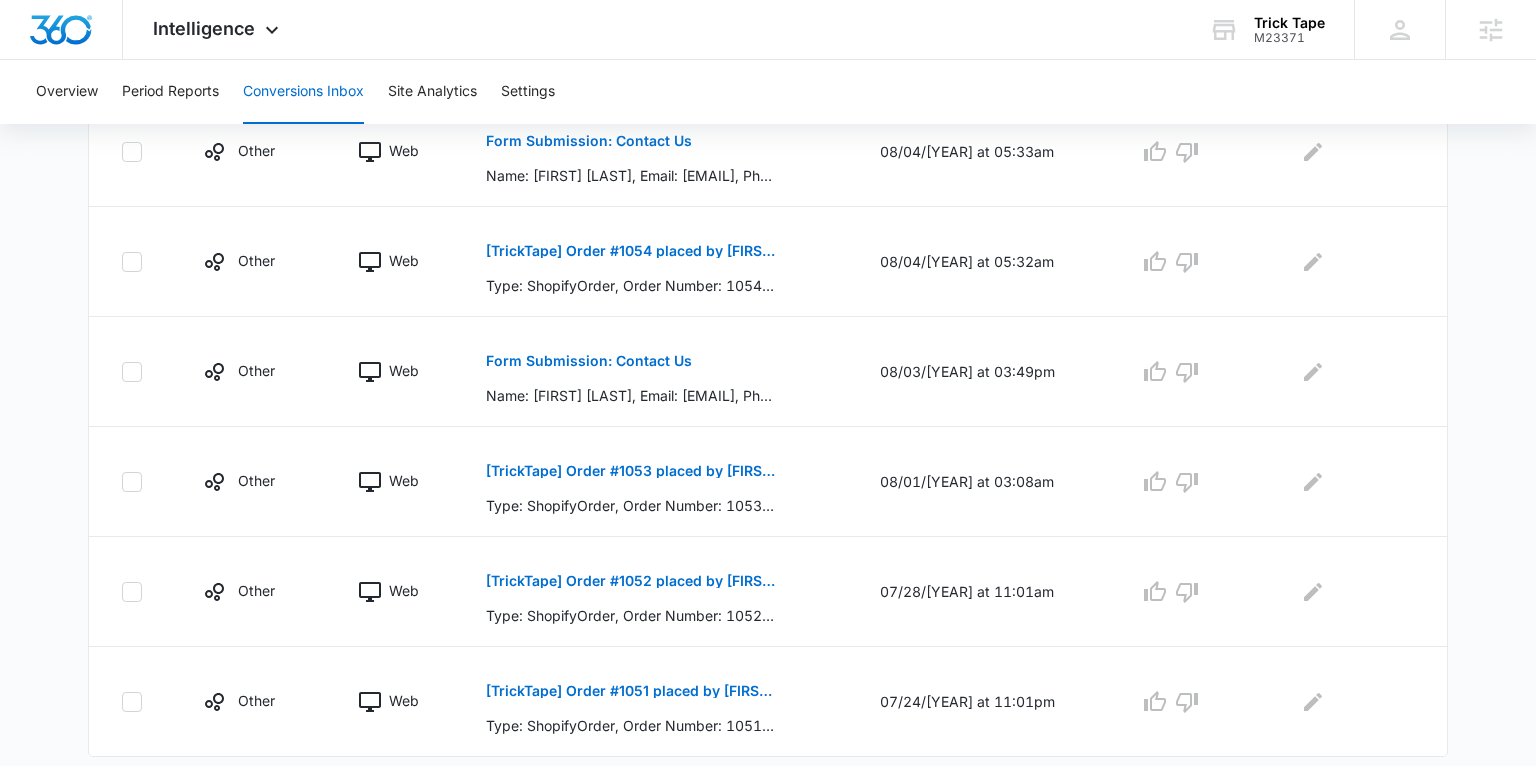 scroll, scrollTop: 1023, scrollLeft: 0, axis: vertical 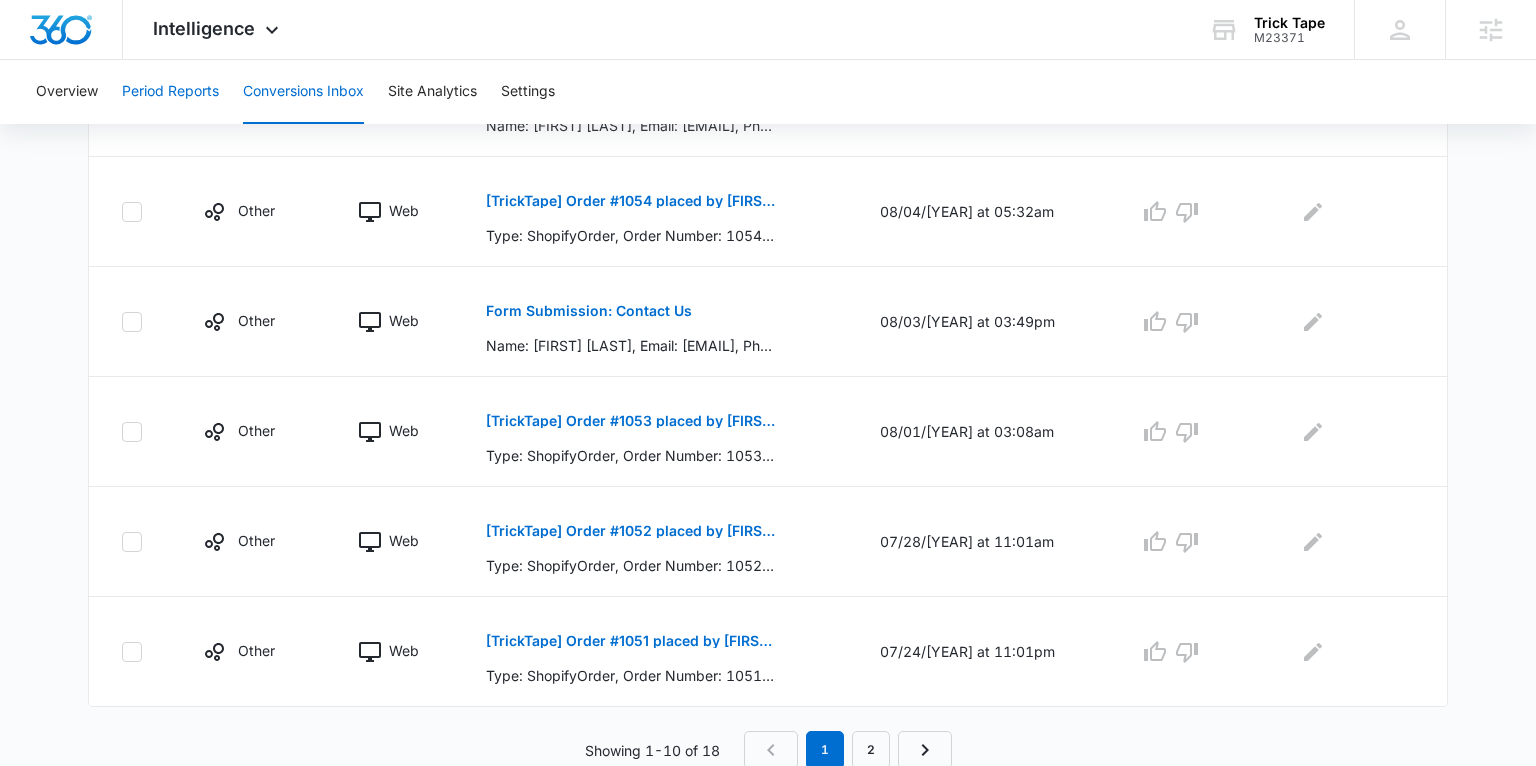 click on "Period Reports" at bounding box center [170, 92] 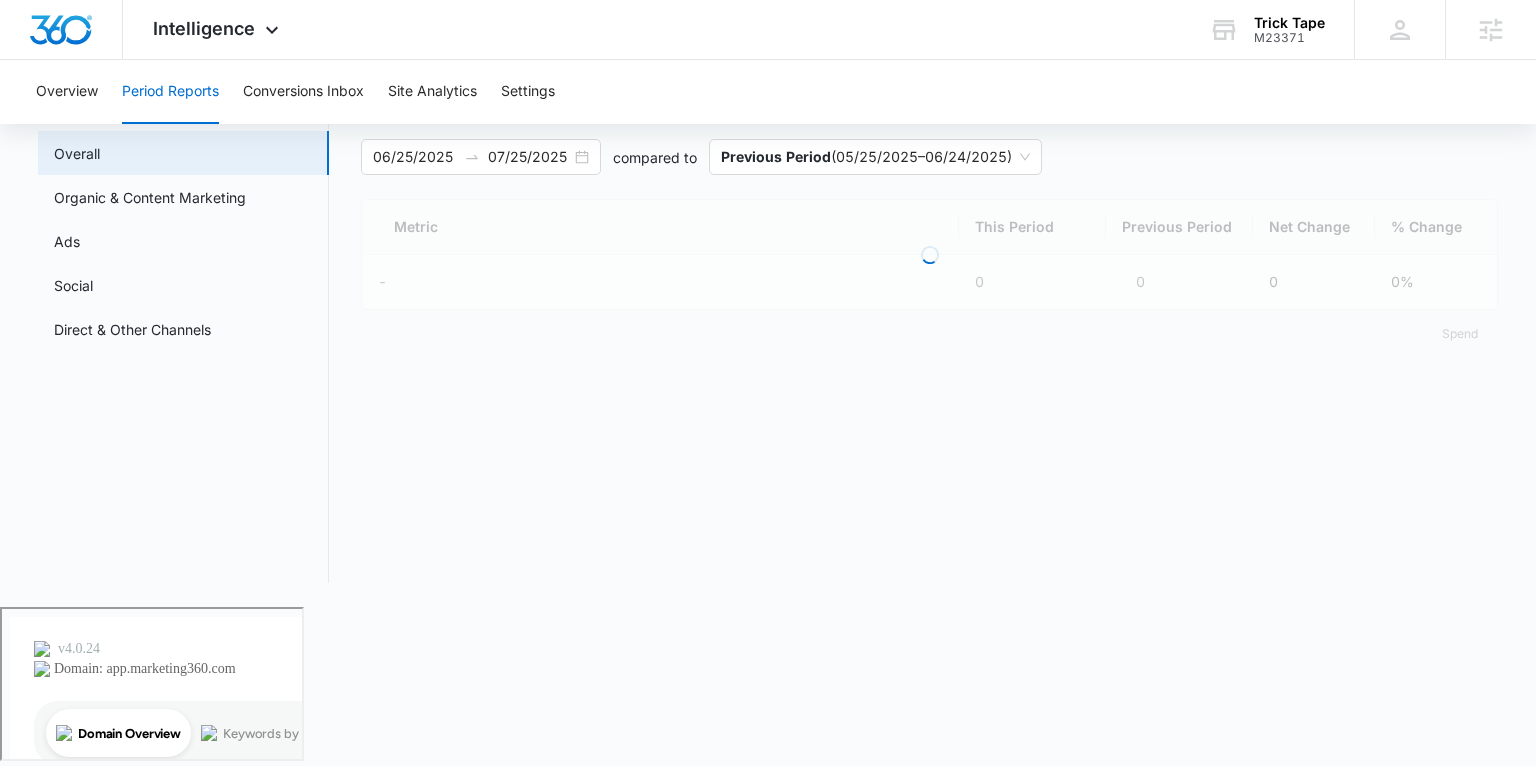scroll, scrollTop: 0, scrollLeft: 0, axis: both 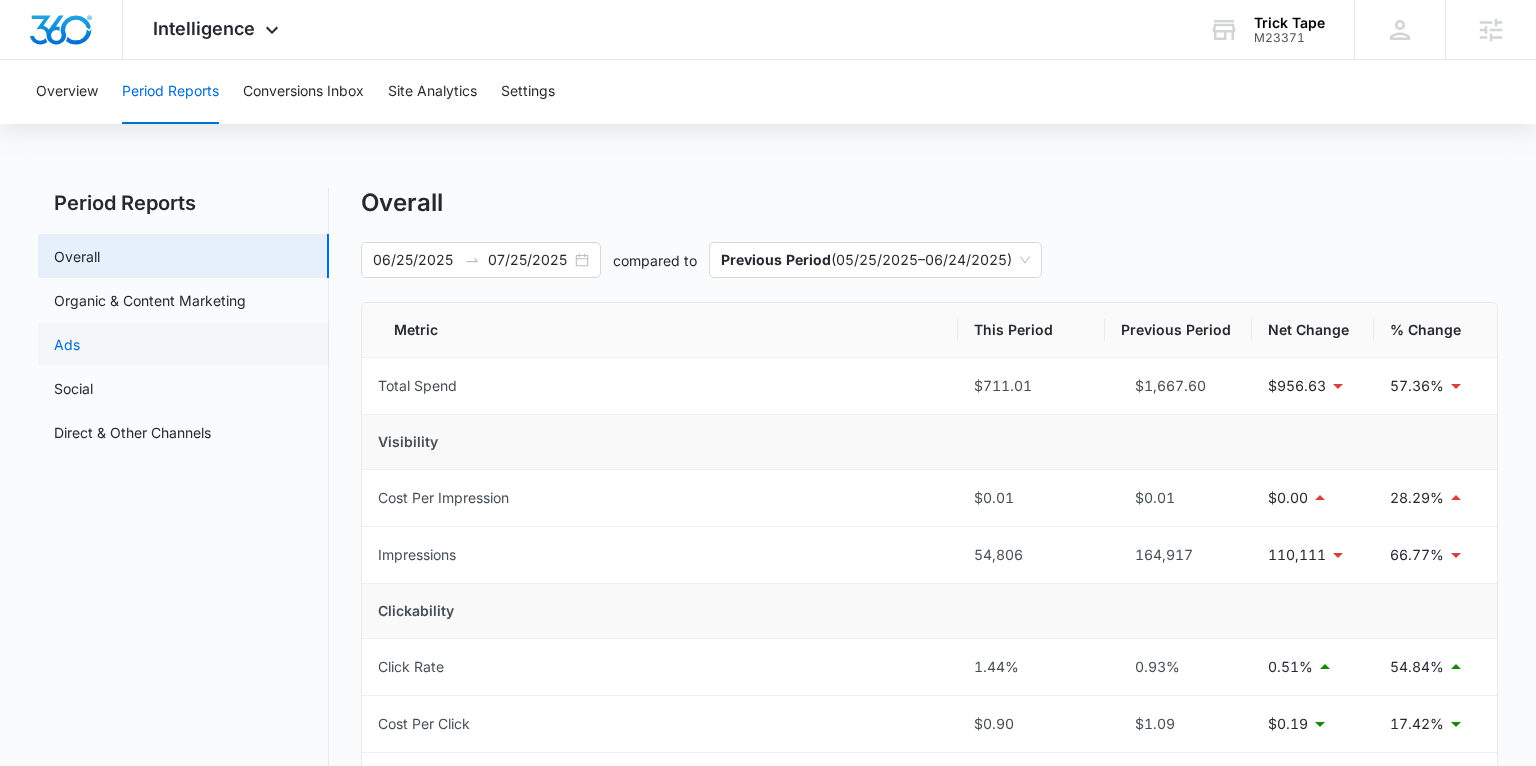 click on "Ads" at bounding box center (67, 344) 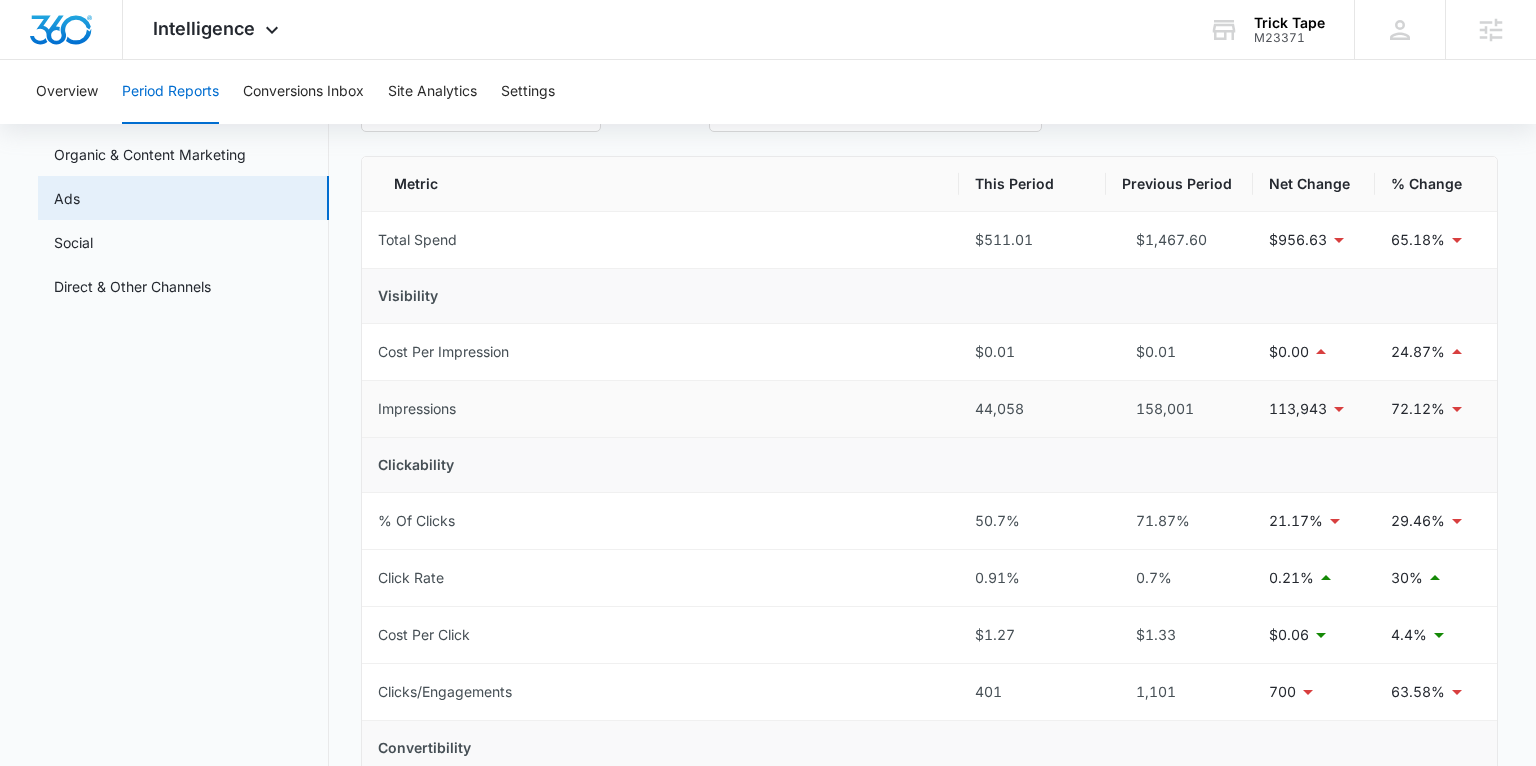 scroll, scrollTop: 0, scrollLeft: 0, axis: both 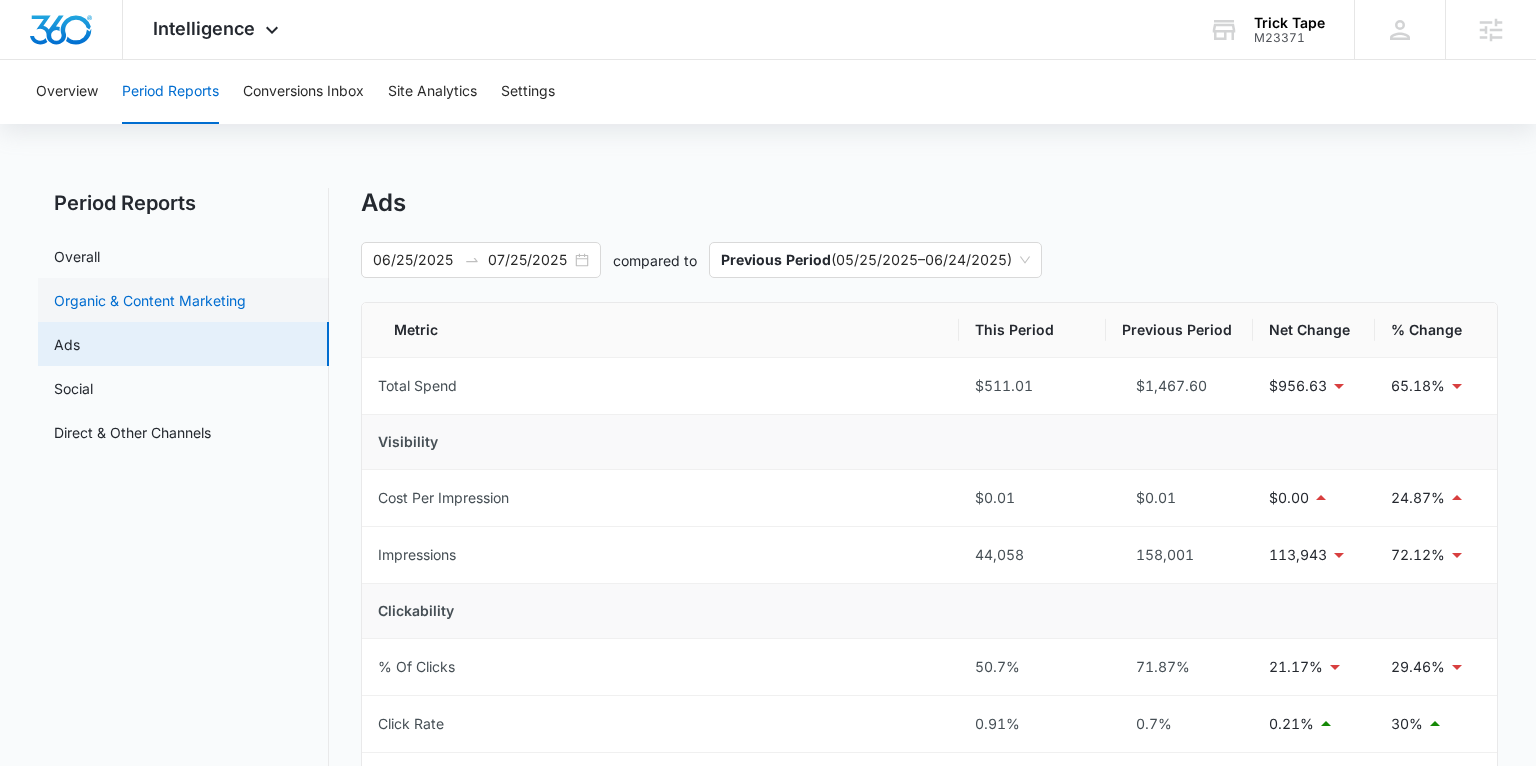 click on "Organic & Content Marketing" at bounding box center (150, 300) 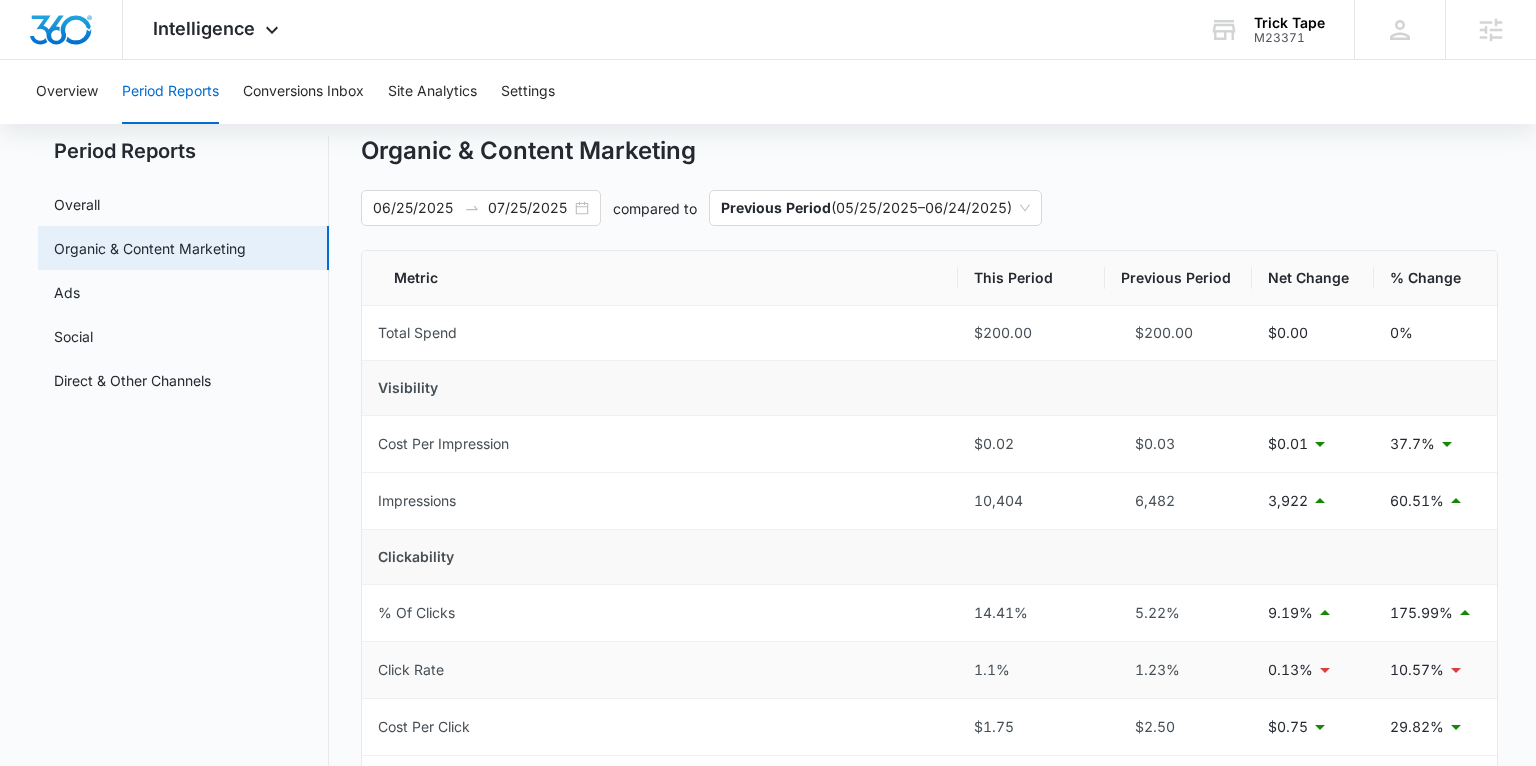 scroll, scrollTop: 0, scrollLeft: 0, axis: both 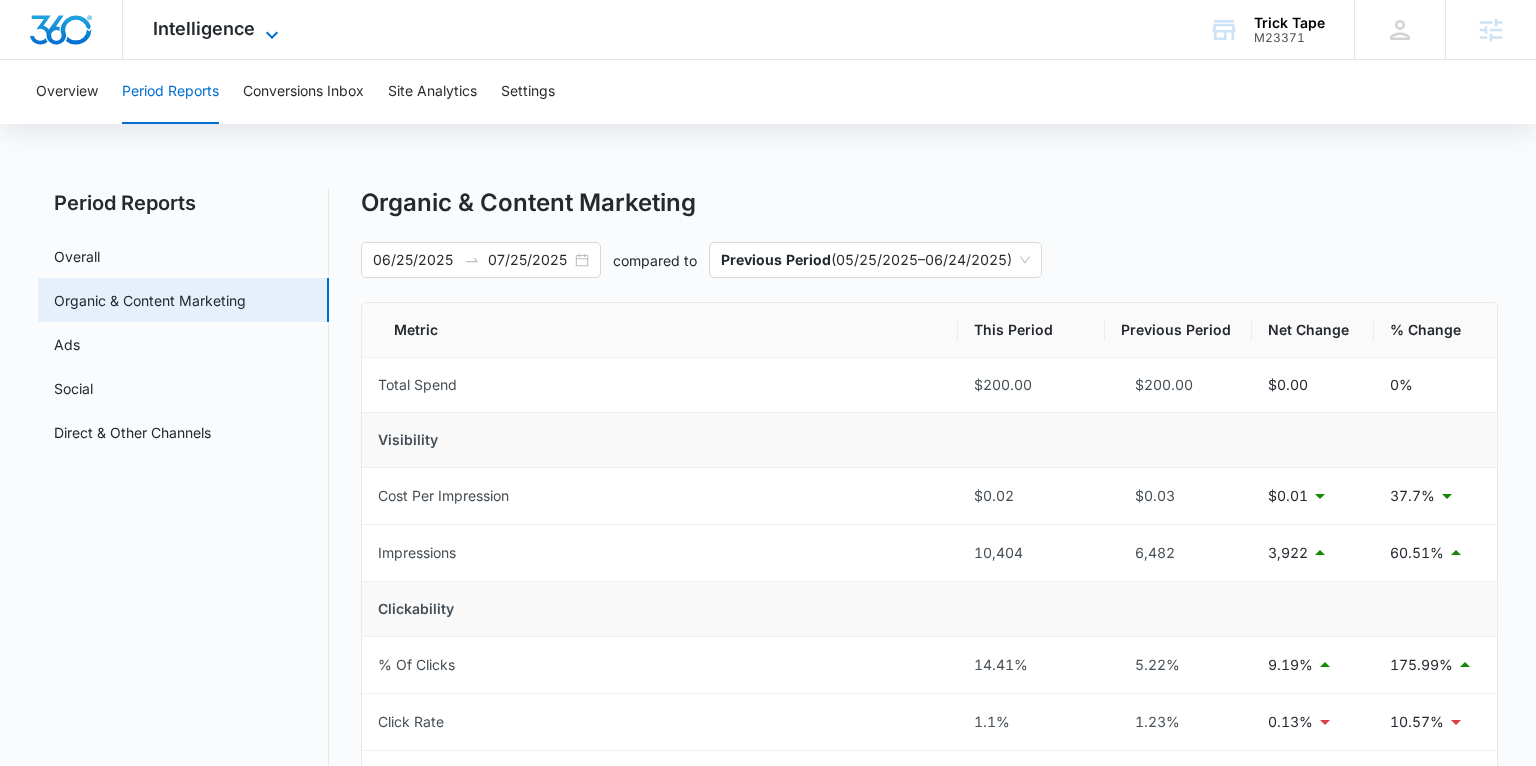 click on "Intelligence" at bounding box center [204, 28] 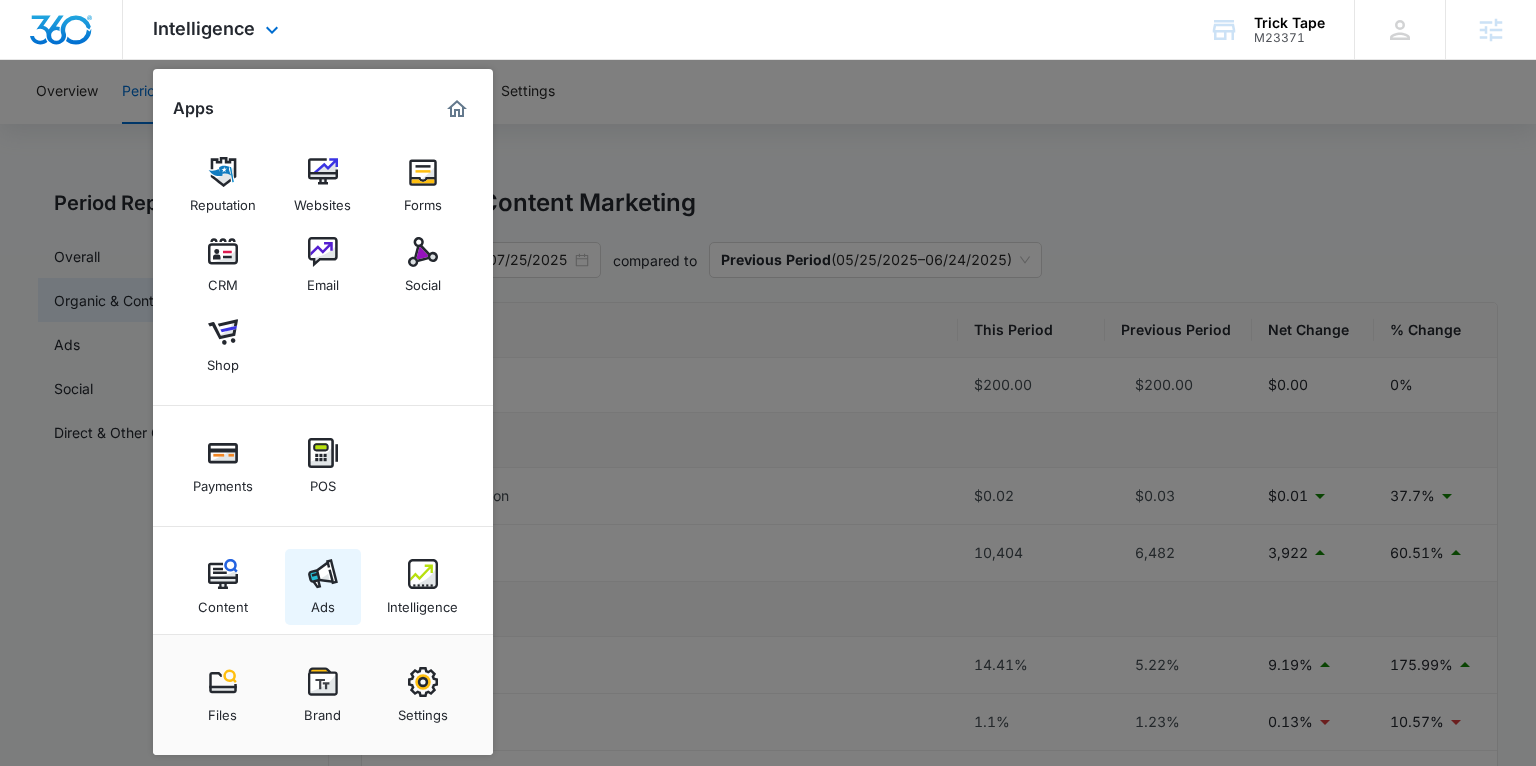 click on "Ads" at bounding box center (323, 587) 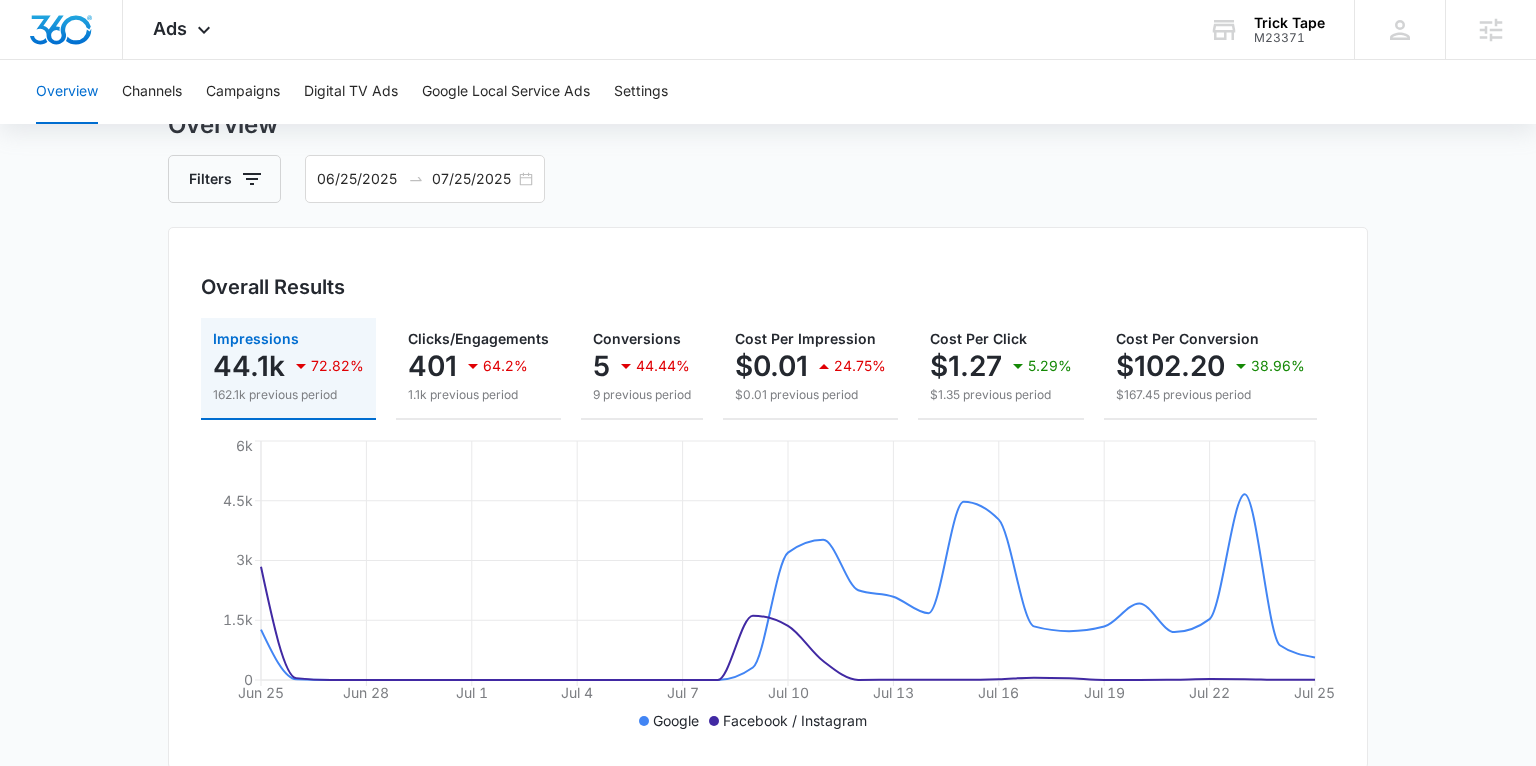 scroll, scrollTop: 153, scrollLeft: 0, axis: vertical 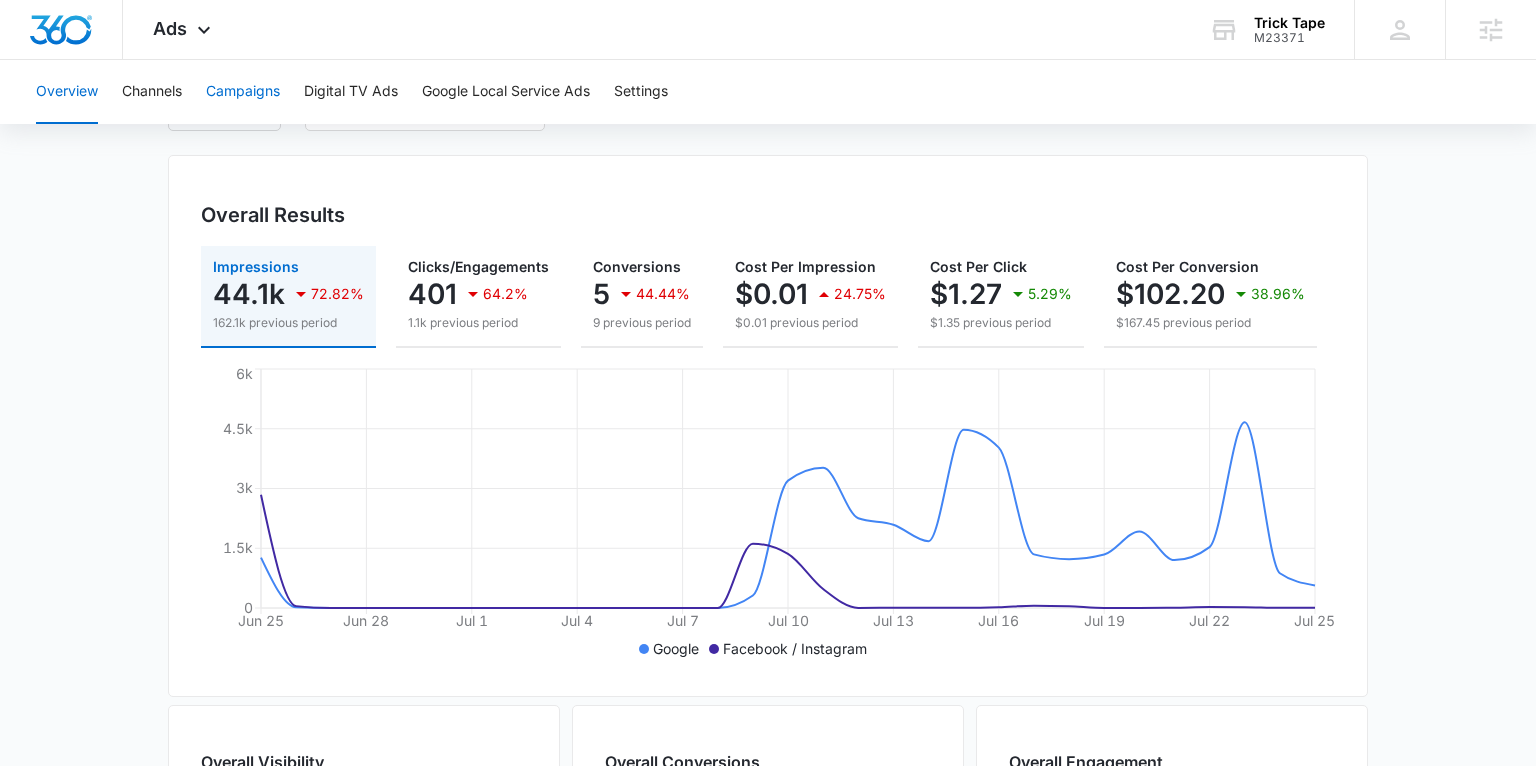 click on "Campaigns" at bounding box center [243, 92] 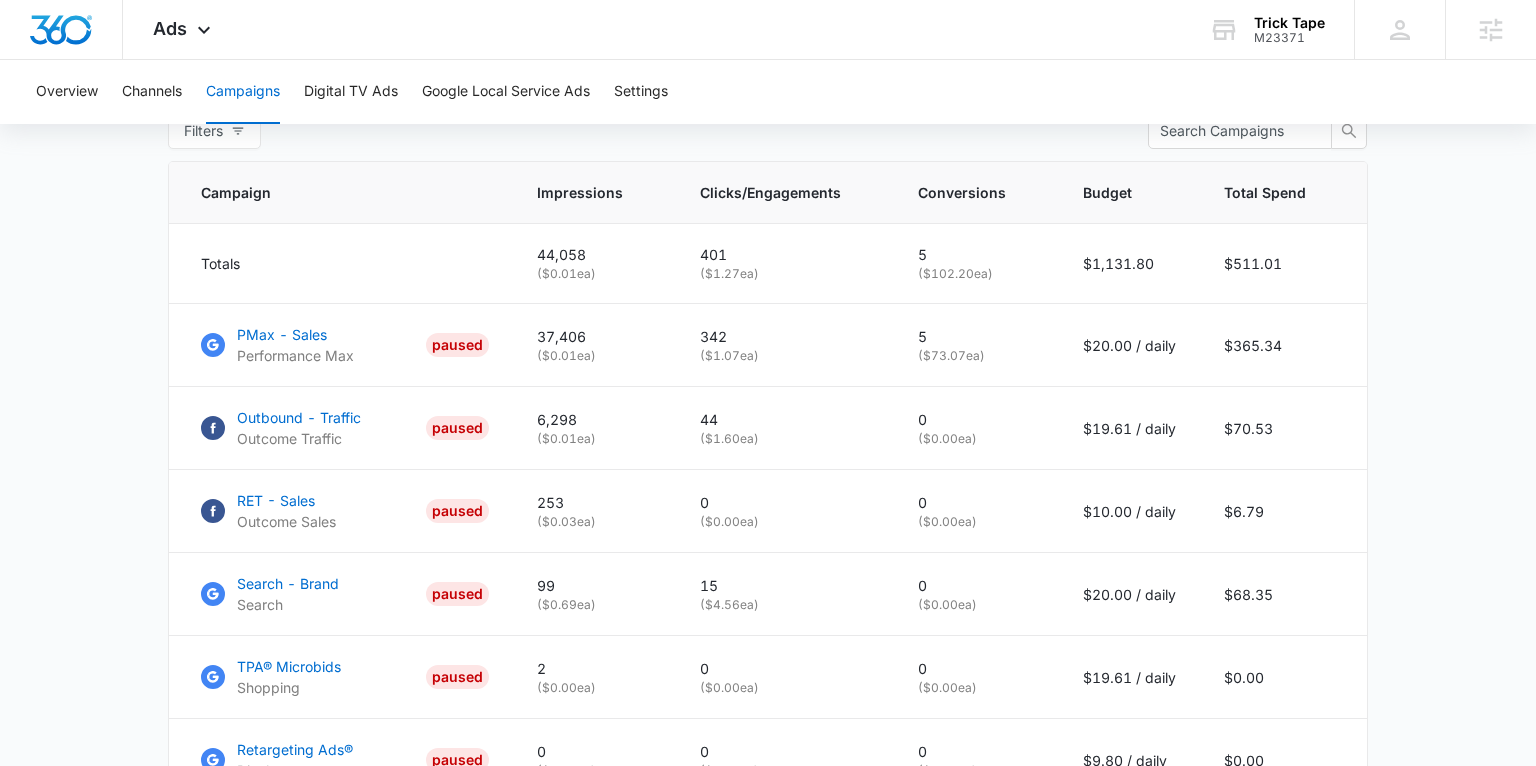 scroll, scrollTop: 816, scrollLeft: 0, axis: vertical 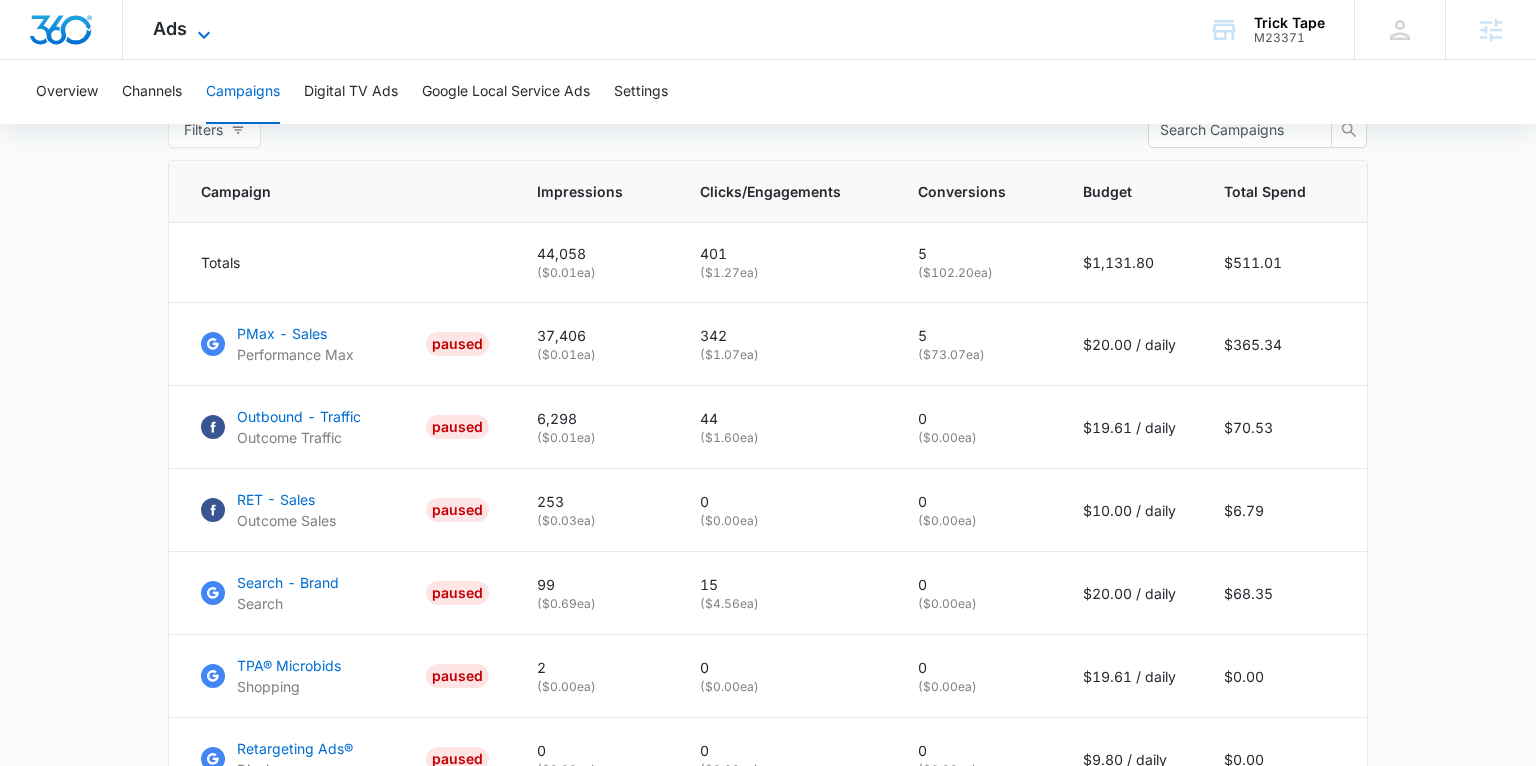 click on "Ads" at bounding box center (170, 28) 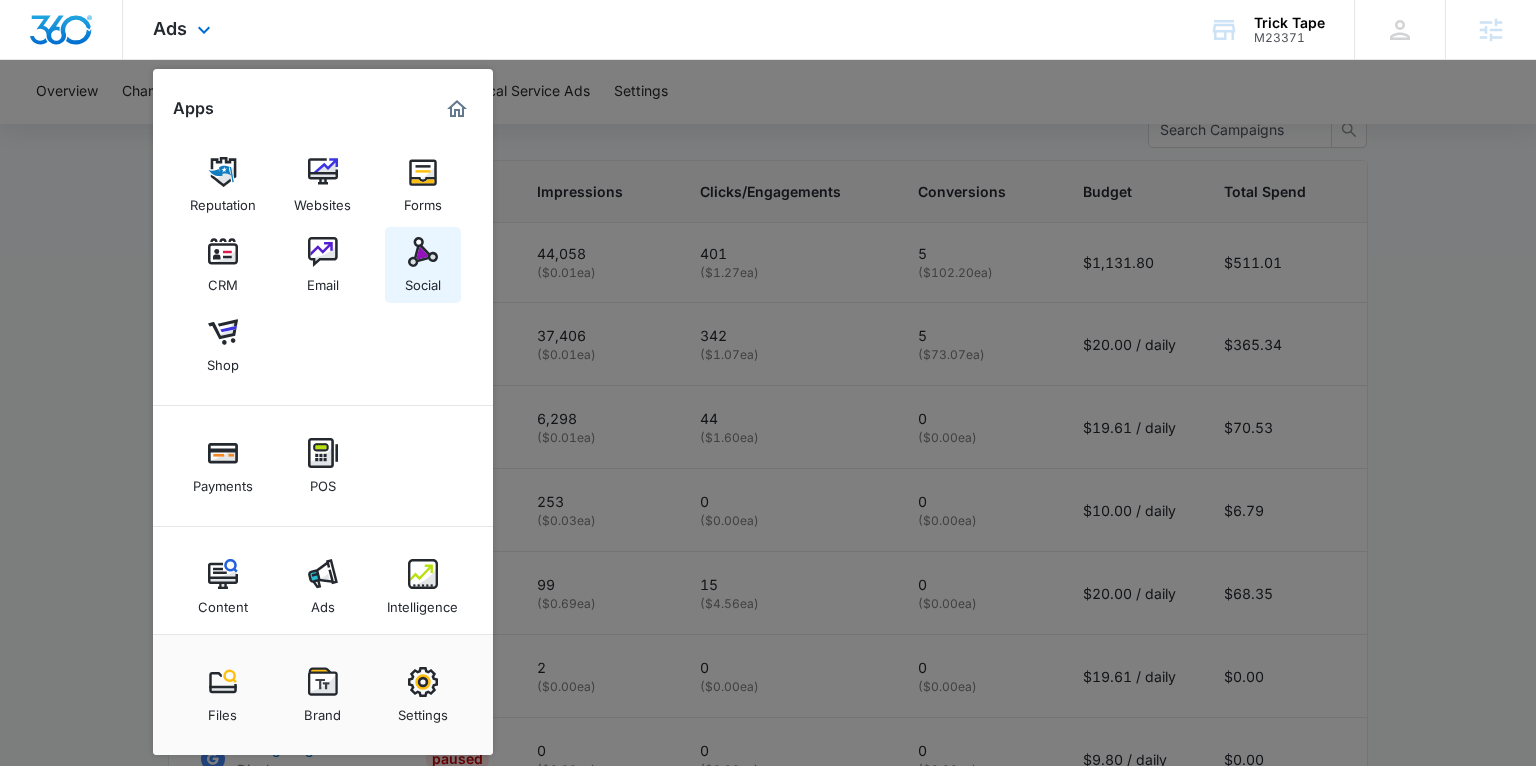 click on "Social" at bounding box center (423, 280) 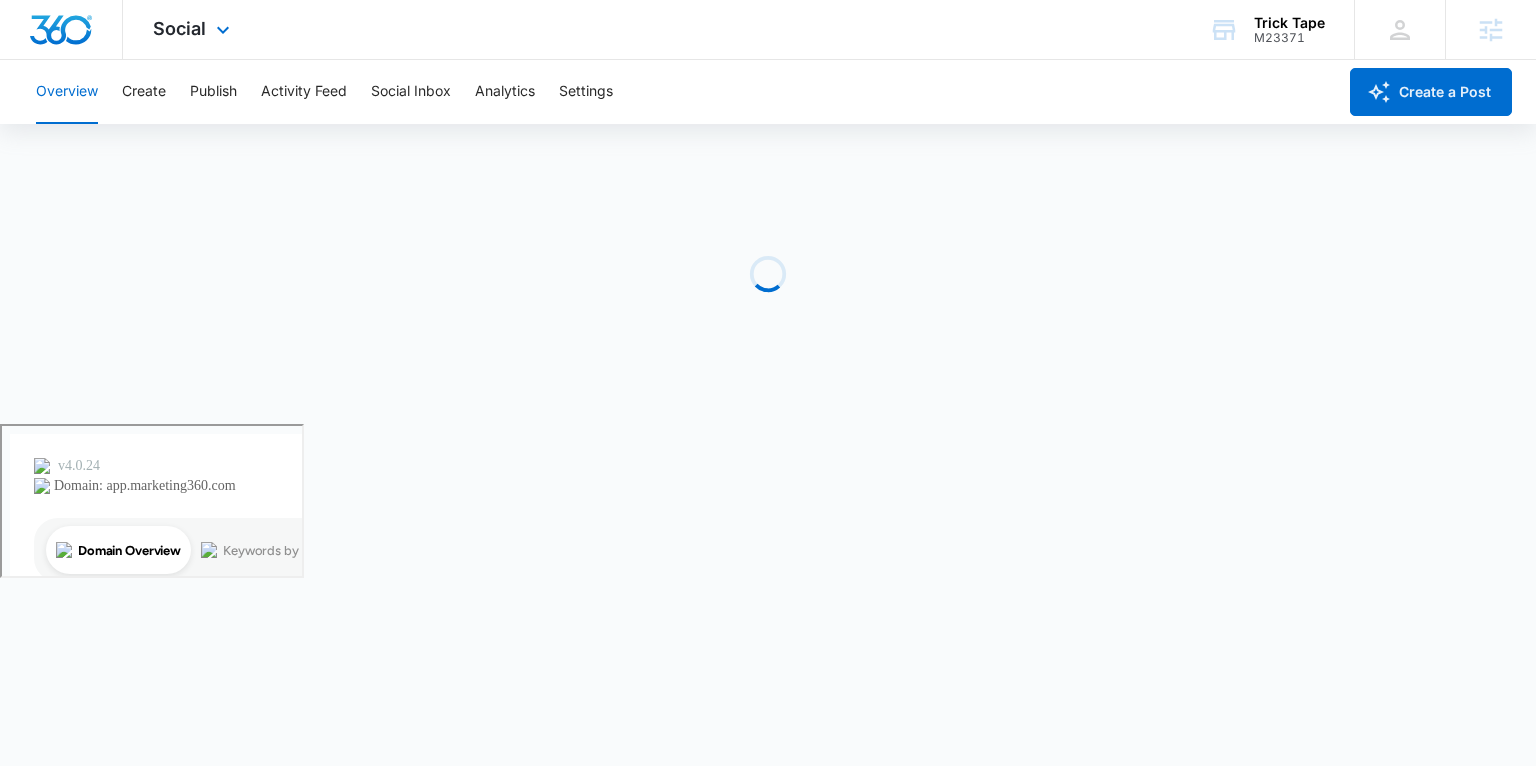 scroll, scrollTop: 0, scrollLeft: 0, axis: both 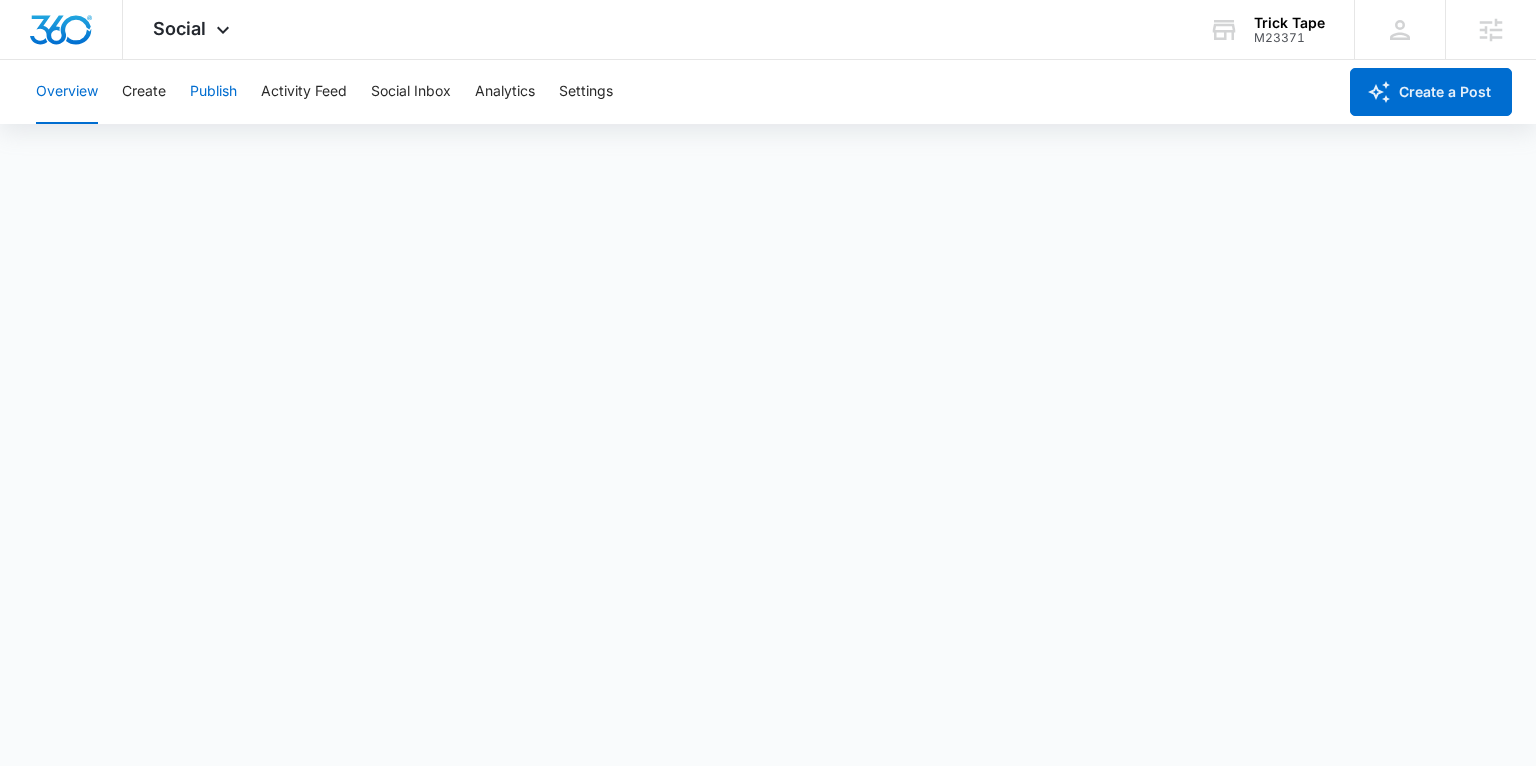 click on "Publish" at bounding box center [213, 92] 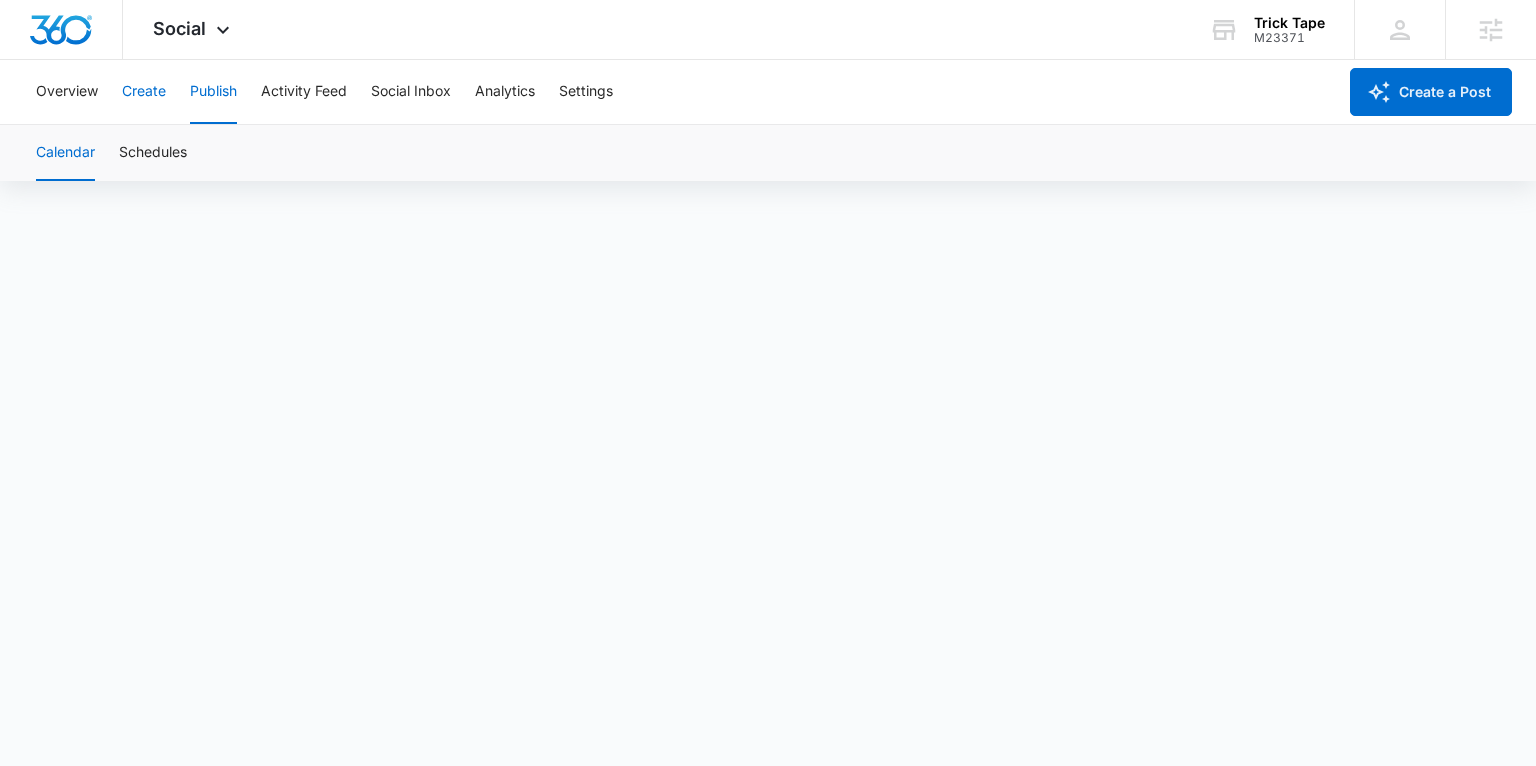 click on "Create" at bounding box center (144, 92) 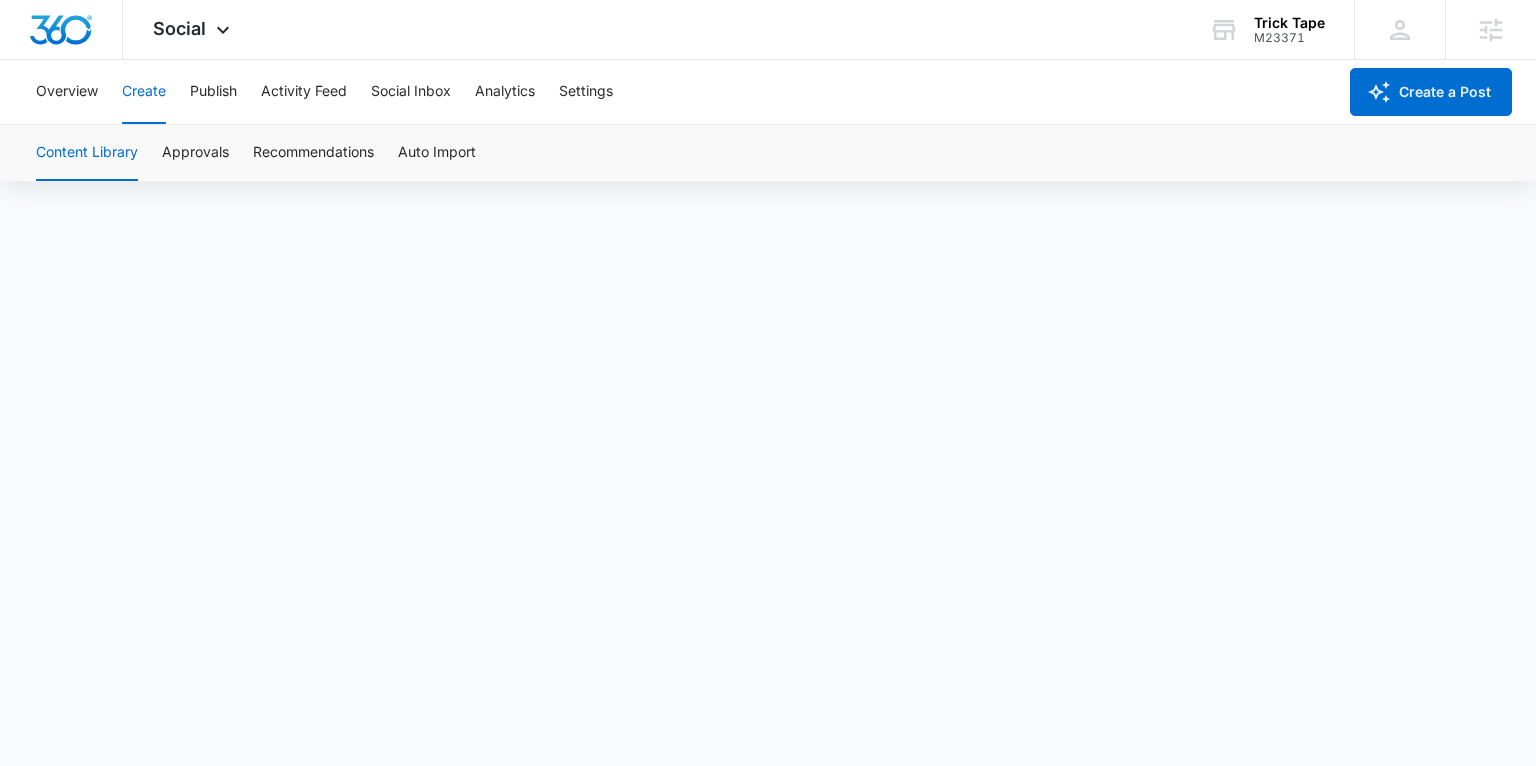 scroll, scrollTop: 14, scrollLeft: 0, axis: vertical 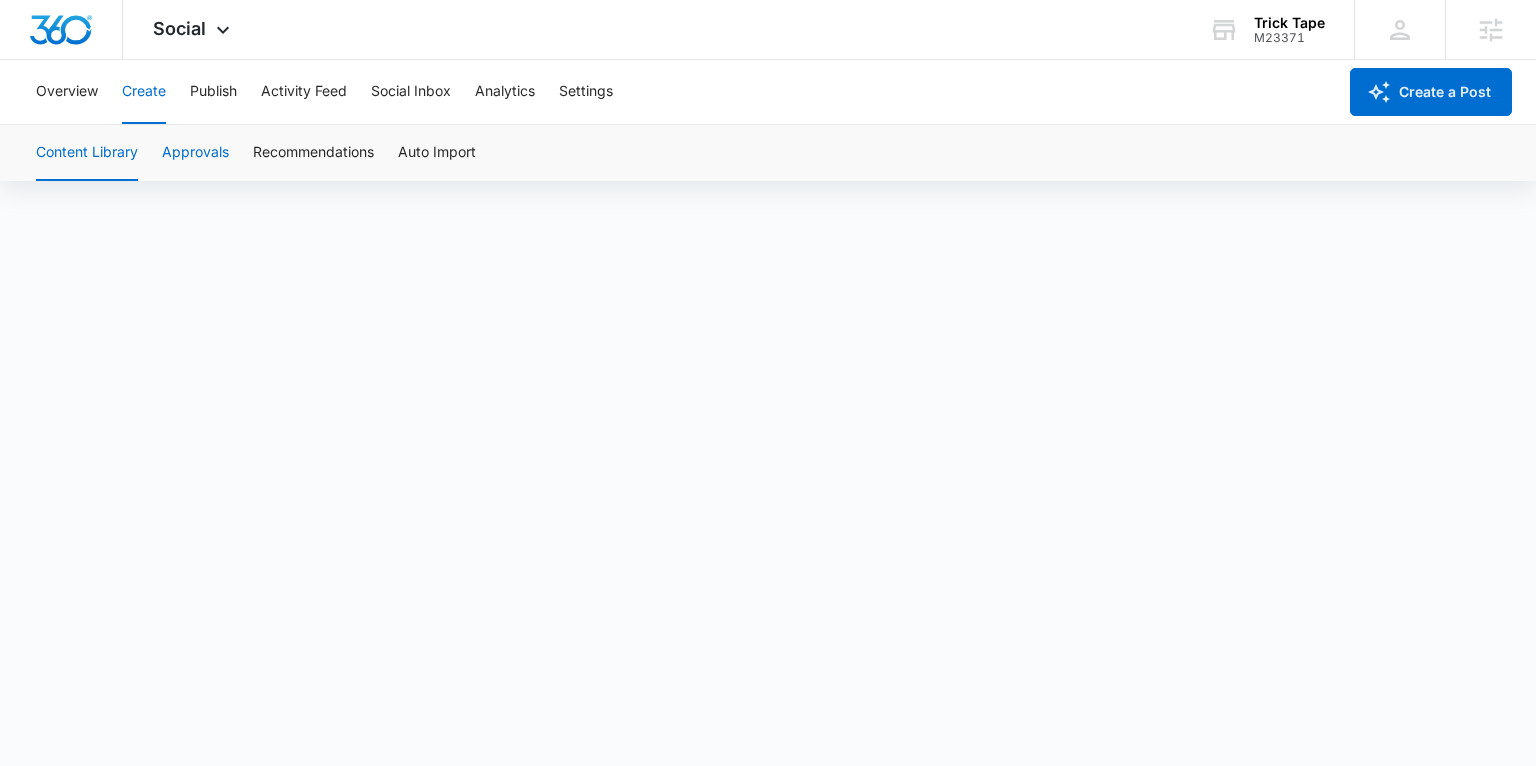 click on "Approvals" at bounding box center [195, 153] 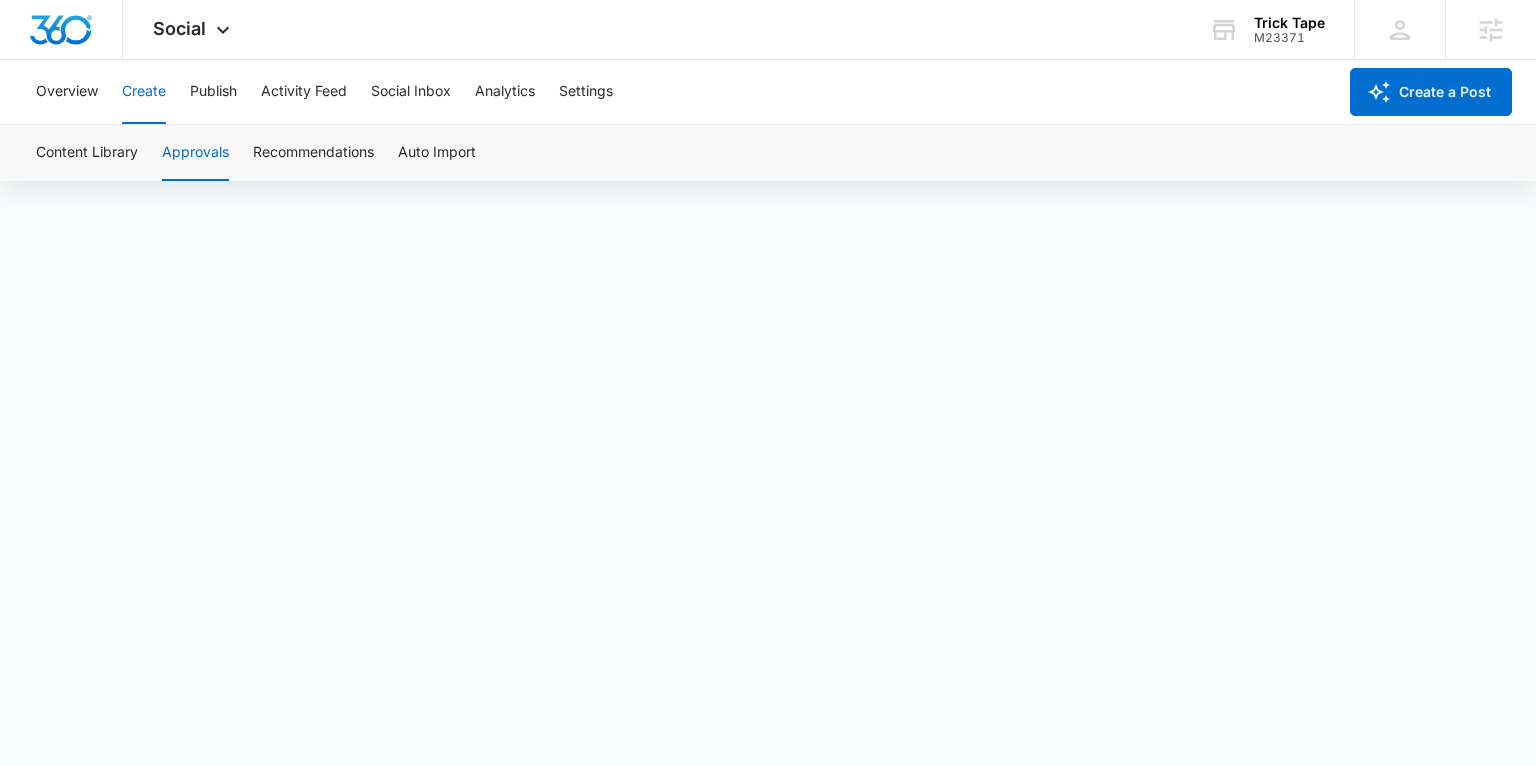 scroll, scrollTop: 0, scrollLeft: 0, axis: both 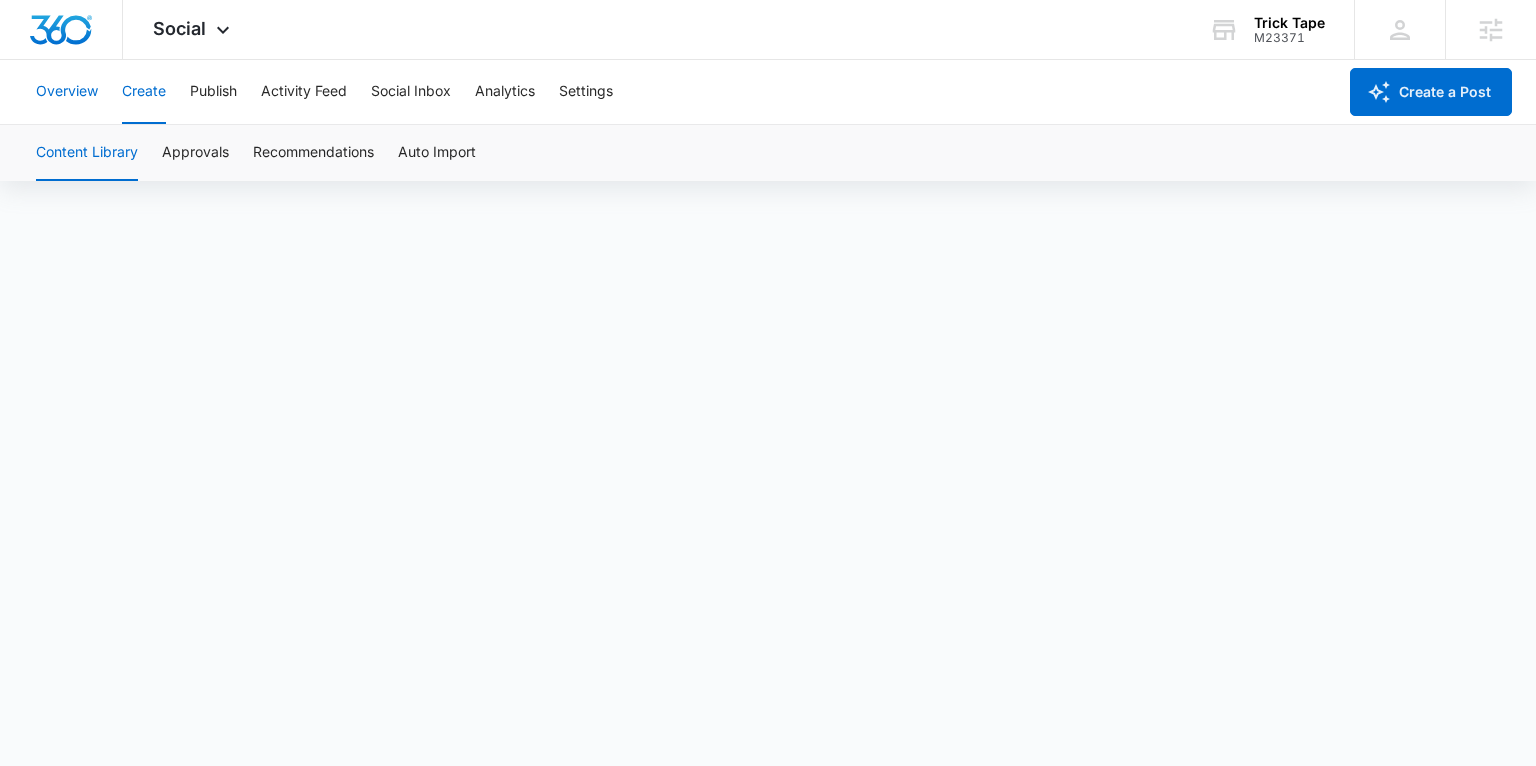 click on "Overview" at bounding box center [67, 92] 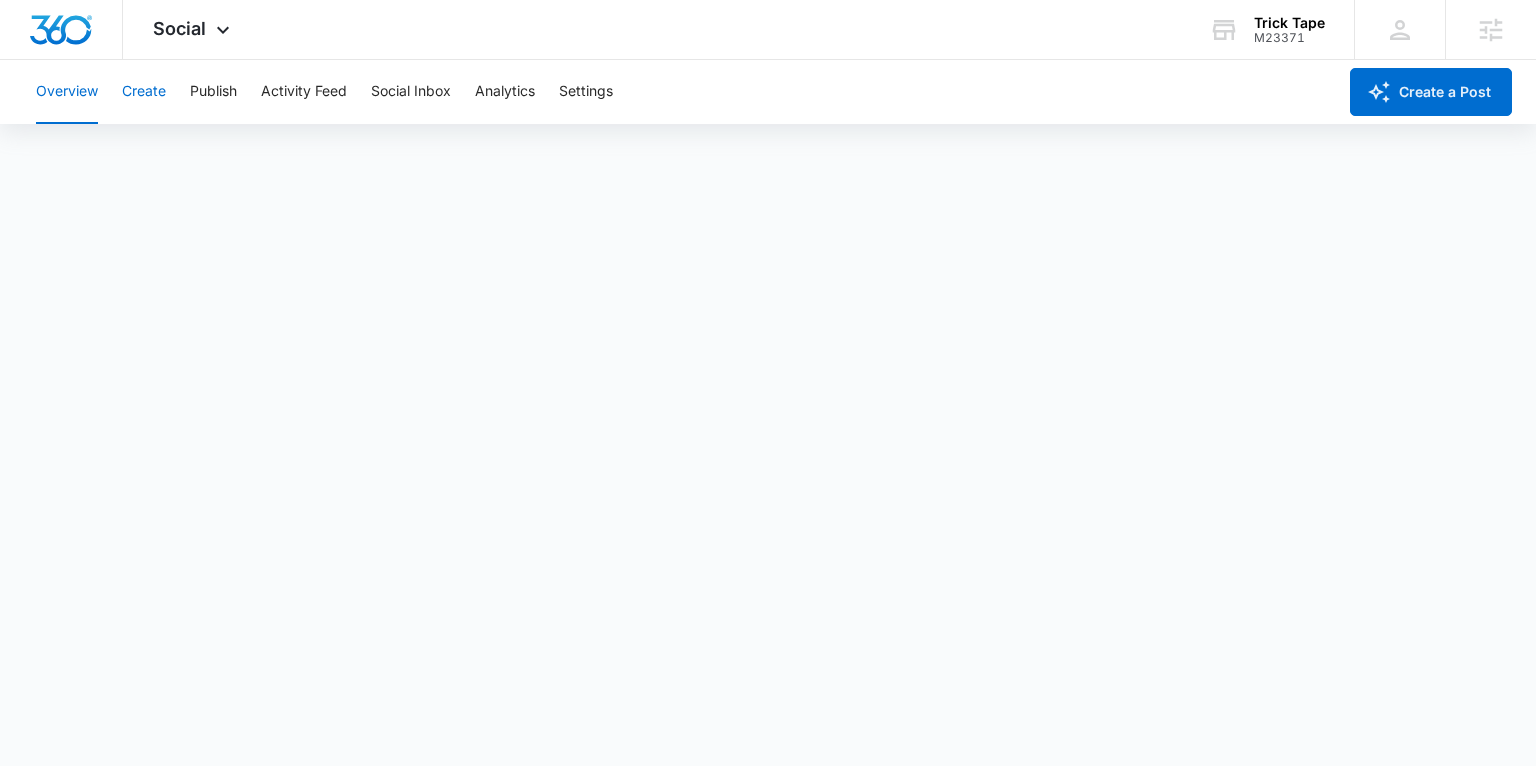 click on "Create" at bounding box center (144, 92) 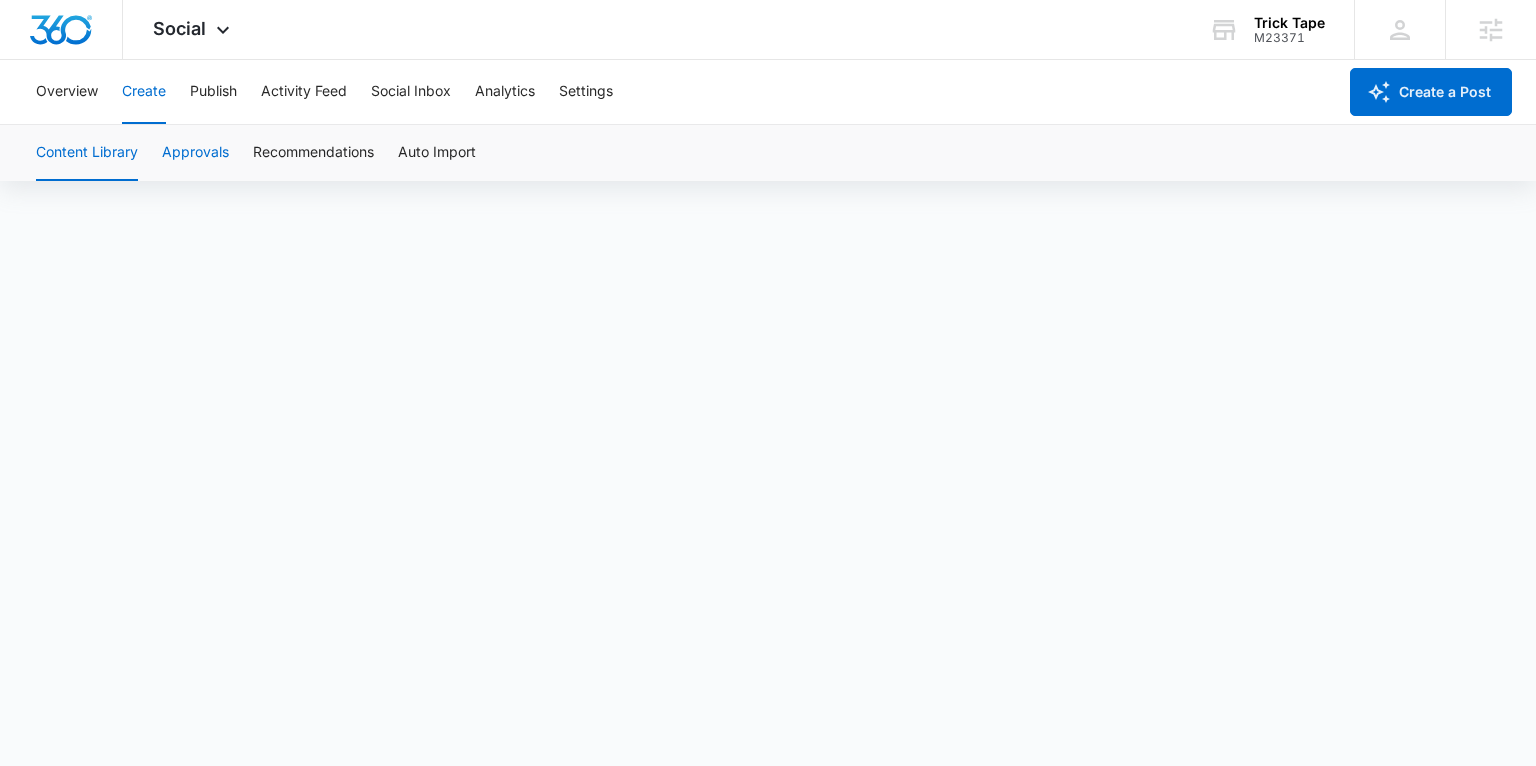 scroll, scrollTop: 9, scrollLeft: 0, axis: vertical 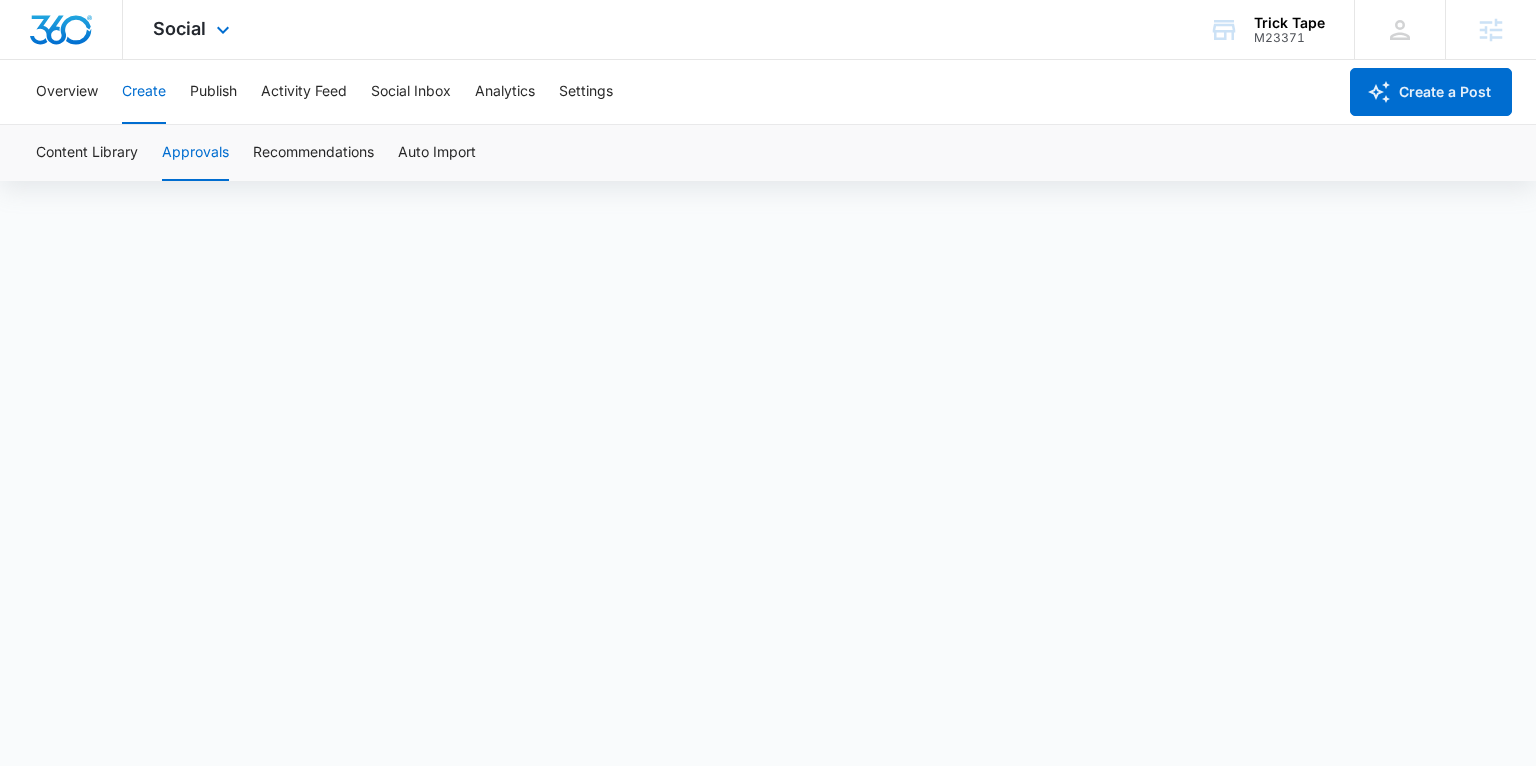 click on "Social Apps Reputation Websites Forms CRM Email Social Shop Payments POS Content Ads Intelligence Files Brand Settings" at bounding box center [194, 29] 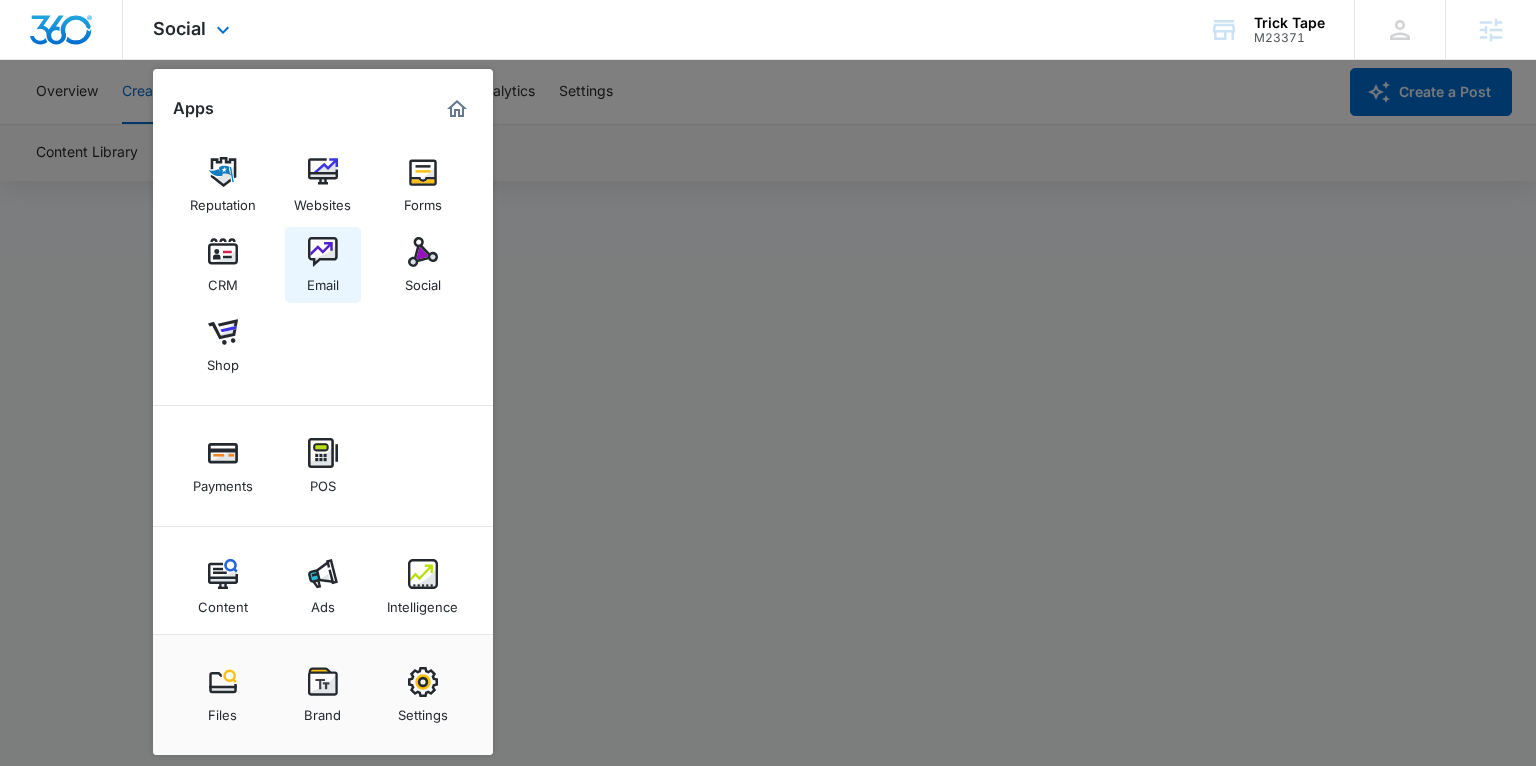 click on "Email" at bounding box center (323, 280) 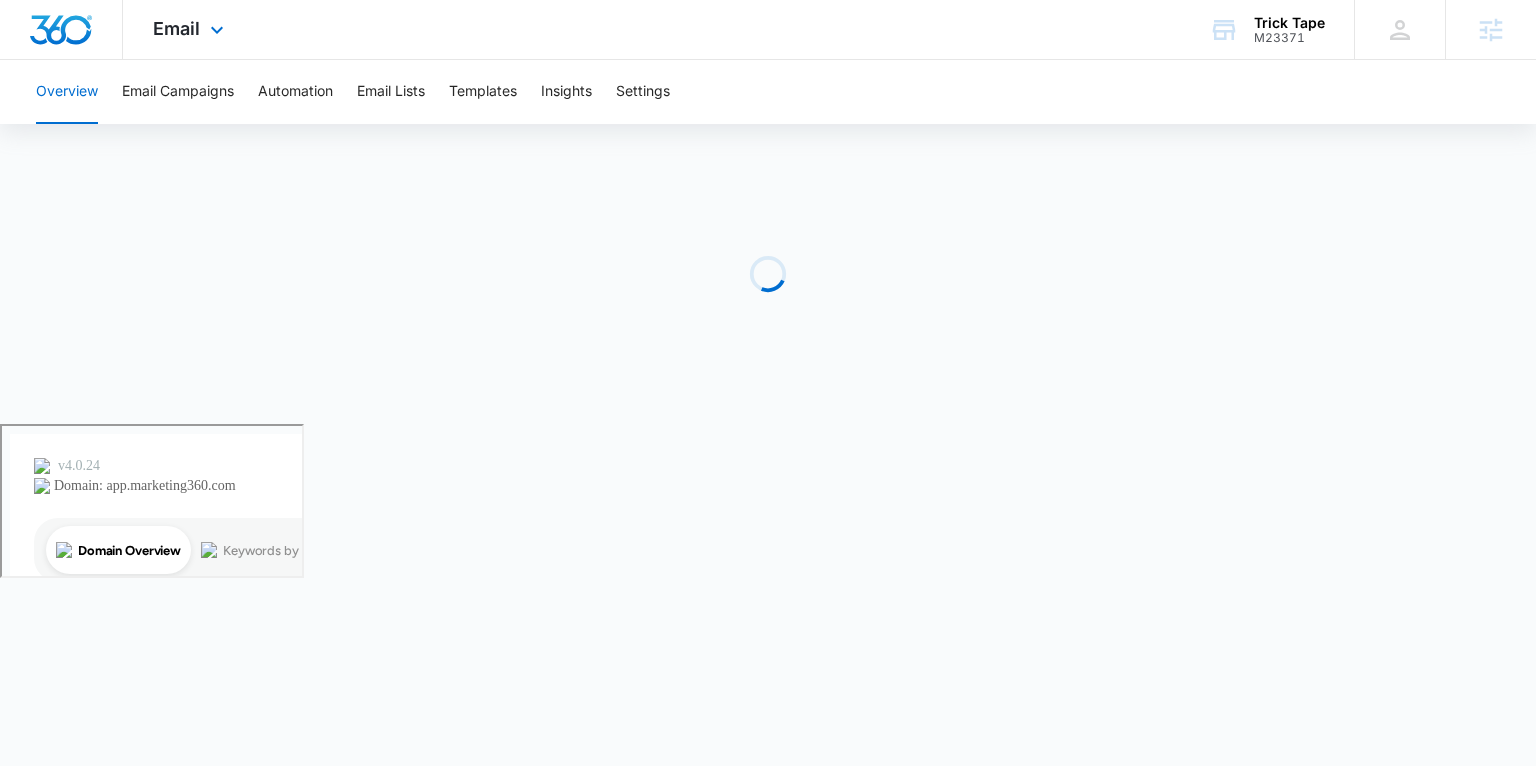 scroll, scrollTop: 0, scrollLeft: 0, axis: both 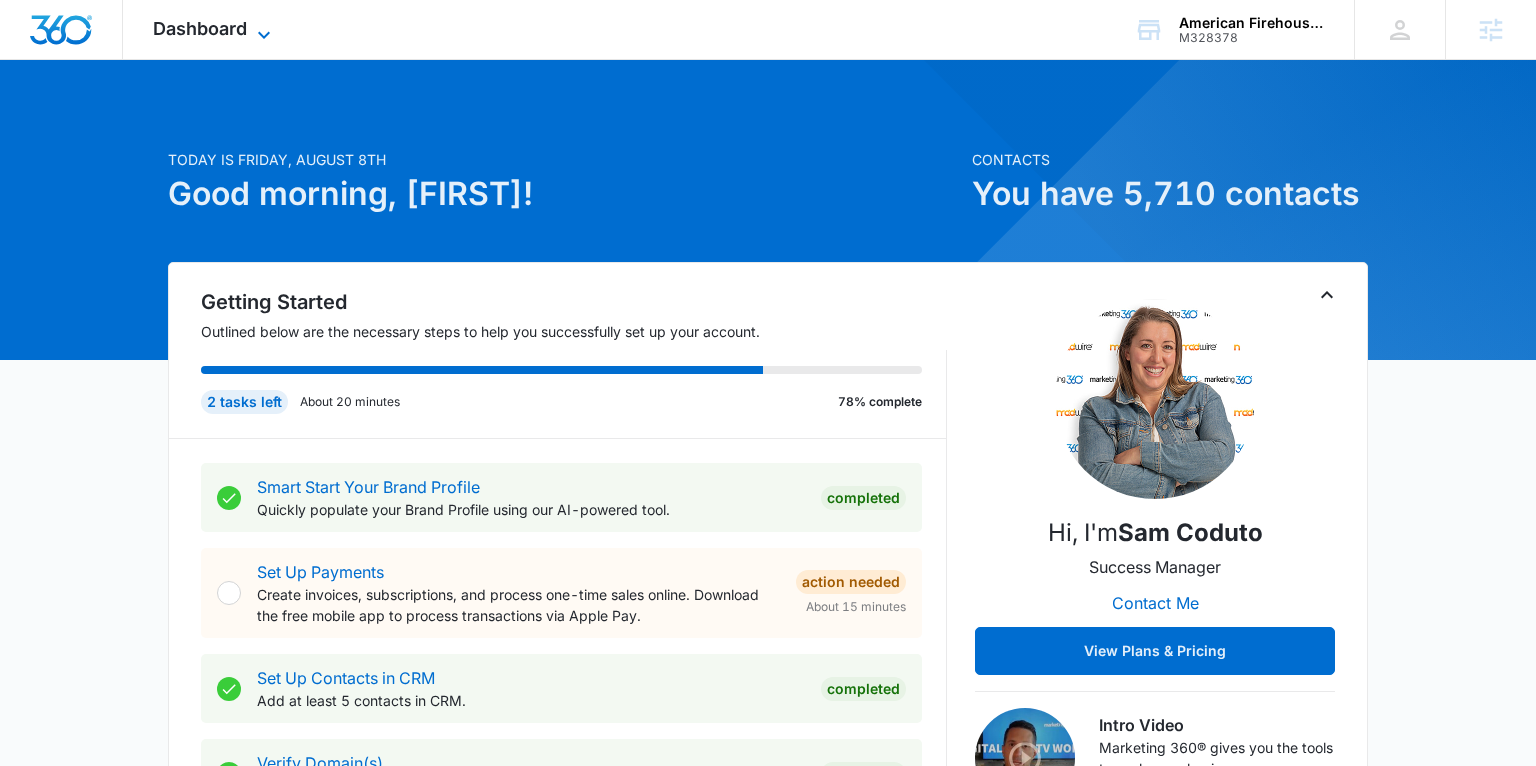 click on "Dashboard" at bounding box center [200, 28] 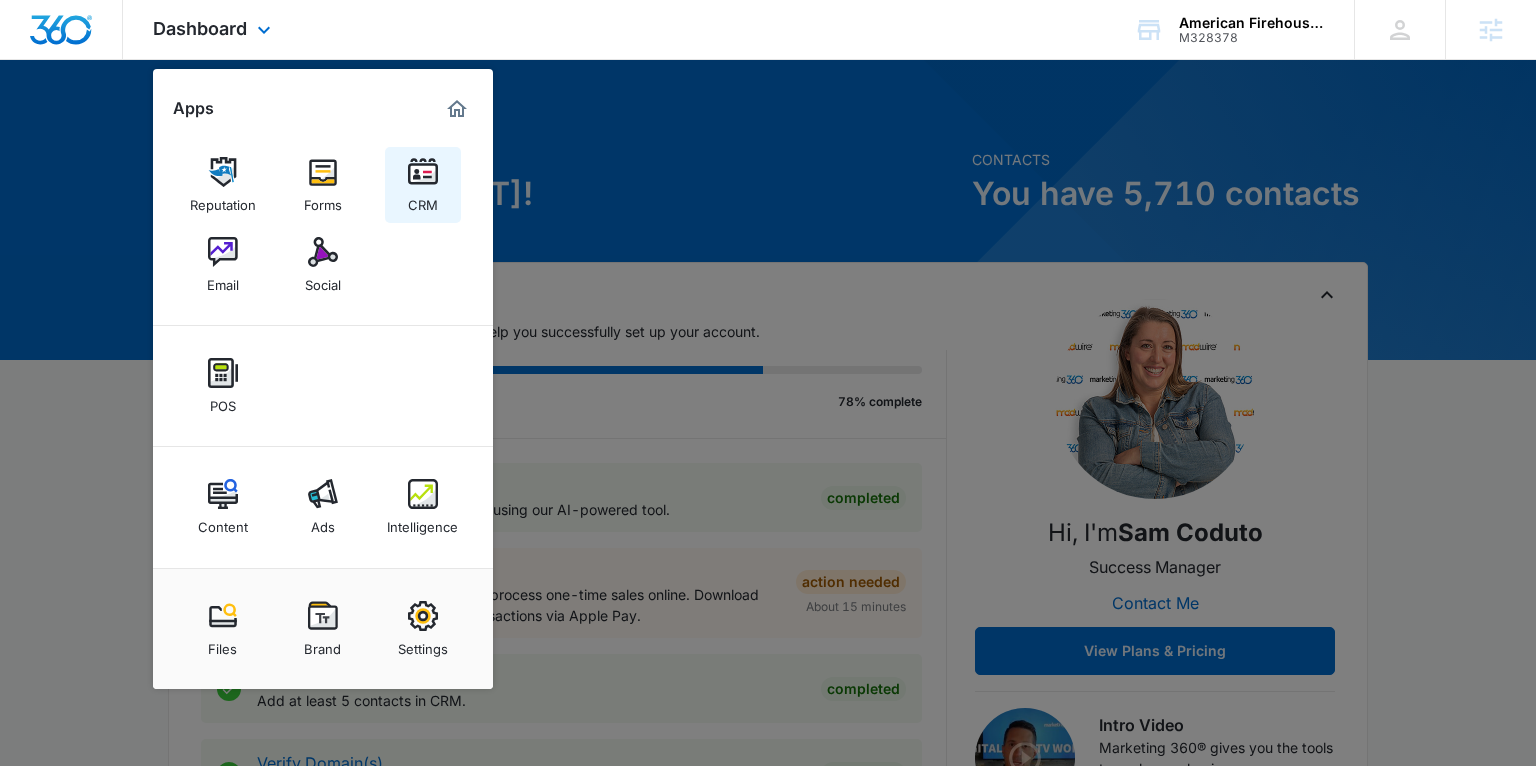 click on "CRM" at bounding box center [423, 200] 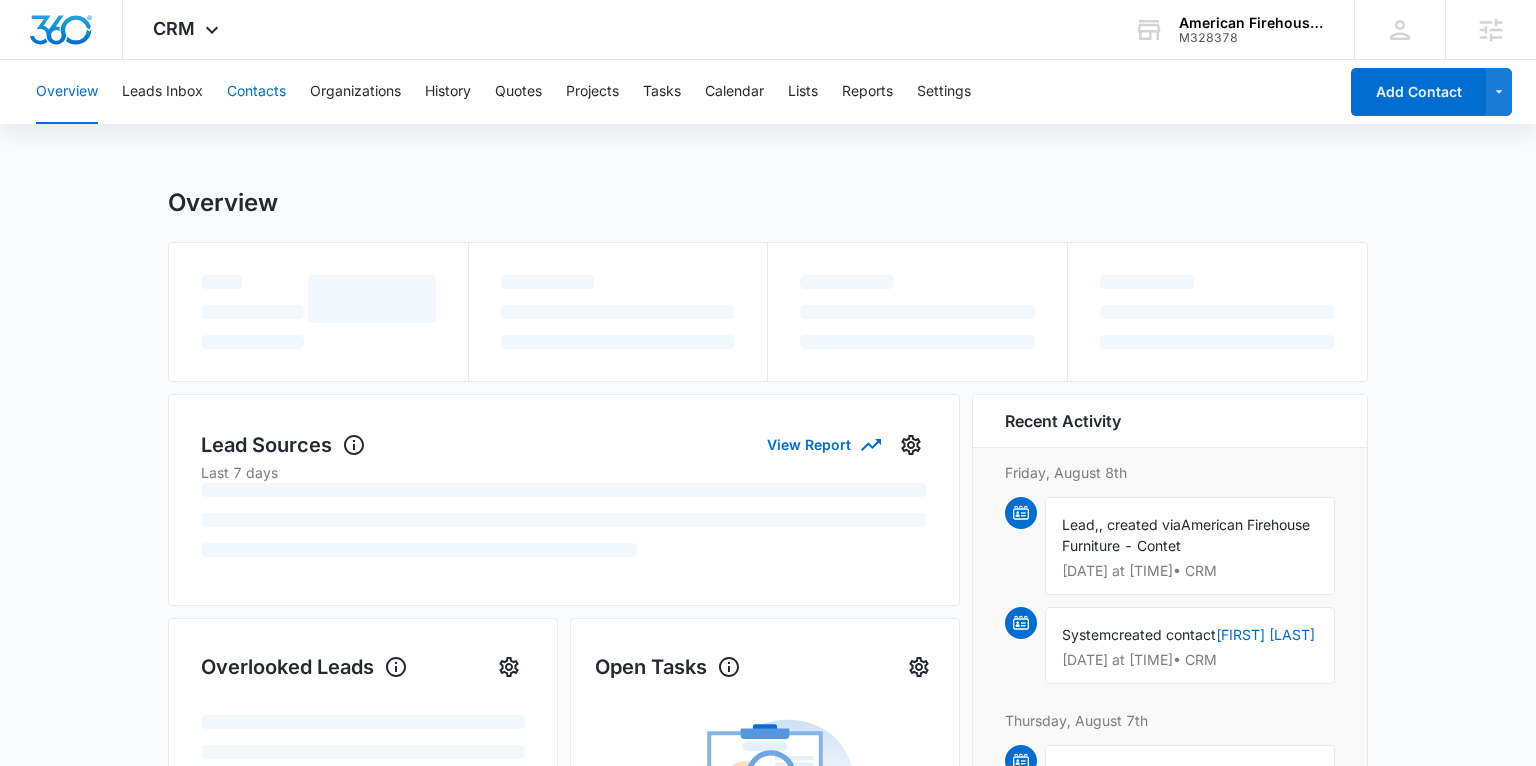 click on "Contacts" at bounding box center [256, 92] 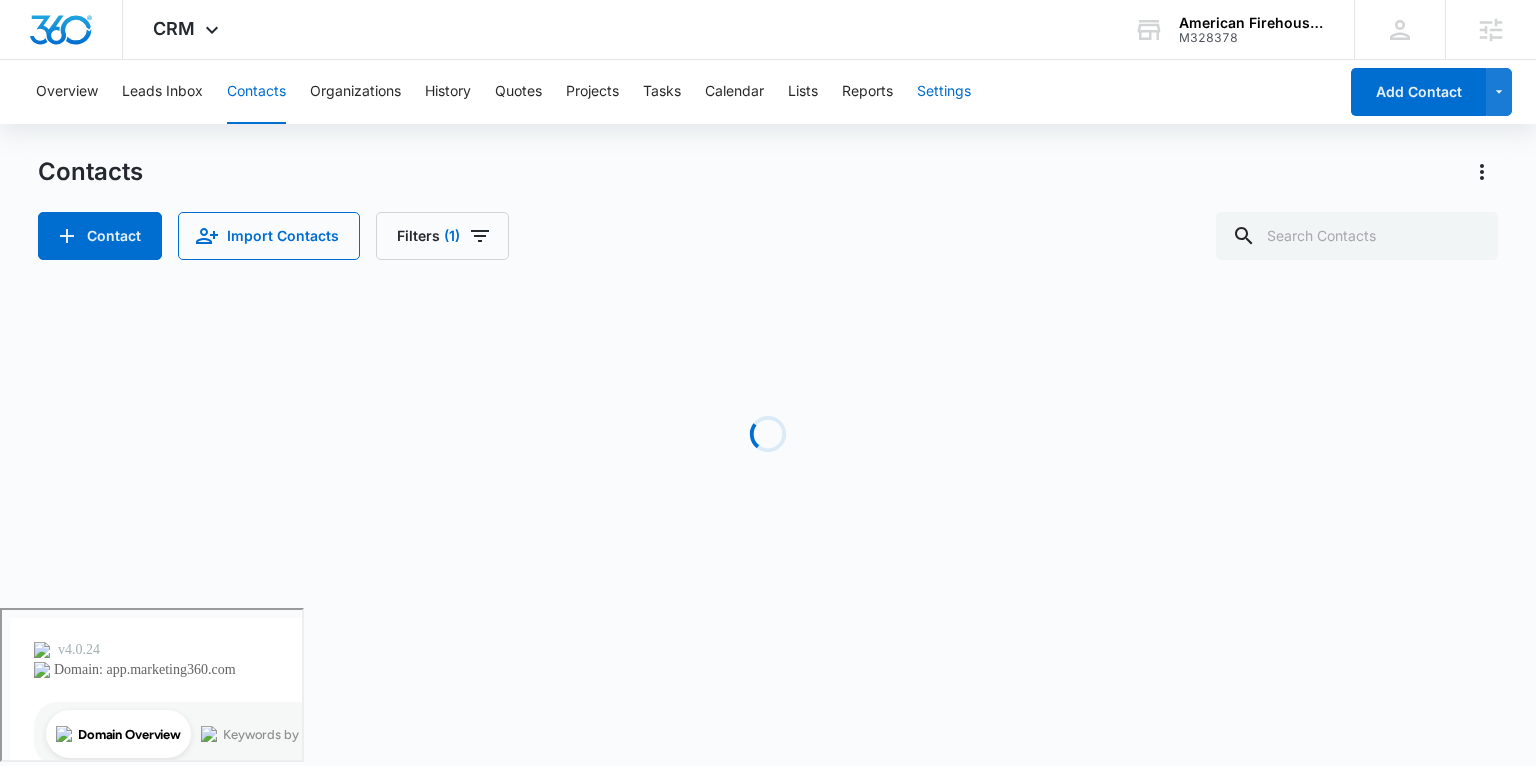 click on "Settings" at bounding box center [944, 92] 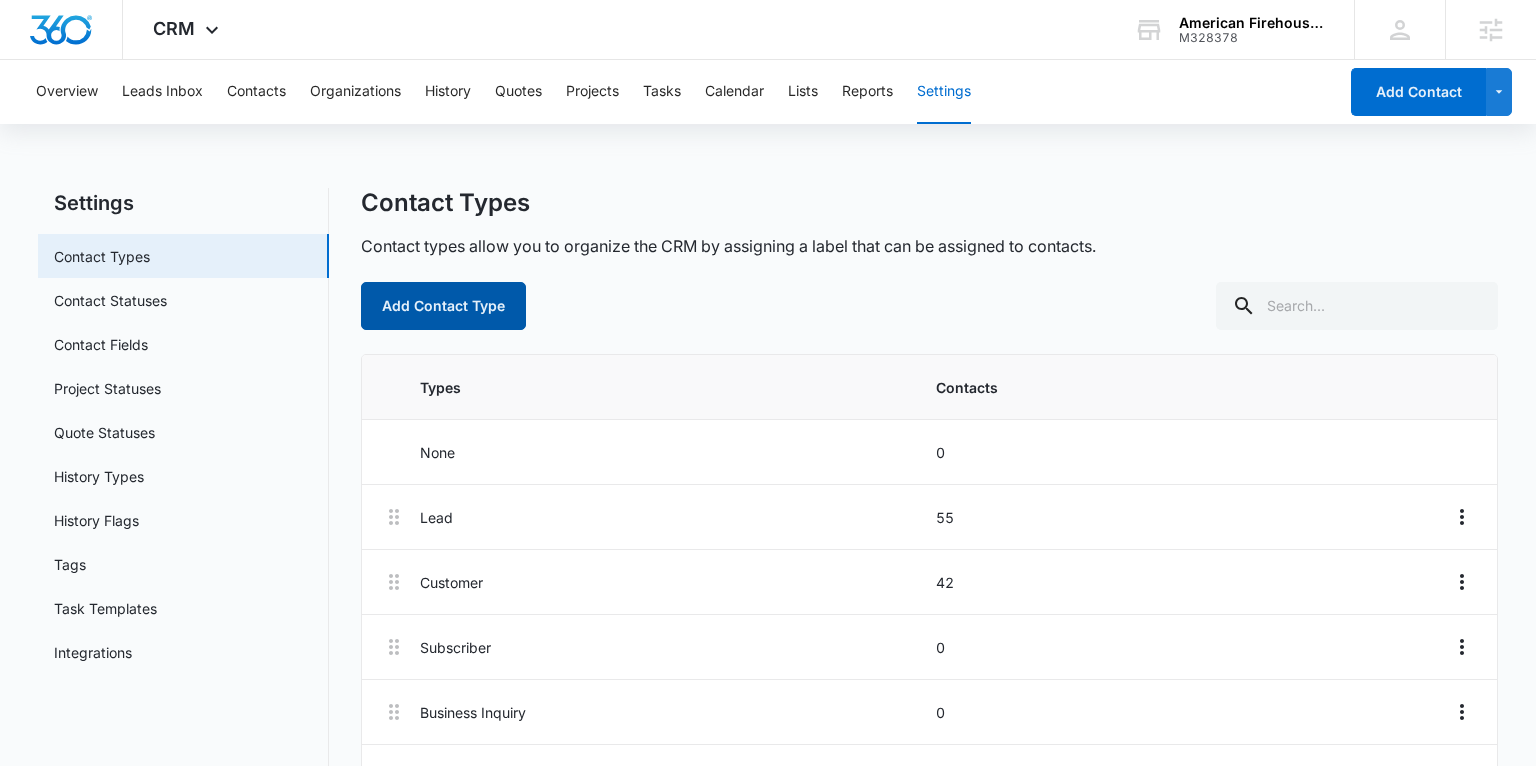 click on "Add Contact Type" at bounding box center [443, 306] 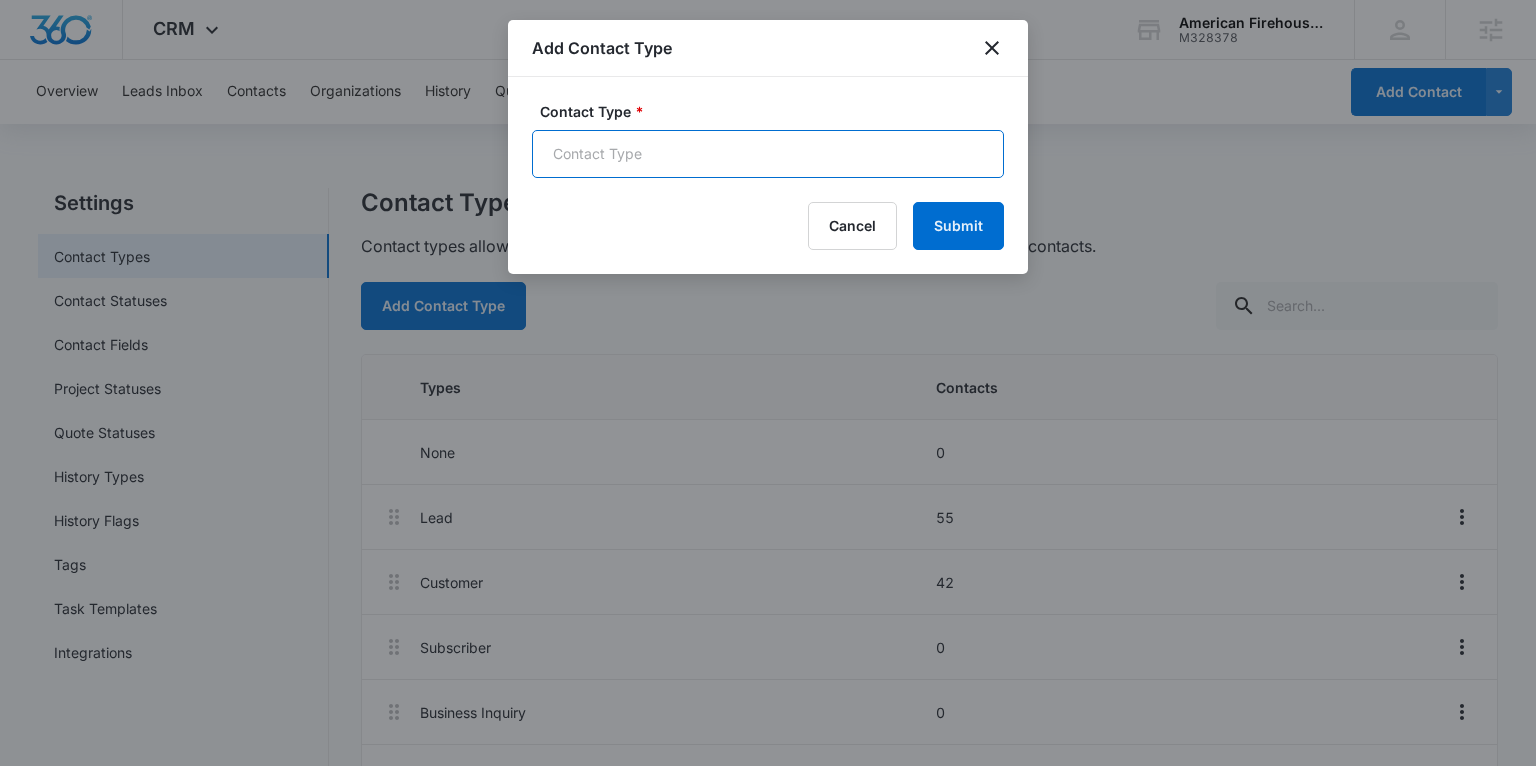 click on "Contact Type *" at bounding box center (768, 154) 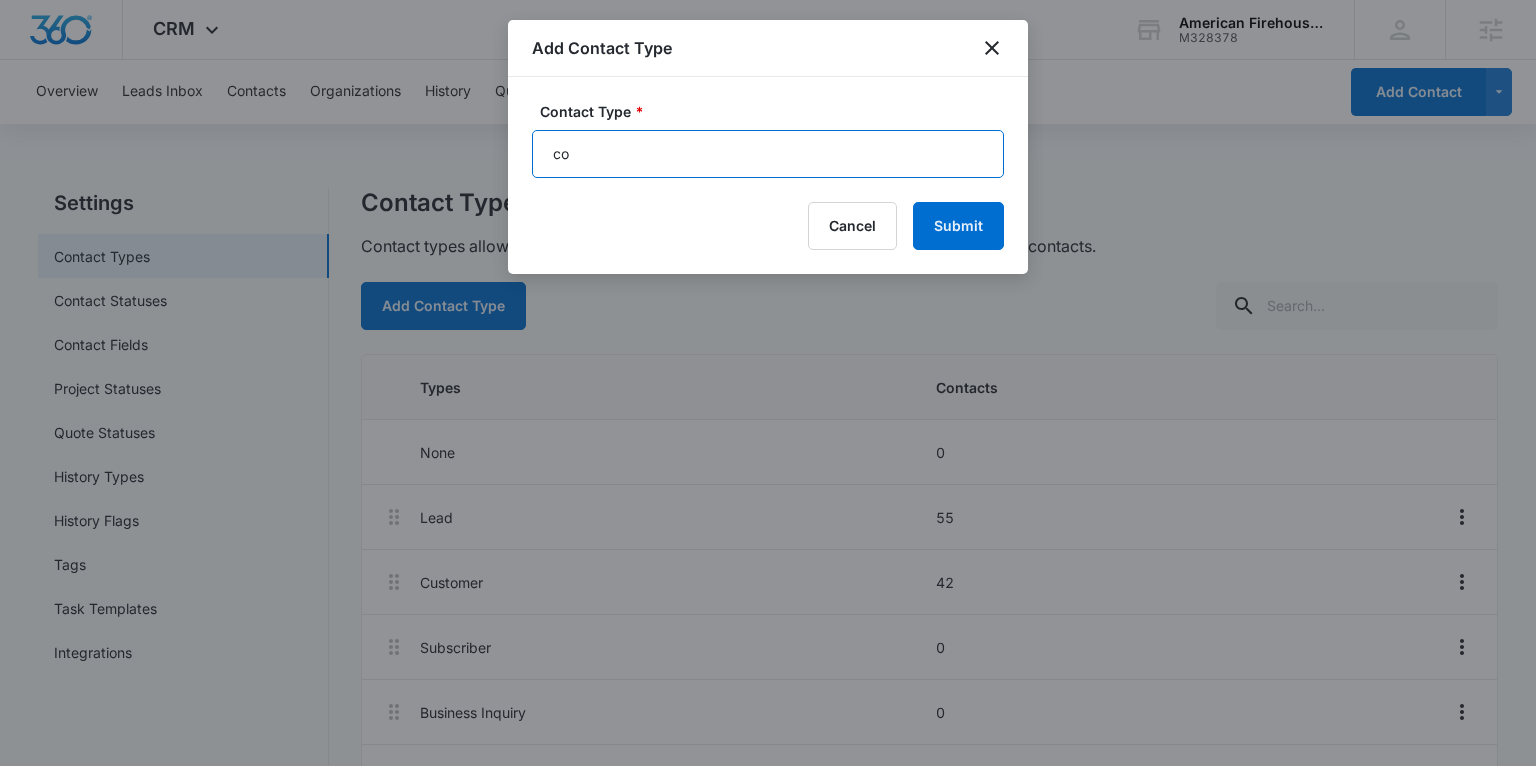type on "c" 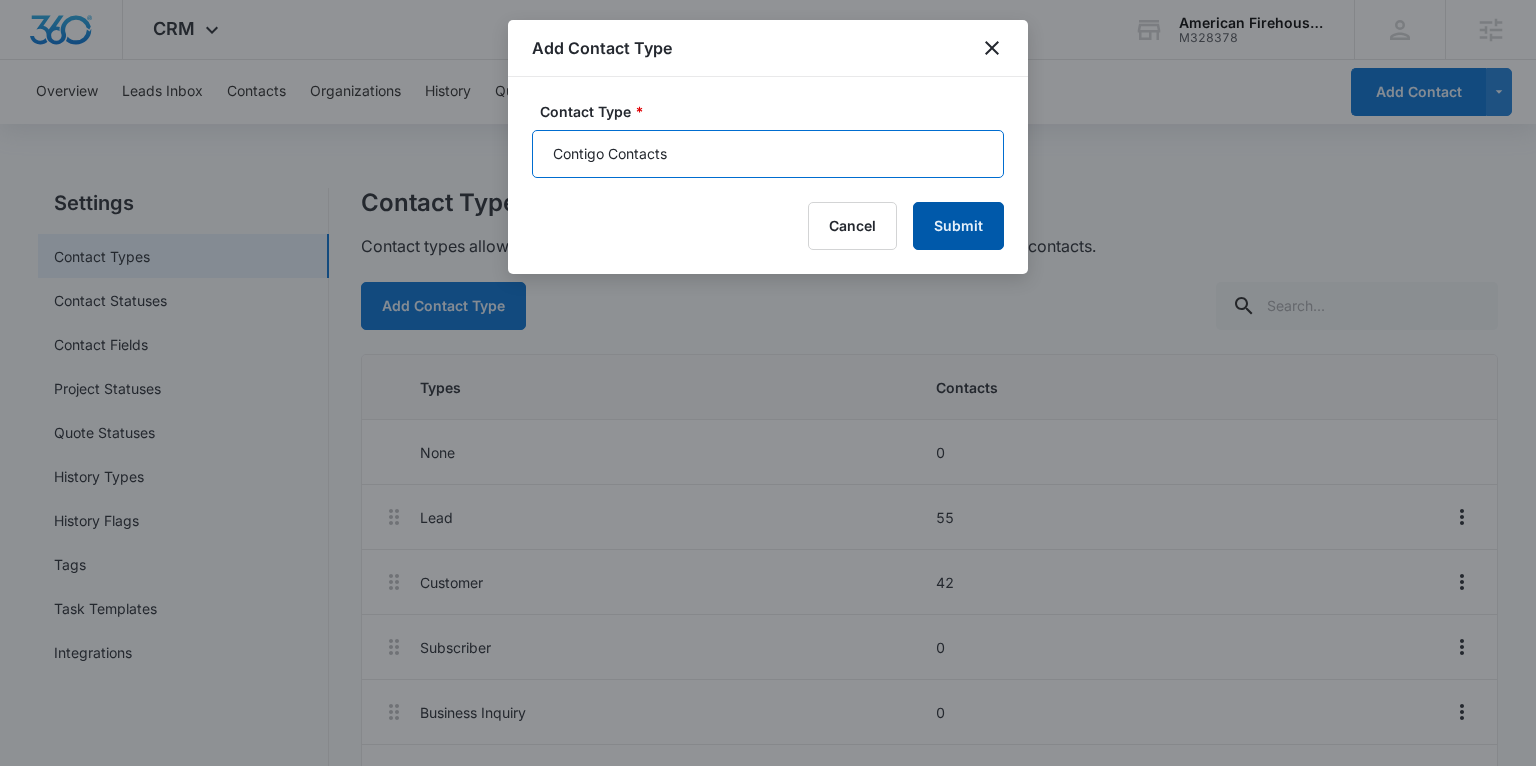 type on "Contigo Contacts" 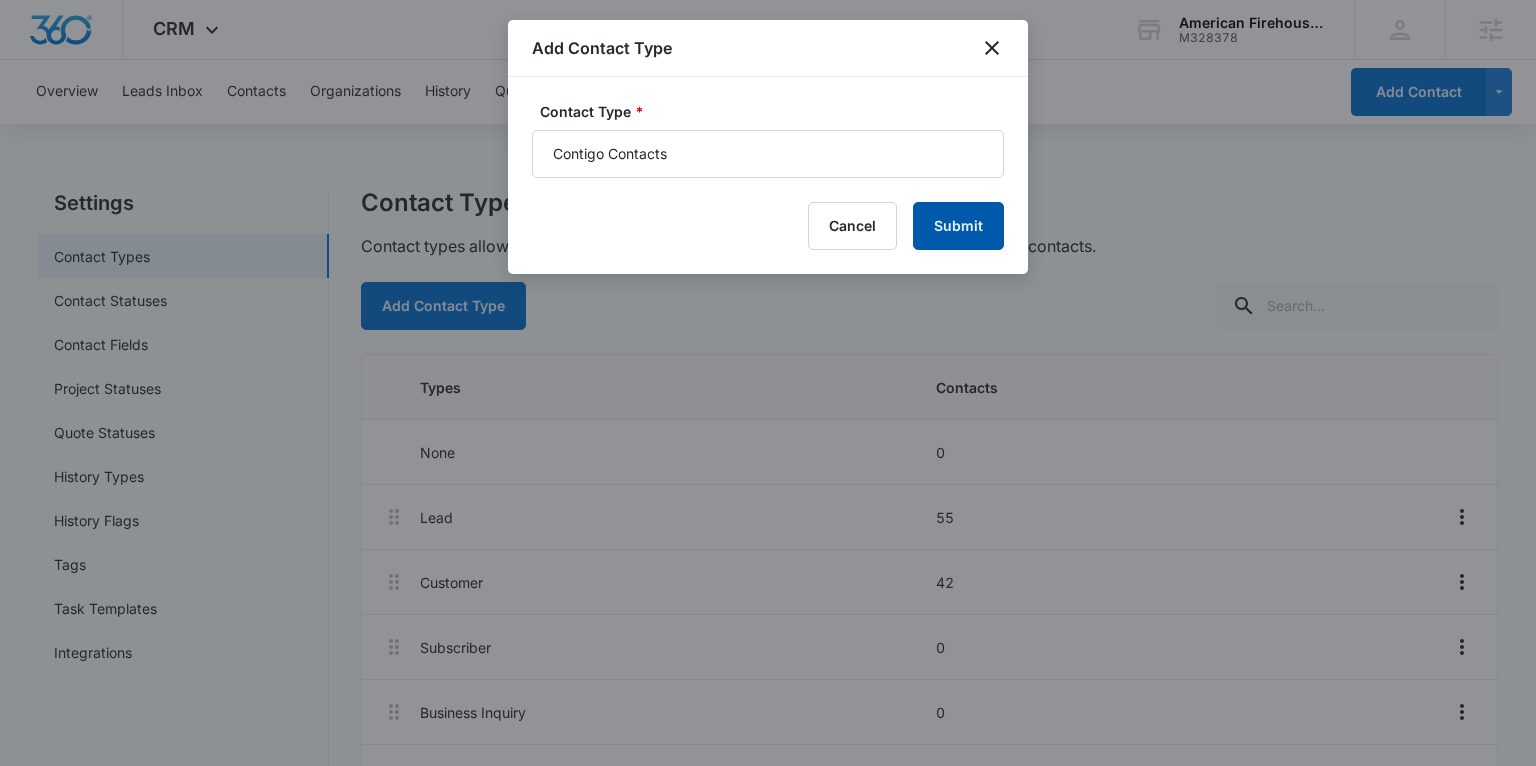 click on "Submit" at bounding box center [958, 226] 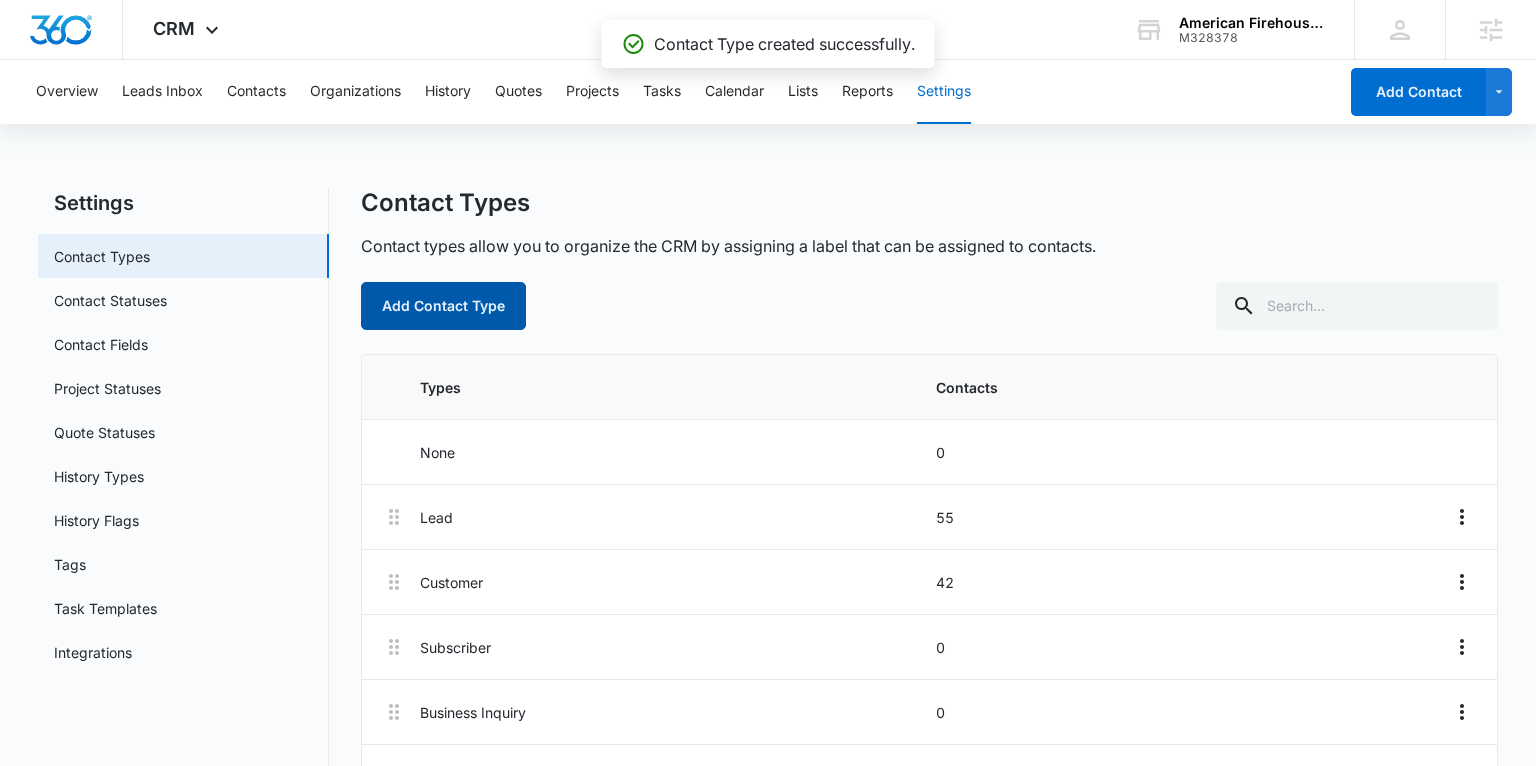 click on "Add Contact Type" at bounding box center [443, 306] 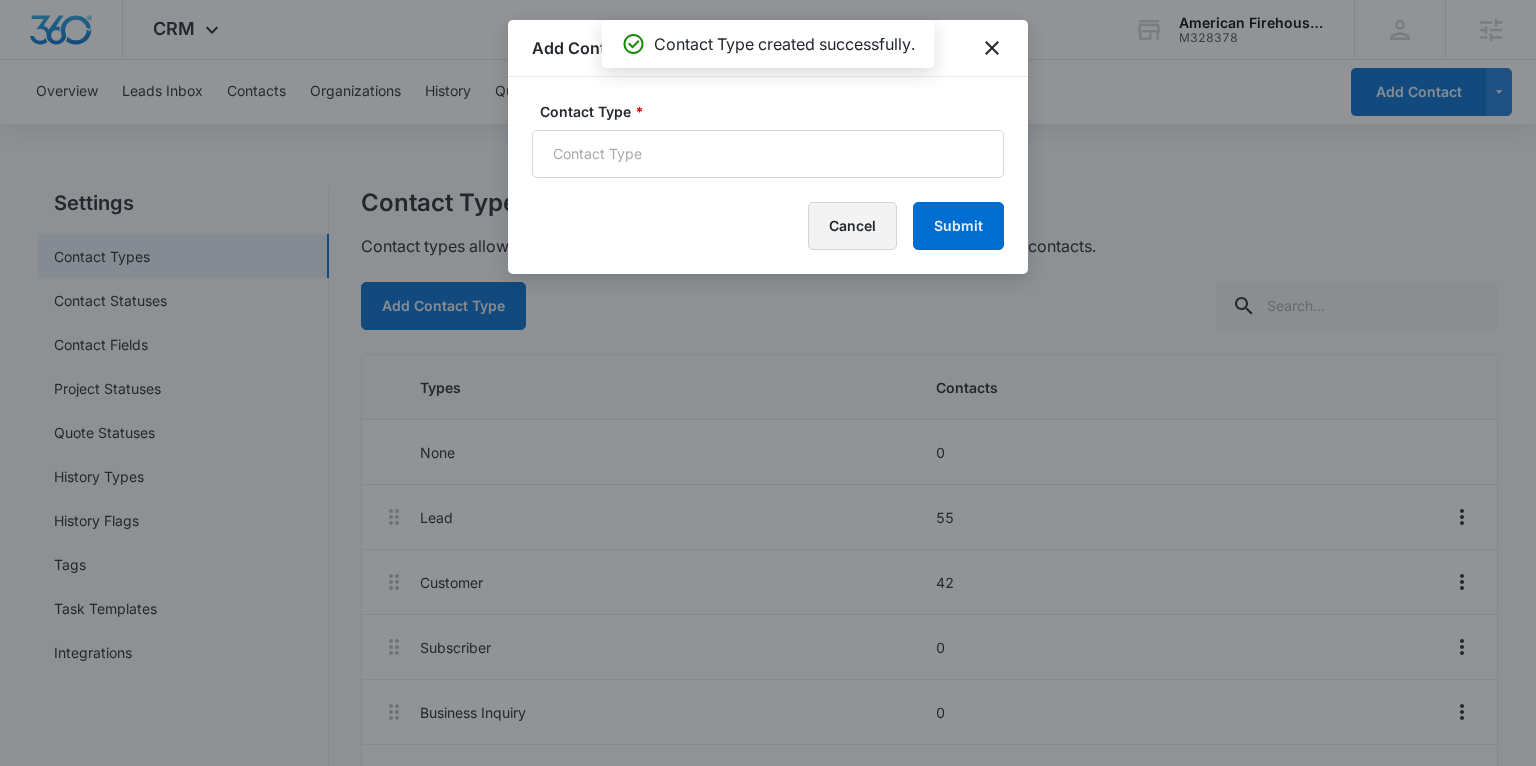 click on "Cancel" at bounding box center [852, 226] 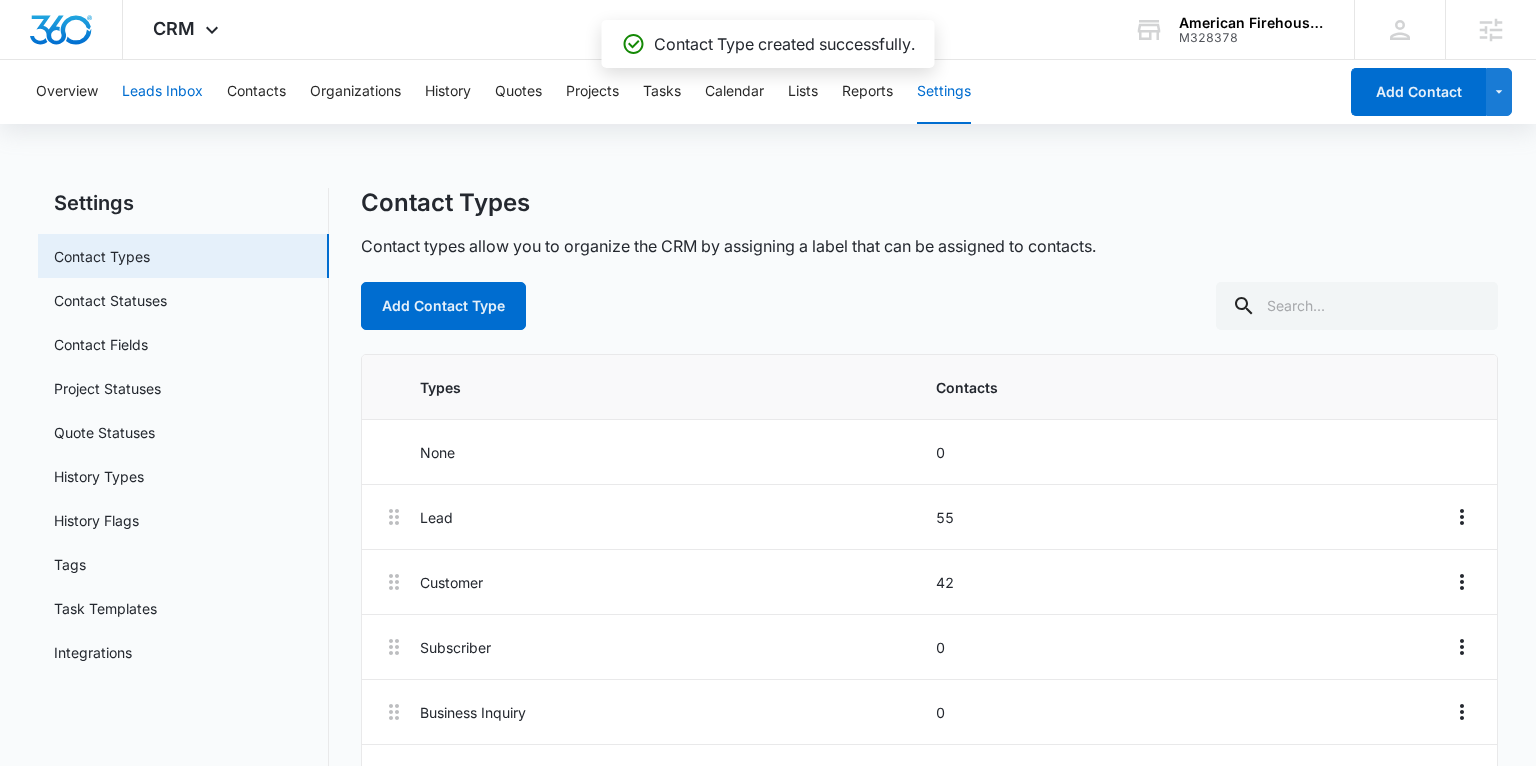 click on "Leads Inbox" at bounding box center (162, 92) 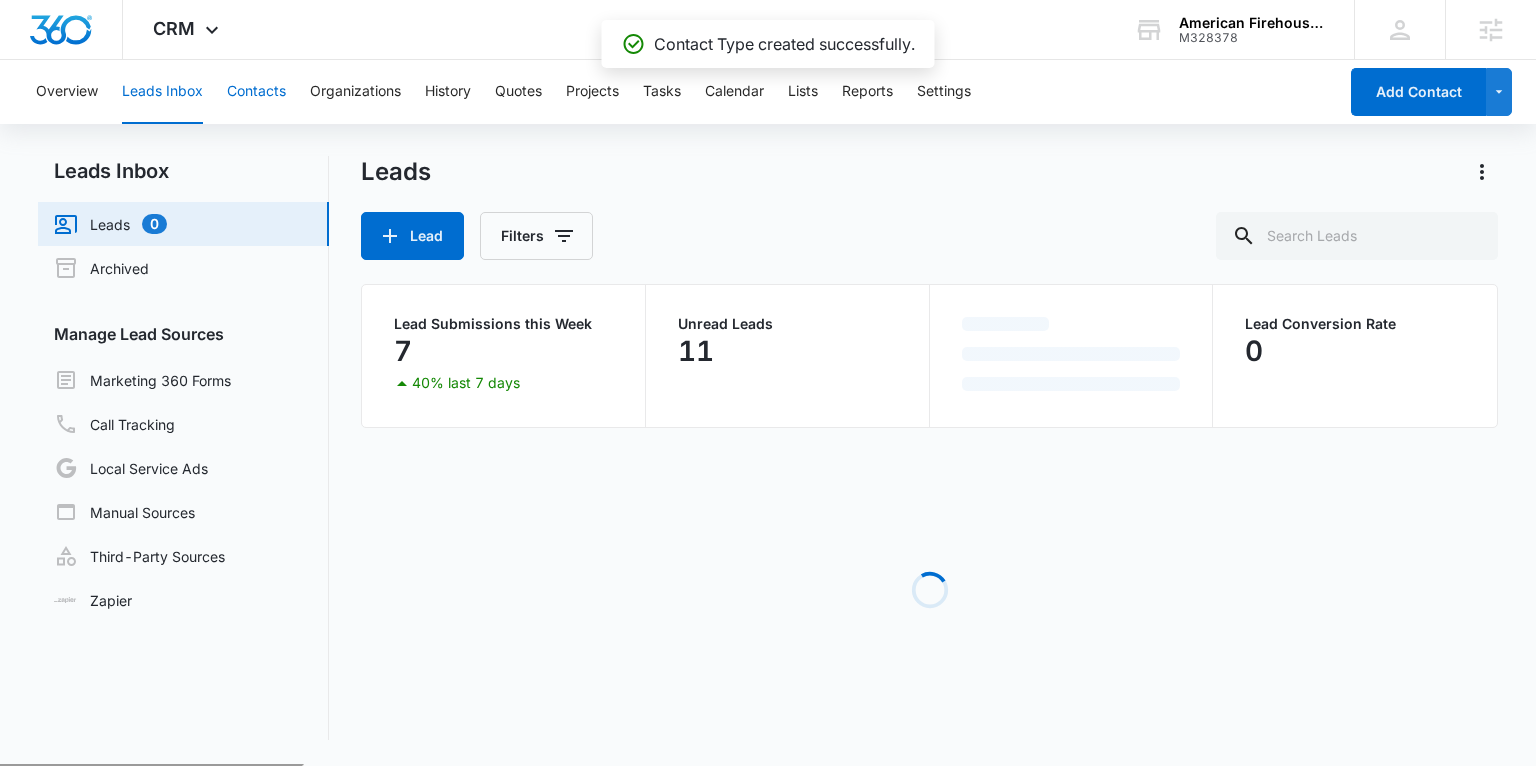 click on "Contacts" at bounding box center (256, 92) 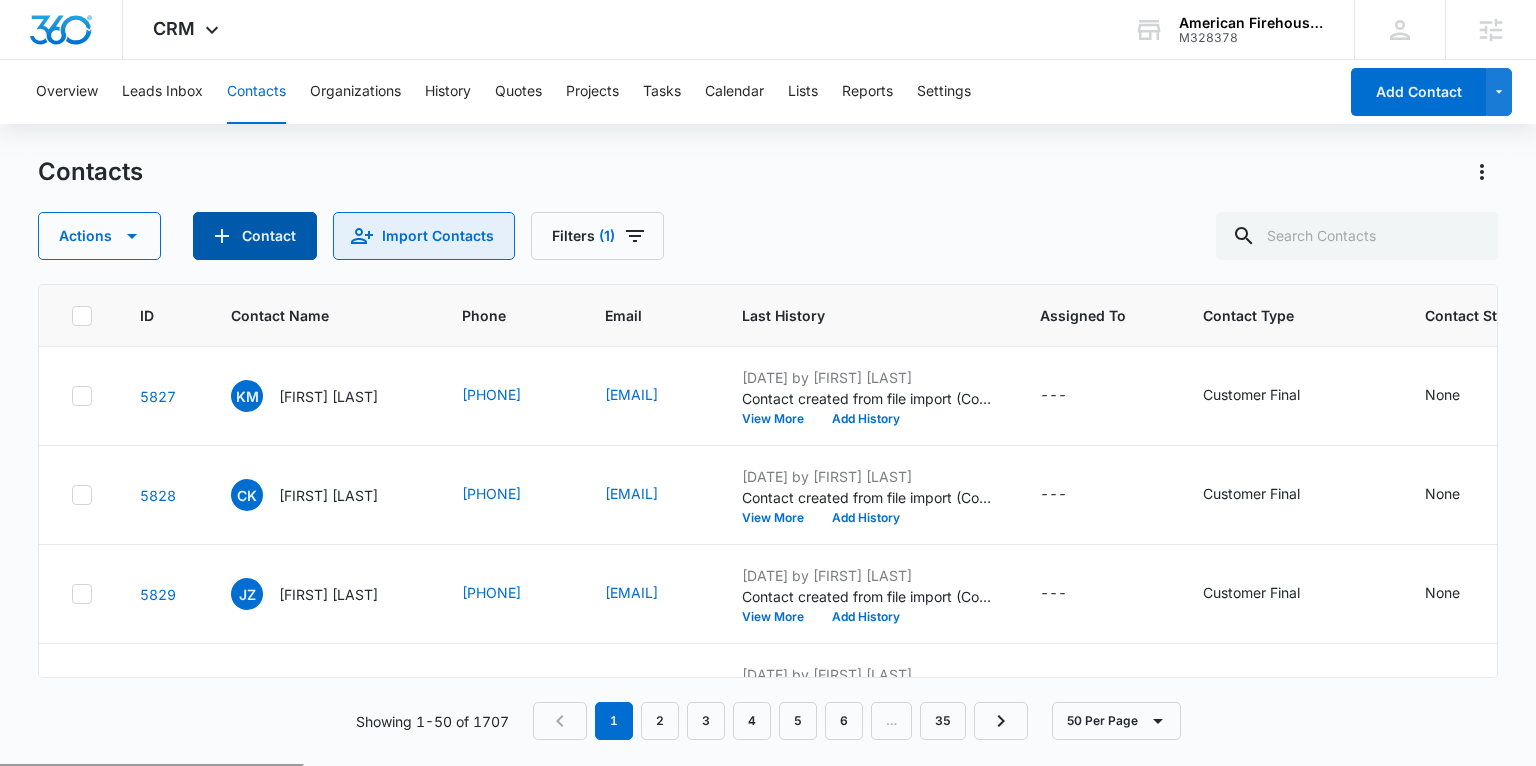 drag, startPoint x: 268, startPoint y: 248, endPoint x: 447, endPoint y: 233, distance: 179.6274 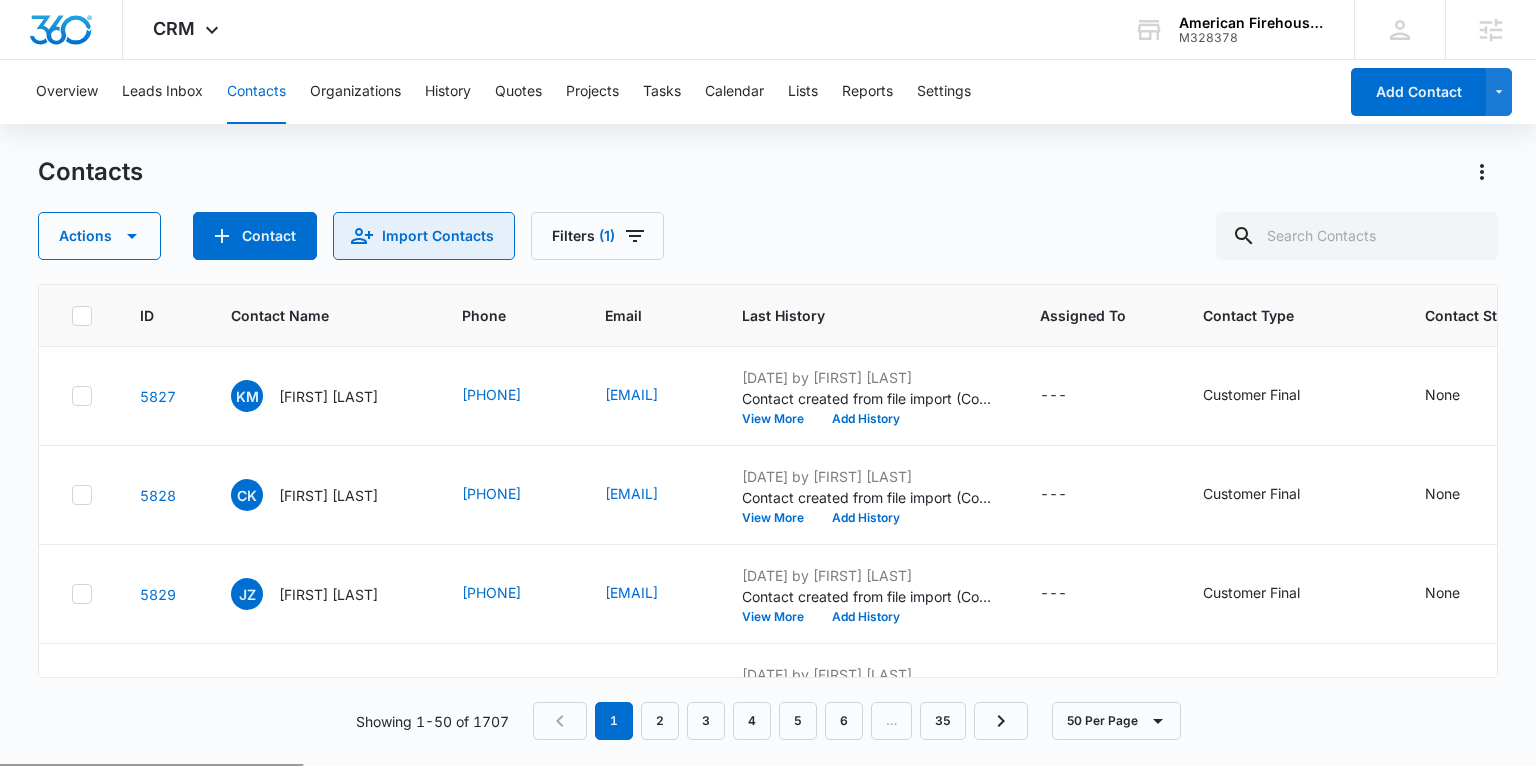 click on "Import Contacts" at bounding box center (424, 236) 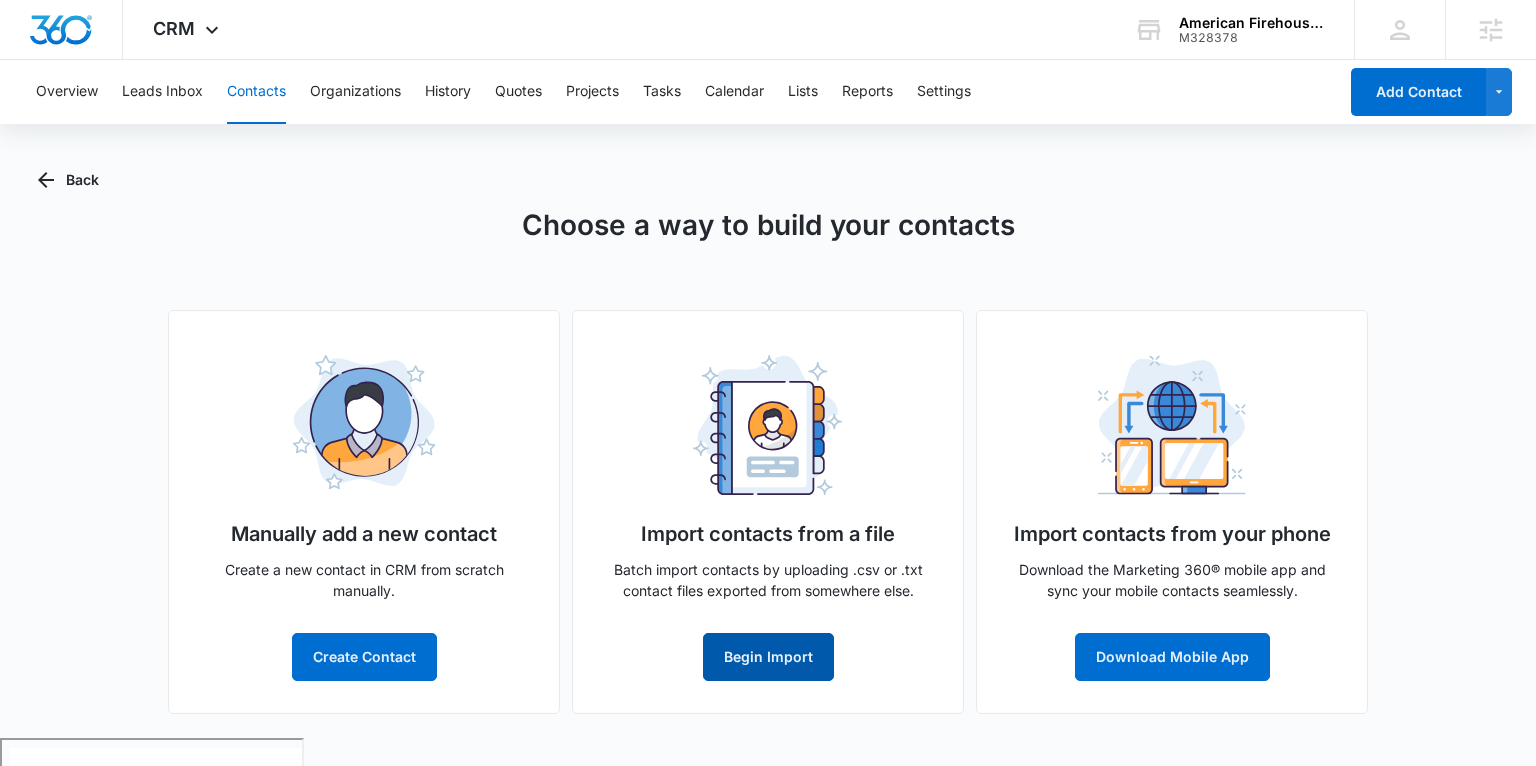 click on "Begin Import" at bounding box center [768, 657] 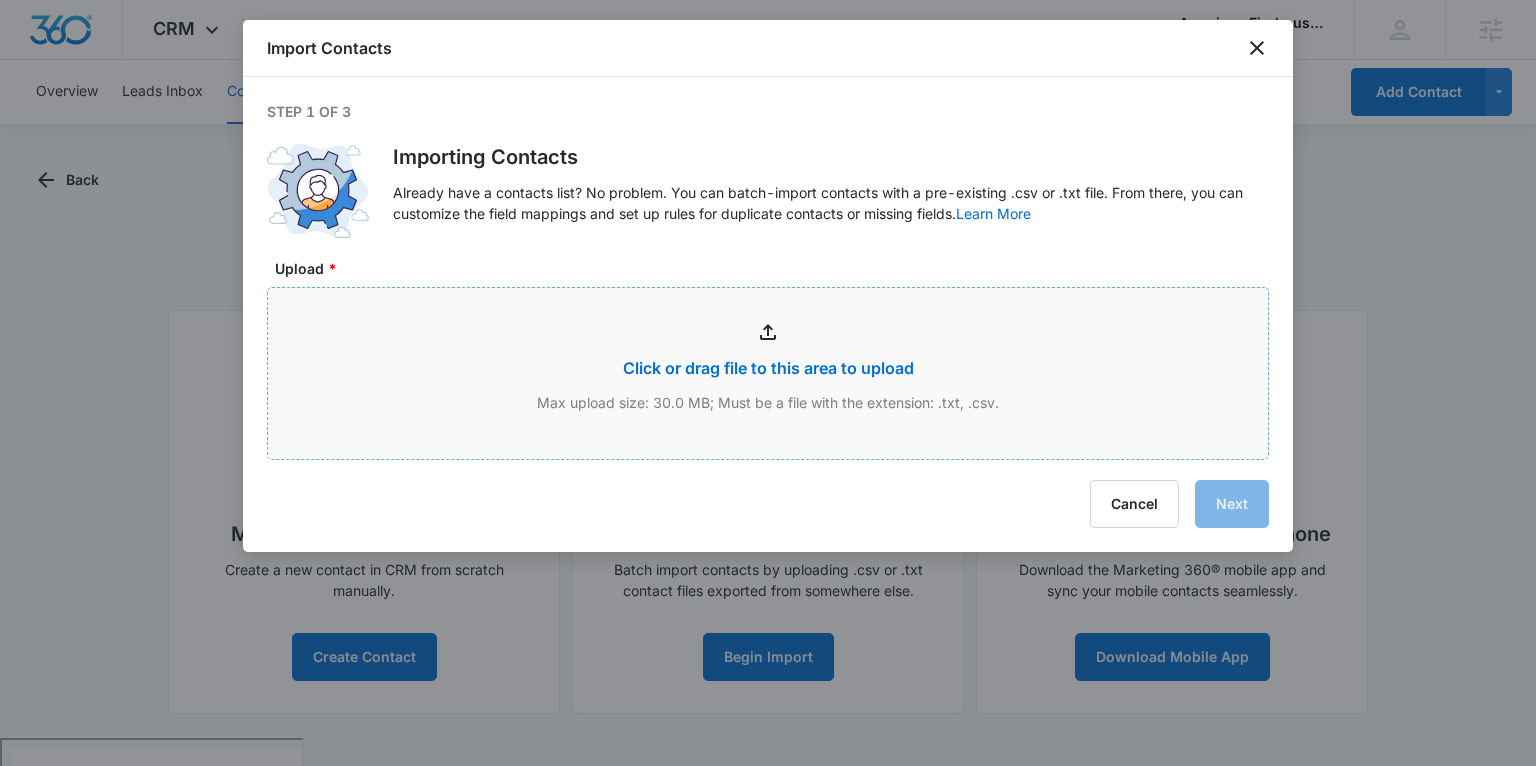 type on "C:\fakepath\cognito contact list (1).csv" 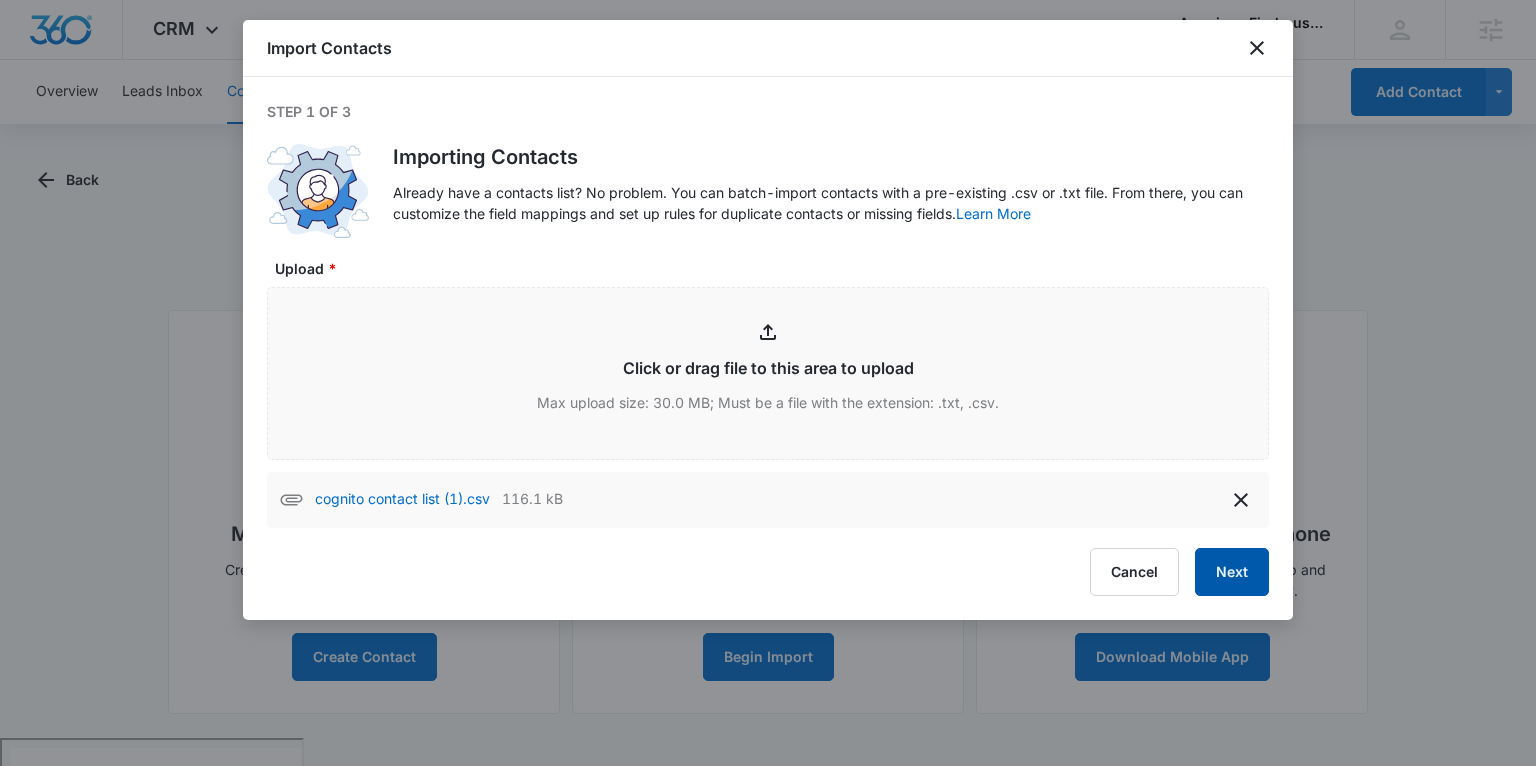 click on "Next" at bounding box center [1232, 572] 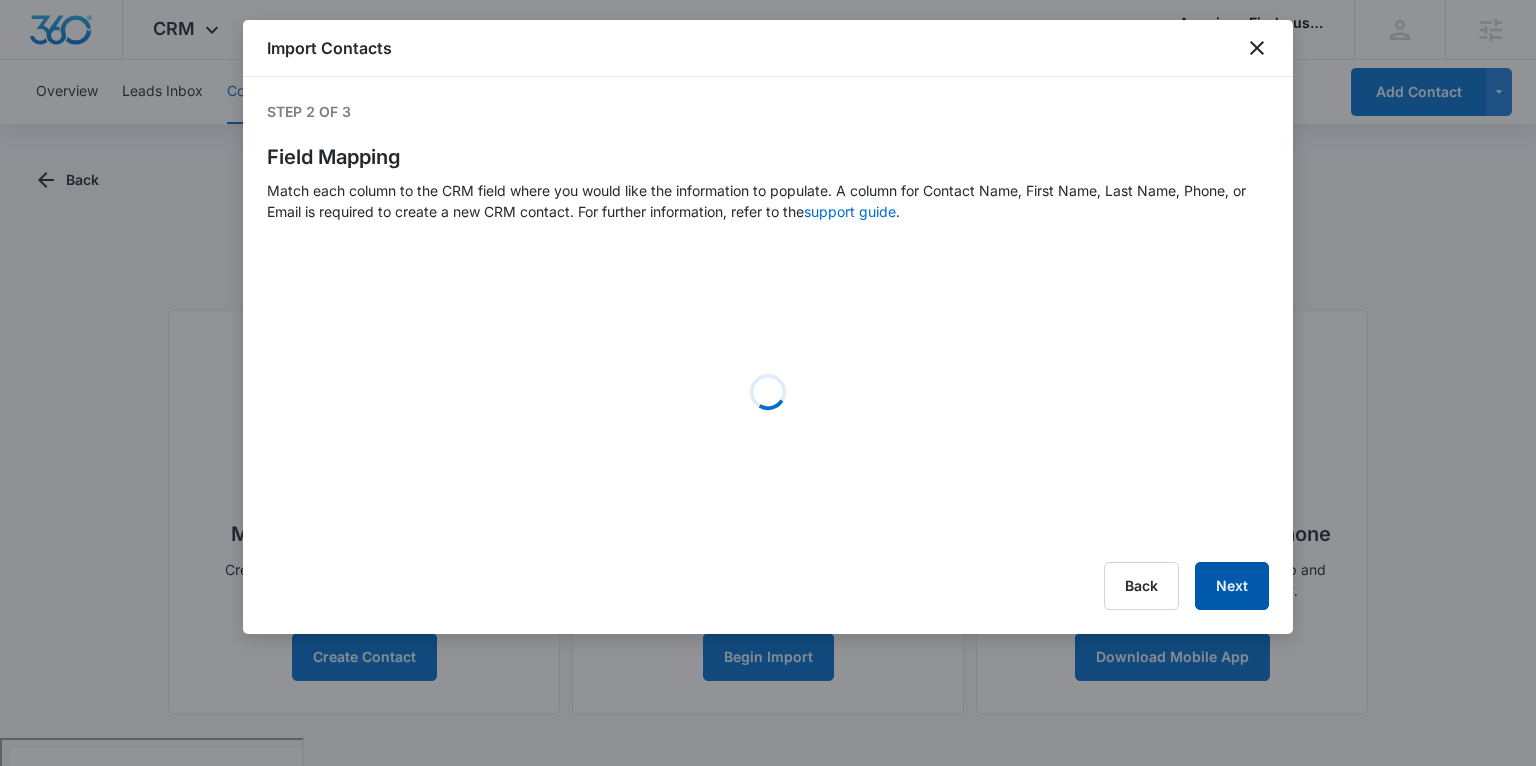 select on "357" 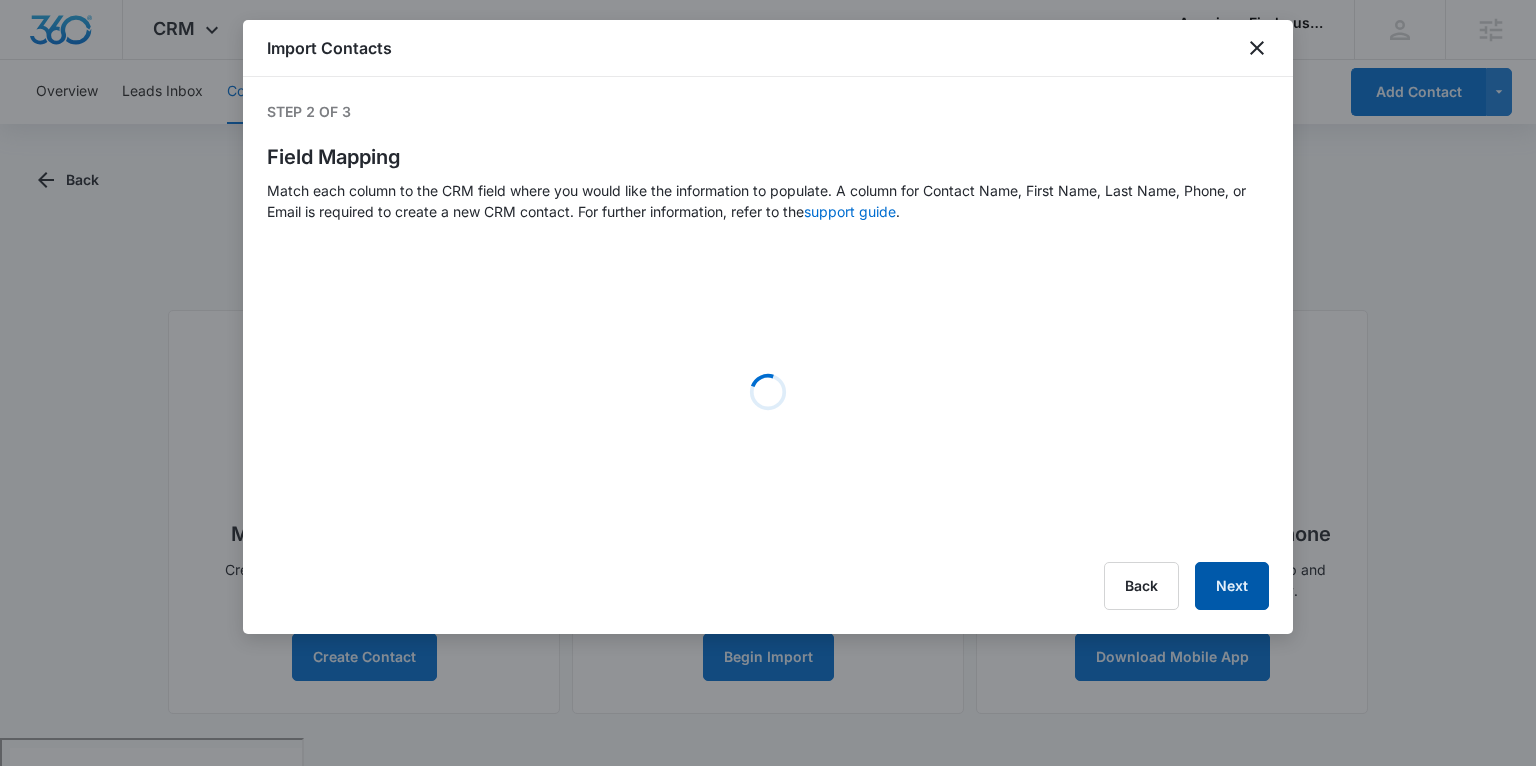 select on "185" 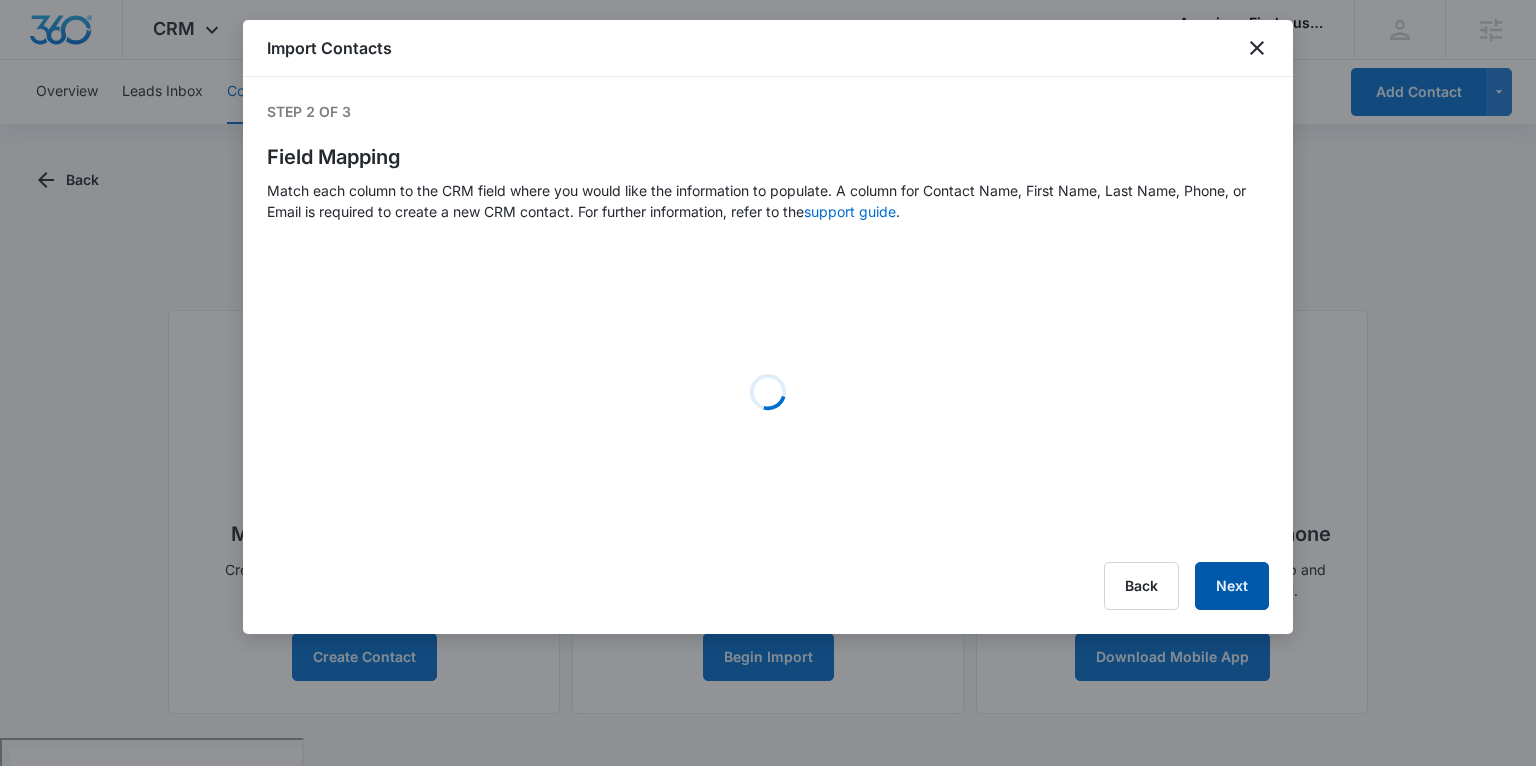 select on "184" 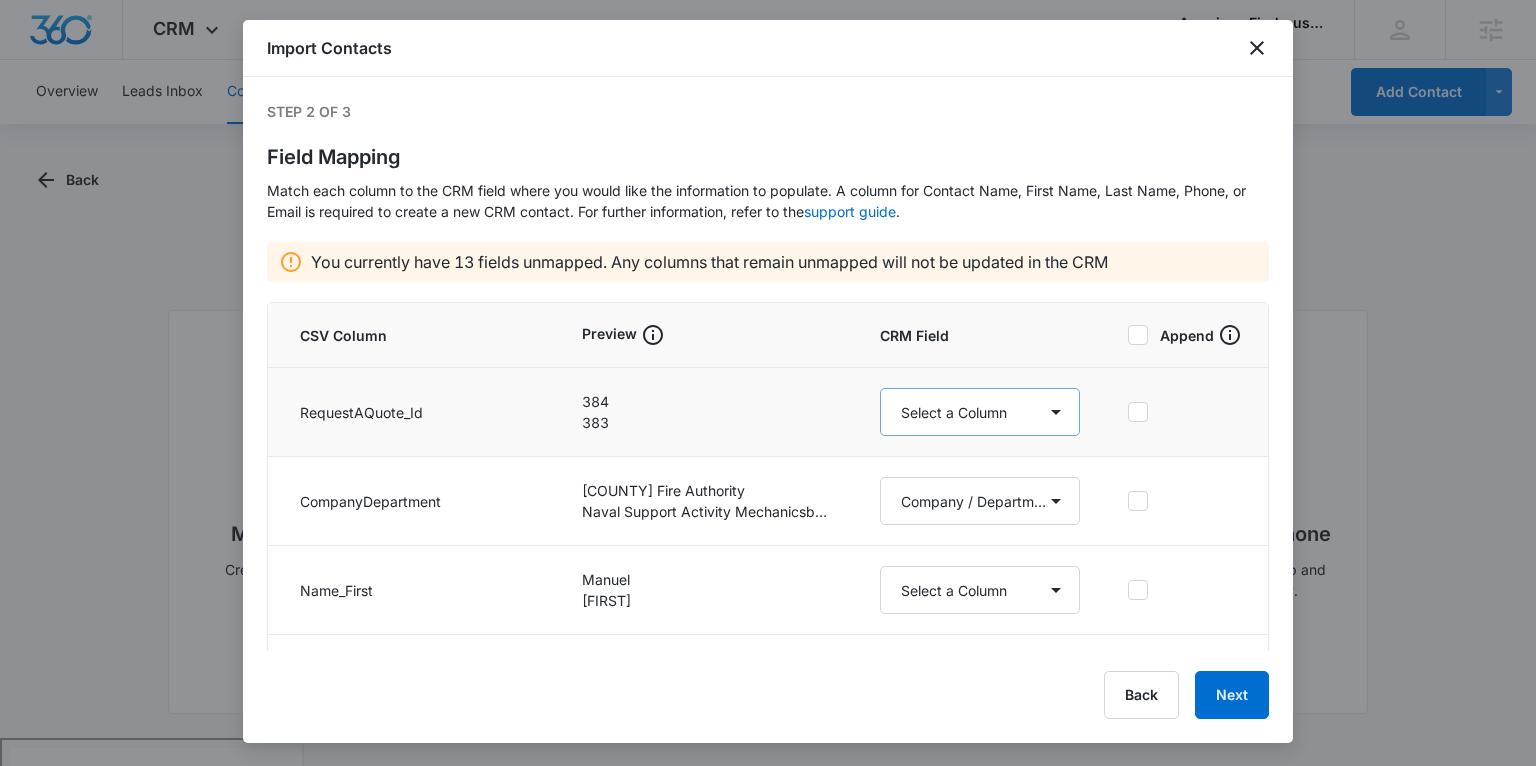 scroll, scrollTop: 0, scrollLeft: 0, axis: both 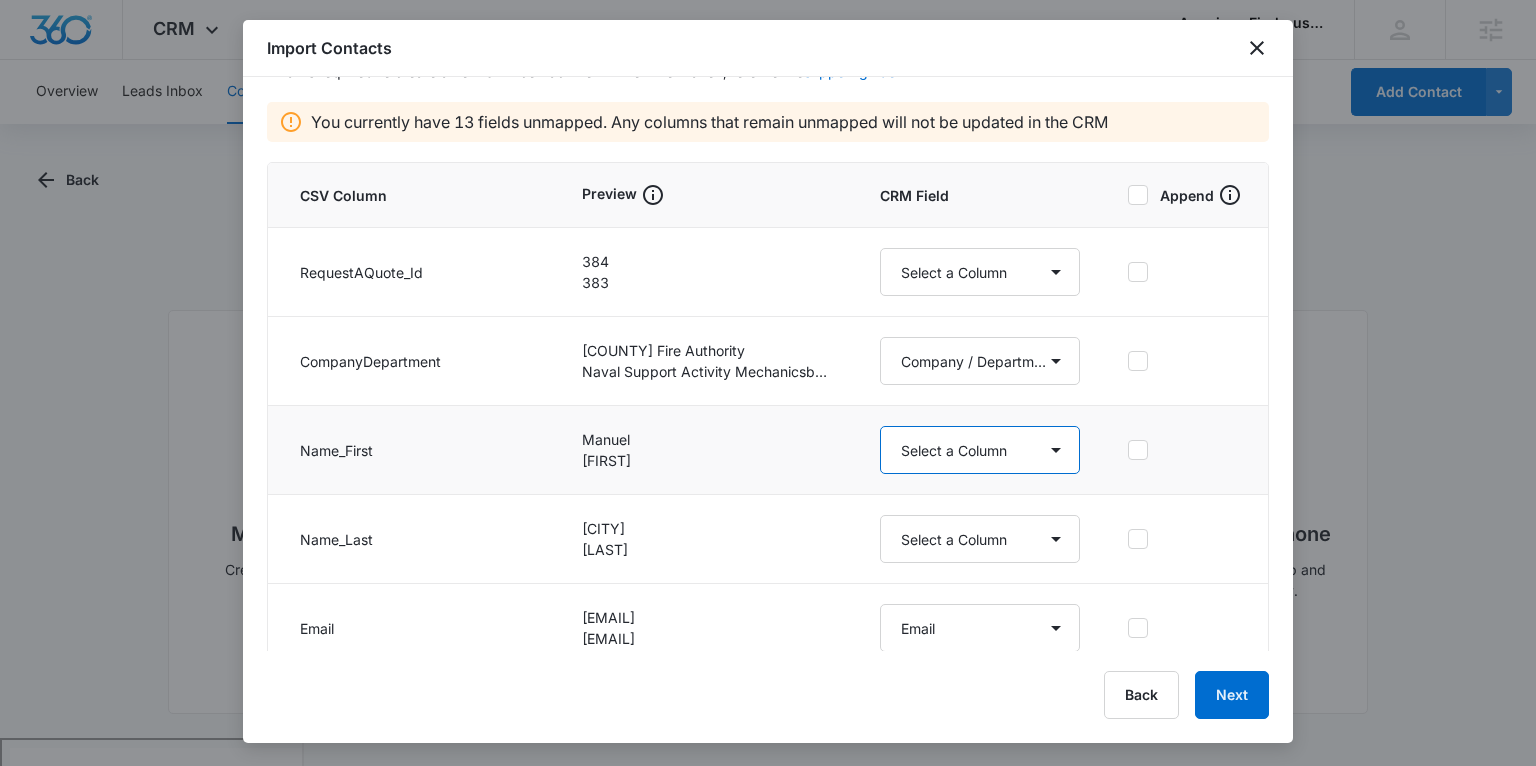 click on "Select a Column Address/City Address/Country Address/State Address/Street Address/Street 2 Address/Zip Agree to Subscribe Assigned To Best Way To Contact Color Tag Company / Department Name: Contact Name Contact Name/First Name Contact Name/Last Name Contact Status Contact Type CRM ID Email External ID How can we help?  IP Address Next Contact Date Notes Other Phone Phone Please briefly describe your experience with us Please rate us from 1-5 Qualifying Status Review Request Special Notes Tags What kind of furniture are you interested in?  Where did you hear about us?" at bounding box center [980, 450] 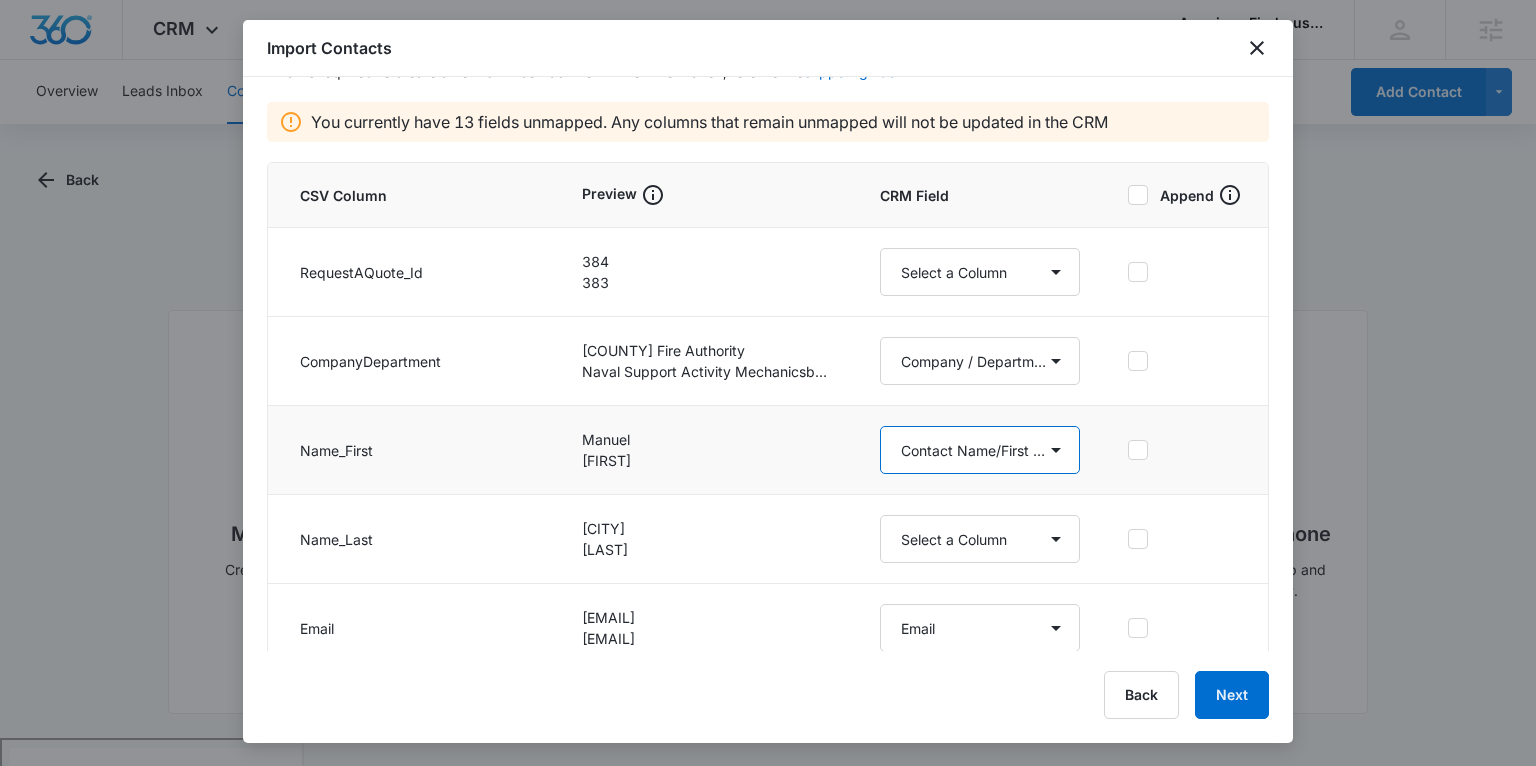 click on "Select a Column Address/City Address/Country Address/State Address/Street Address/Street 2 Address/Zip Agree to Subscribe Assigned To Best Way To Contact Color Tag Company / Department Name: Contact Name Contact Name/First Name Contact Name/Last Name Contact Status Contact Type CRM ID Email External ID How can we help?  IP Address Next Contact Date Notes Other Phone Phone Please briefly describe your experience with us Please rate us from 1-5 Qualifying Status Review Request Special Notes Tags What kind of furniture are you interested in?  Where did you hear about us?" at bounding box center (980, 450) 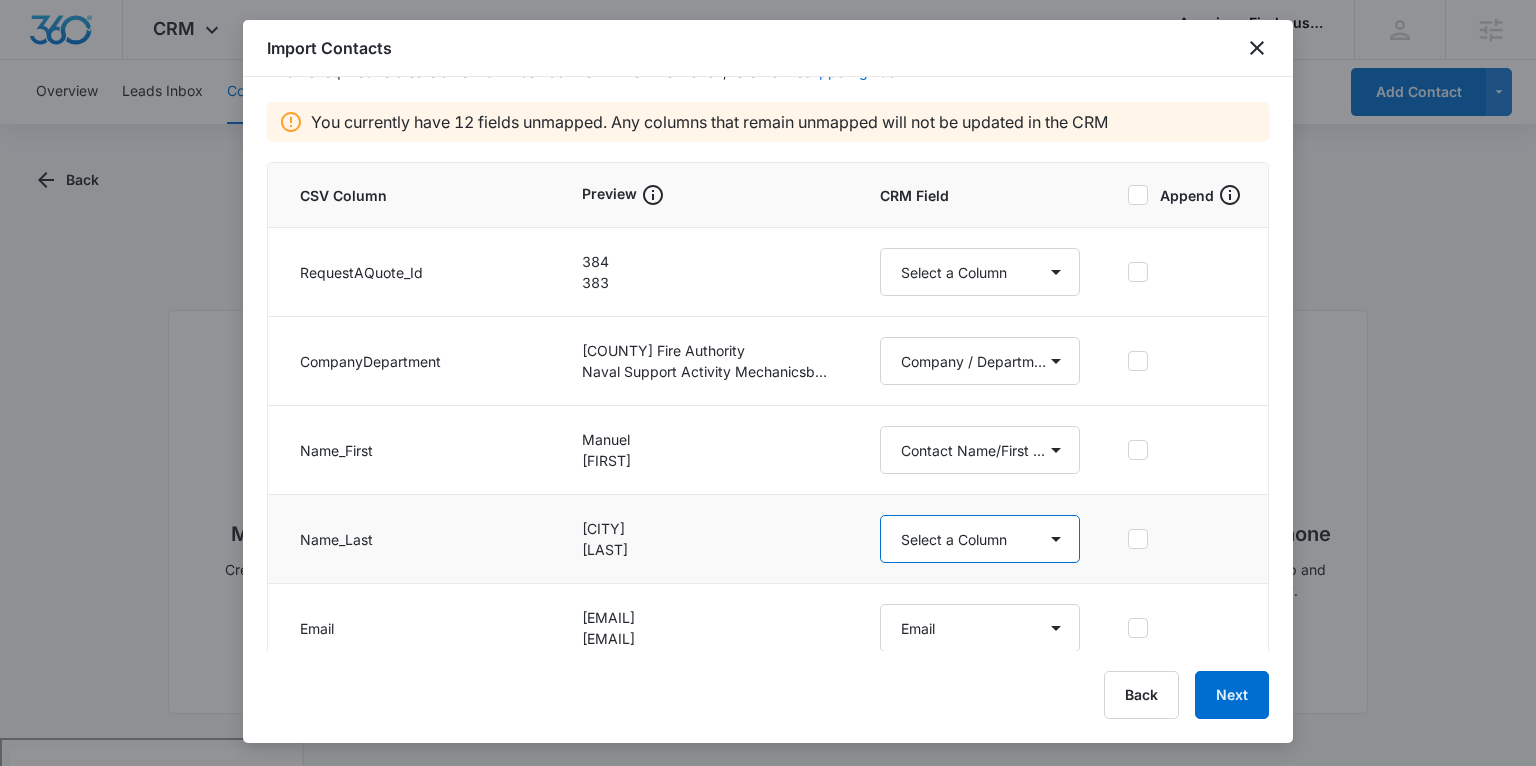 click on "Select a Column Address/City Address/Country Address/State Address/Street Address/Street 2 Address/Zip Agree to Subscribe Assigned To Best Way To Contact Color Tag Company / Department Name: Contact Name Contact Name/First Name Contact Name/Last Name Contact Status Contact Type CRM ID Email External ID How can we help?  IP Address Next Contact Date Notes Other Phone Phone Please briefly describe your experience with us Please rate us from 1-5 Qualifying Status Review Request Special Notes Tags What kind of furniture are you interested in?  Where did you hear about us?" at bounding box center (980, 539) 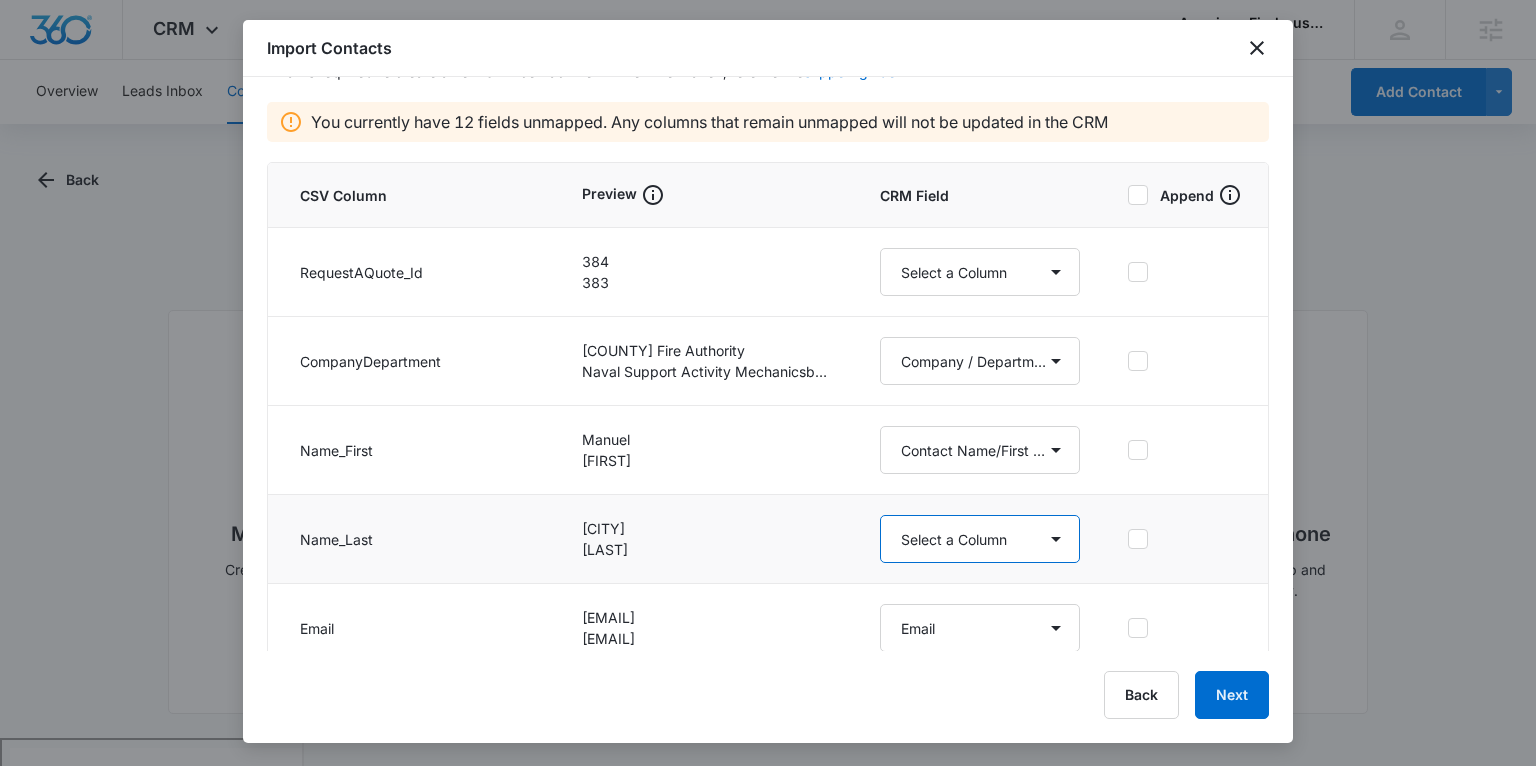 select on "79" 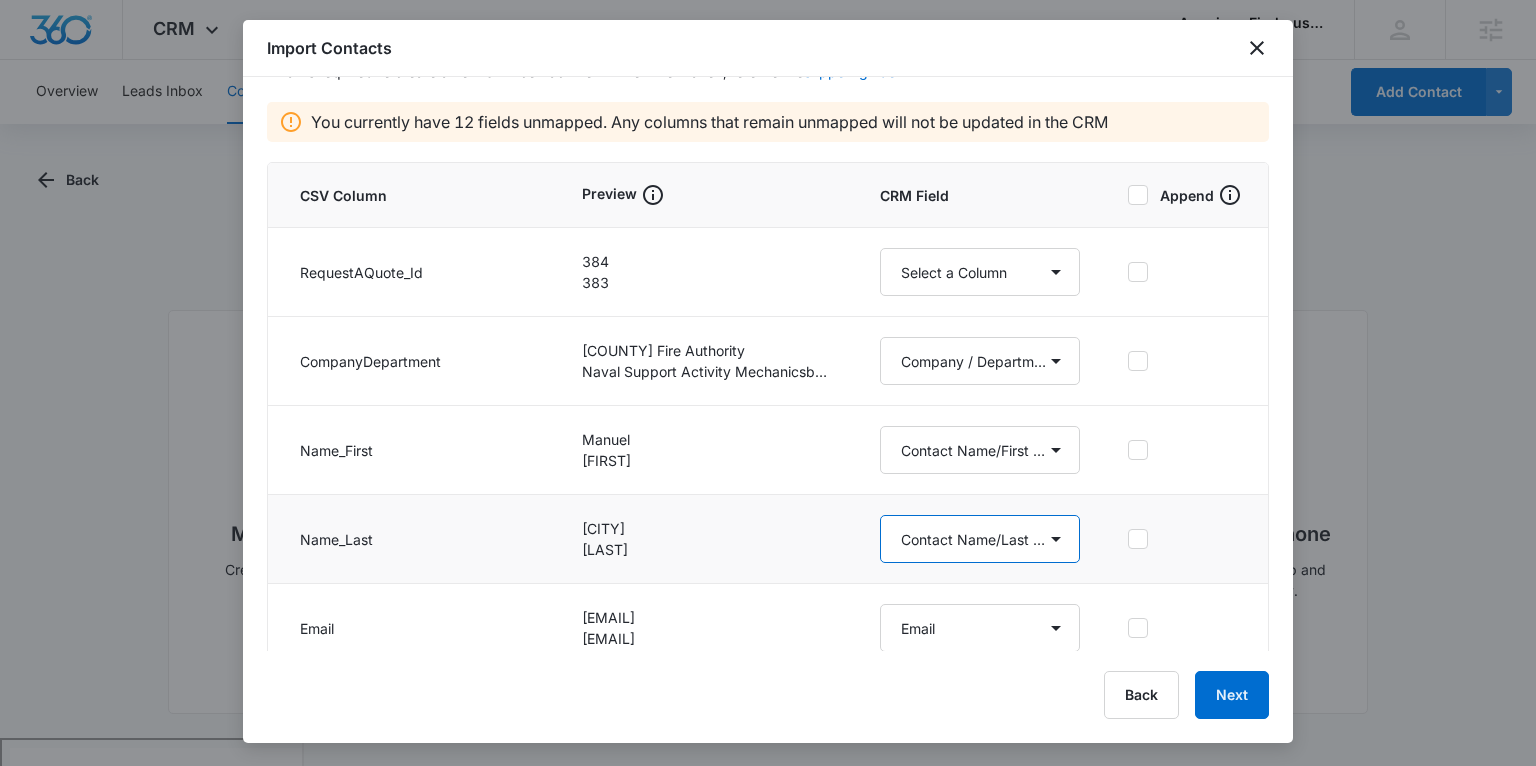 click on "Select a Column Address/City Address/Country Address/State Address/Street Address/Street 2 Address/Zip Agree to Subscribe Assigned To Best Way To Contact Color Tag Company / Department Name: Contact Name Contact Name/First Name Contact Name/Last Name Contact Status Contact Type CRM ID Email External ID How can we help?  IP Address Next Contact Date Notes Other Phone Phone Please briefly describe your experience with us Please rate us from 1-5 Qualifying Status Review Request Special Notes Tags What kind of furniture are you interested in?  Where did you hear about us?" at bounding box center [980, 539] 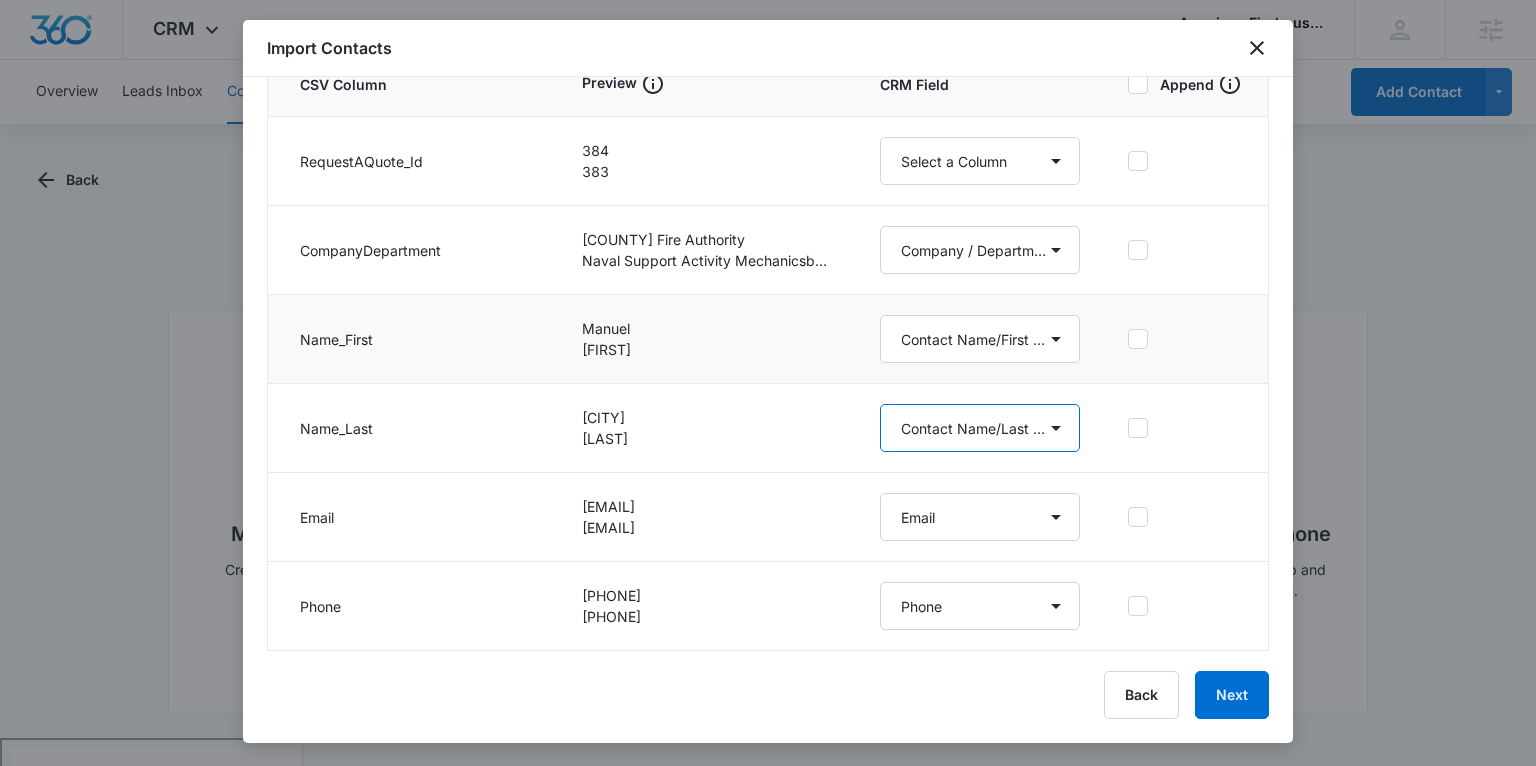 scroll, scrollTop: 268, scrollLeft: 0, axis: vertical 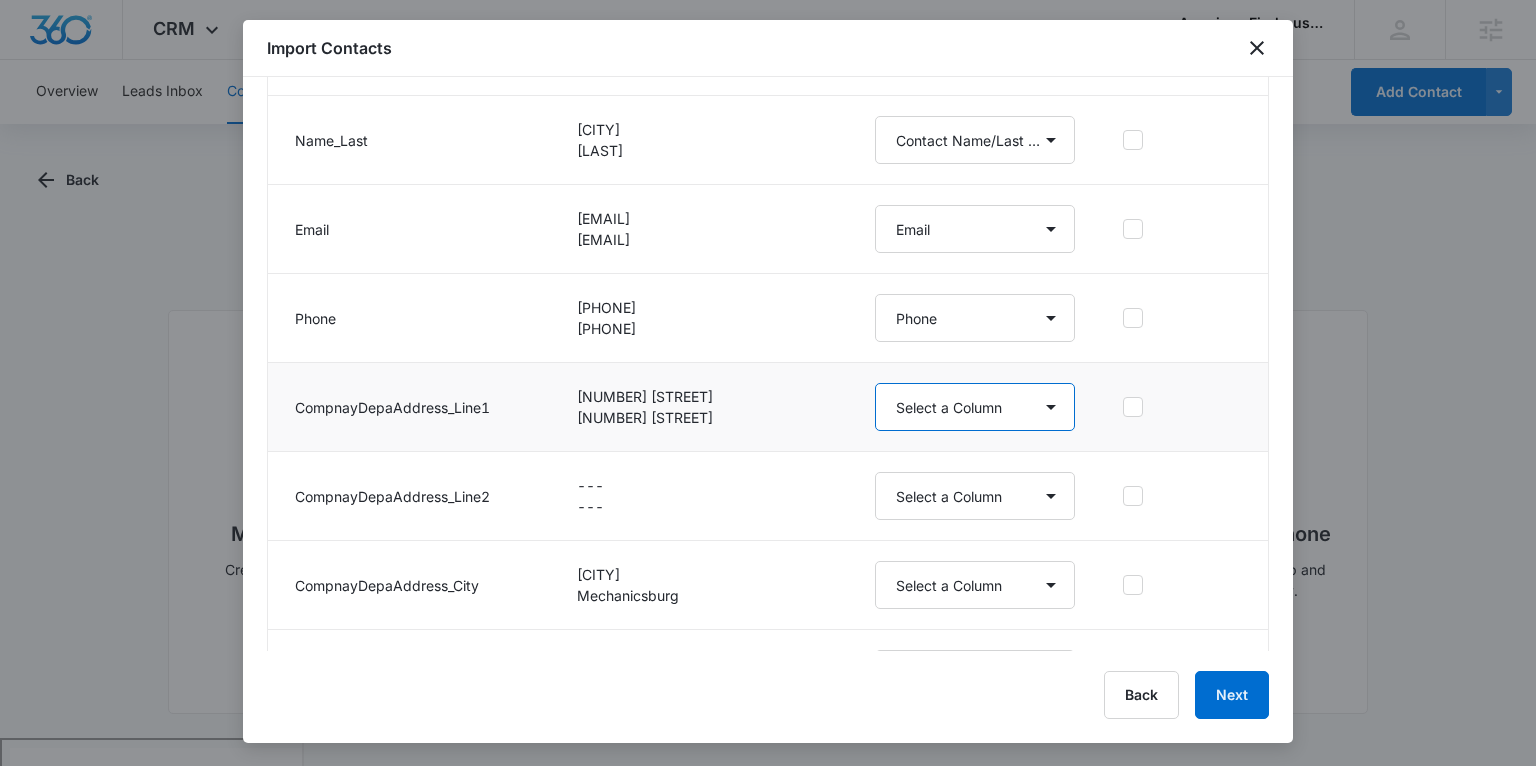 click on "Select a Column Address/City Address/Country Address/State Address/Street Address/Street 2 Address/Zip Agree to Subscribe Assigned To Best Way To Contact Color Tag Company / Department Name: Contact Name Contact Name/First Name Contact Name/Last Name Contact Status Contact Type CRM ID Email External ID How can we help?  IP Address Next Contact Date Notes Other Phone Phone Please briefly describe your experience with us Please rate us from 1-5 Qualifying Status Review Request Special Notes Tags What kind of furniture are you interested in?  Where did you hear about us?" at bounding box center [975, 407] 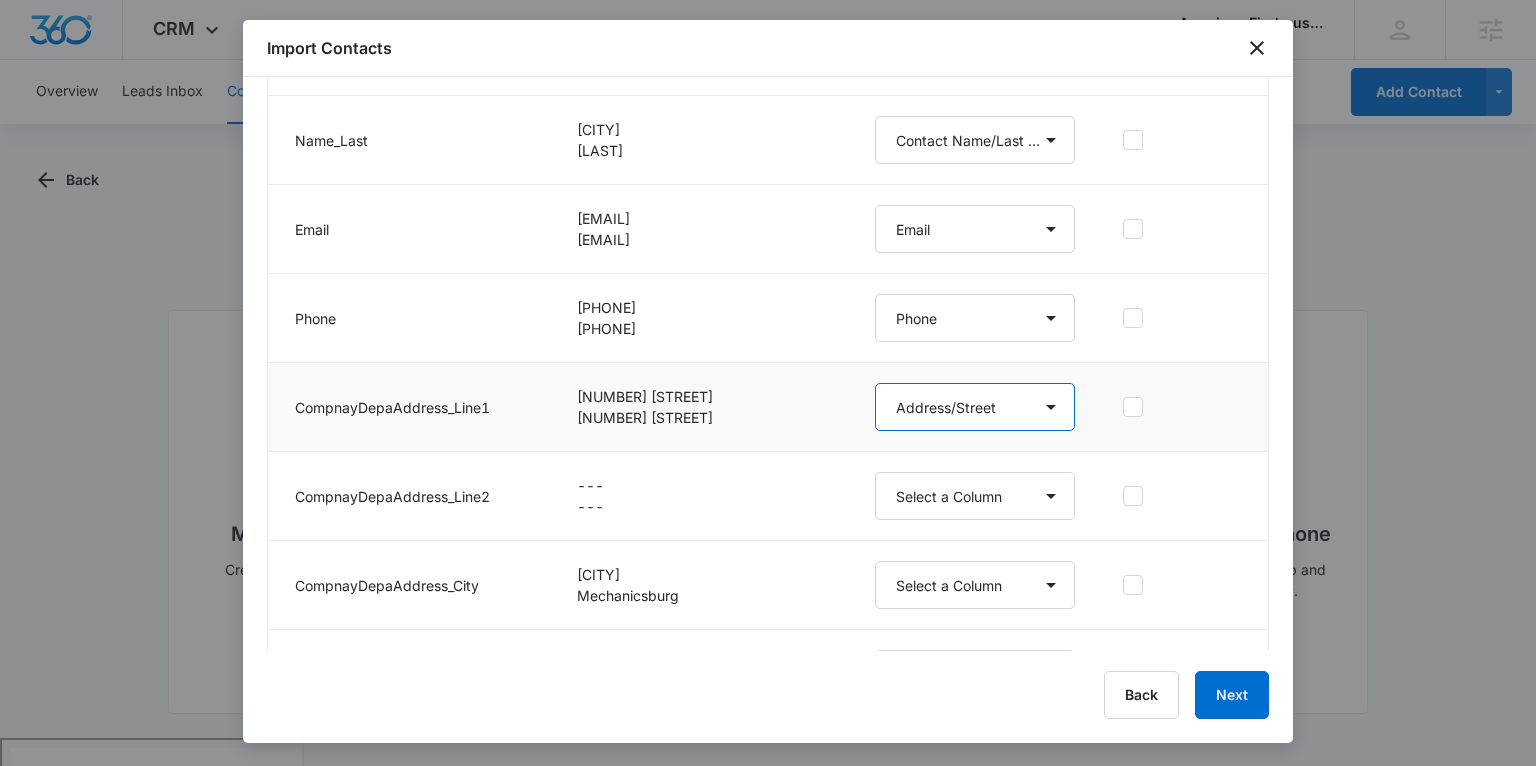 click on "Select a Column Address/City Address/Country Address/State Address/Street Address/Street 2 Address/Zip Agree to Subscribe Assigned To Best Way To Contact Color Tag Company / Department Name: Contact Name Contact Name/First Name Contact Name/Last Name Contact Status Contact Type CRM ID Email External ID How can we help?  IP Address Next Contact Date Notes Other Phone Phone Please briefly describe your experience with us Please rate us from 1-5 Qualifying Status Review Request Special Notes Tags What kind of furniture are you interested in?  Where did you hear about us?" at bounding box center [975, 407] 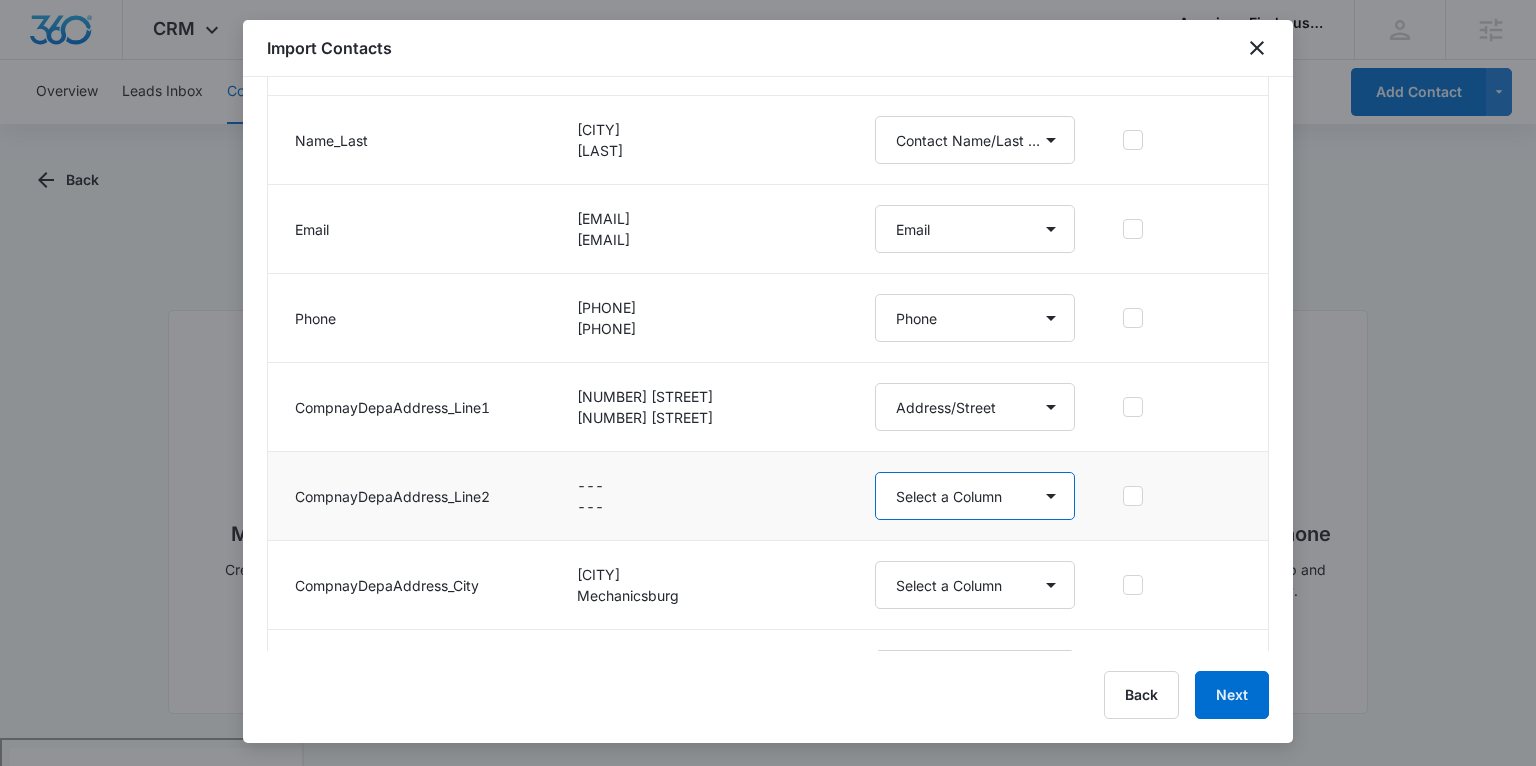 click on "Select a Column Address/City Address/Country Address/State Address/Street Address/Street 2 Address/Zip Agree to Subscribe Assigned To Best Way To Contact Color Tag Company / Department Name: Contact Name Contact Name/First Name Contact Name/Last Name Contact Status Contact Type CRM ID Email External ID How can we help?  IP Address Next Contact Date Notes Other Phone Phone Please briefly describe your experience with us Please rate us from 1-5 Qualifying Status Review Request Special Notes Tags What kind of furniture are you interested in?  Where did you hear about us?" at bounding box center [975, 496] 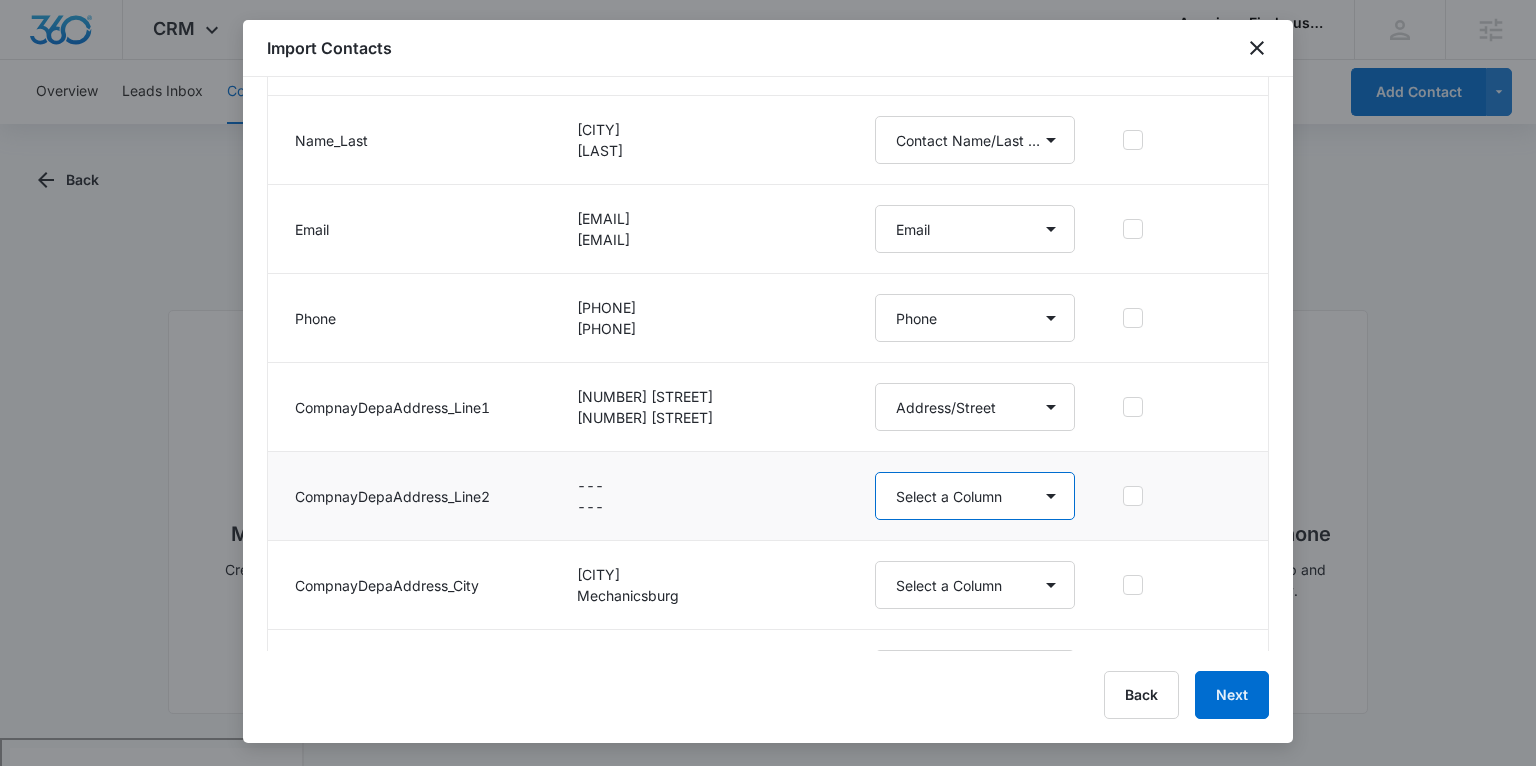 select on "321" 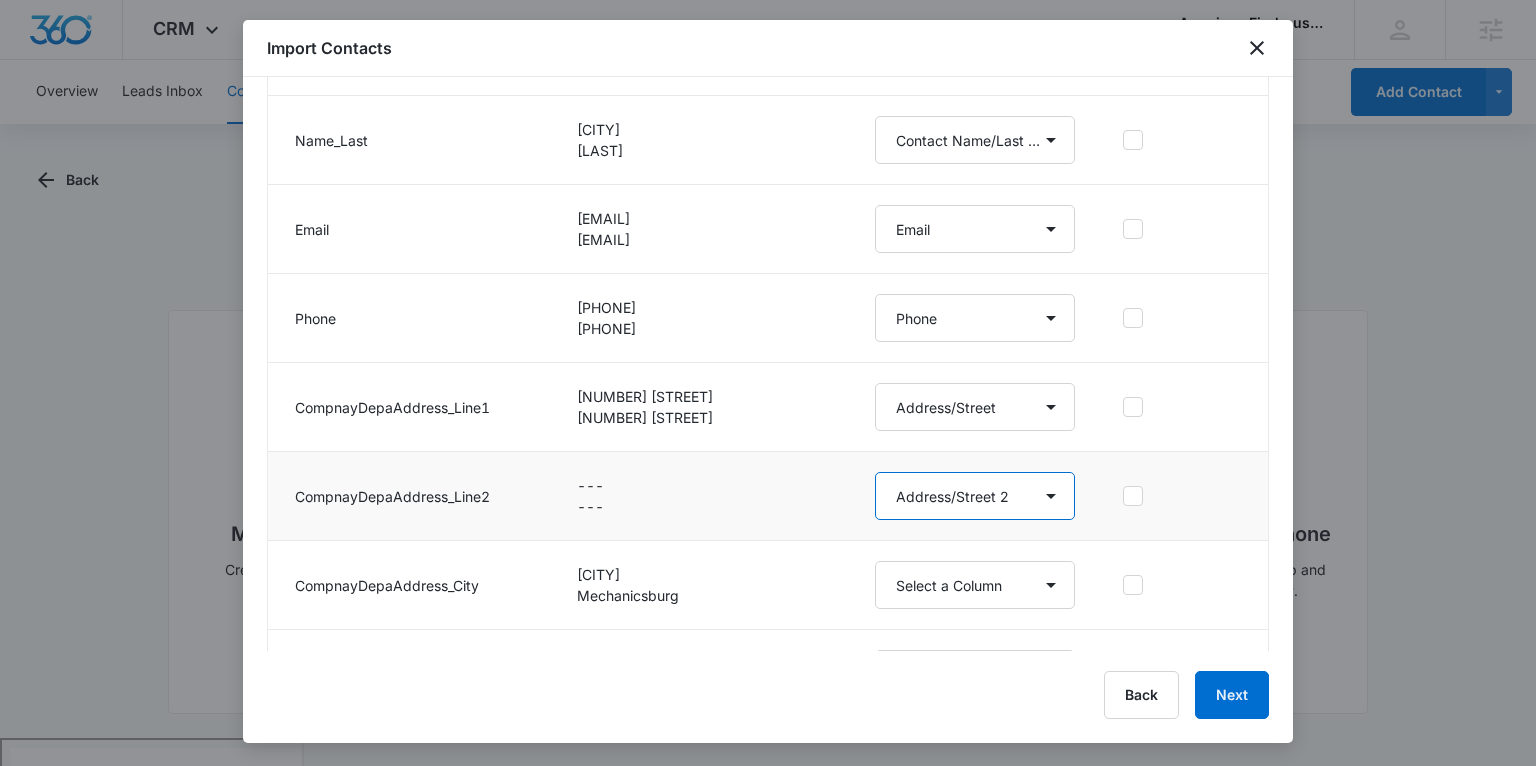 click on "Select a Column Address/City Address/Country Address/State Address/Street Address/Street 2 Address/Zip Agree to Subscribe Assigned To Best Way To Contact Color Tag Company / Department Name: Contact Name Contact Name/First Name Contact Name/Last Name Contact Status Contact Type CRM ID Email External ID How can we help?  IP Address Next Contact Date Notes Other Phone Phone Please briefly describe your experience with us Please rate us from 1-5 Qualifying Status Review Request Special Notes Tags What kind of furniture are you interested in?  Where did you hear about us?" at bounding box center (975, 496) 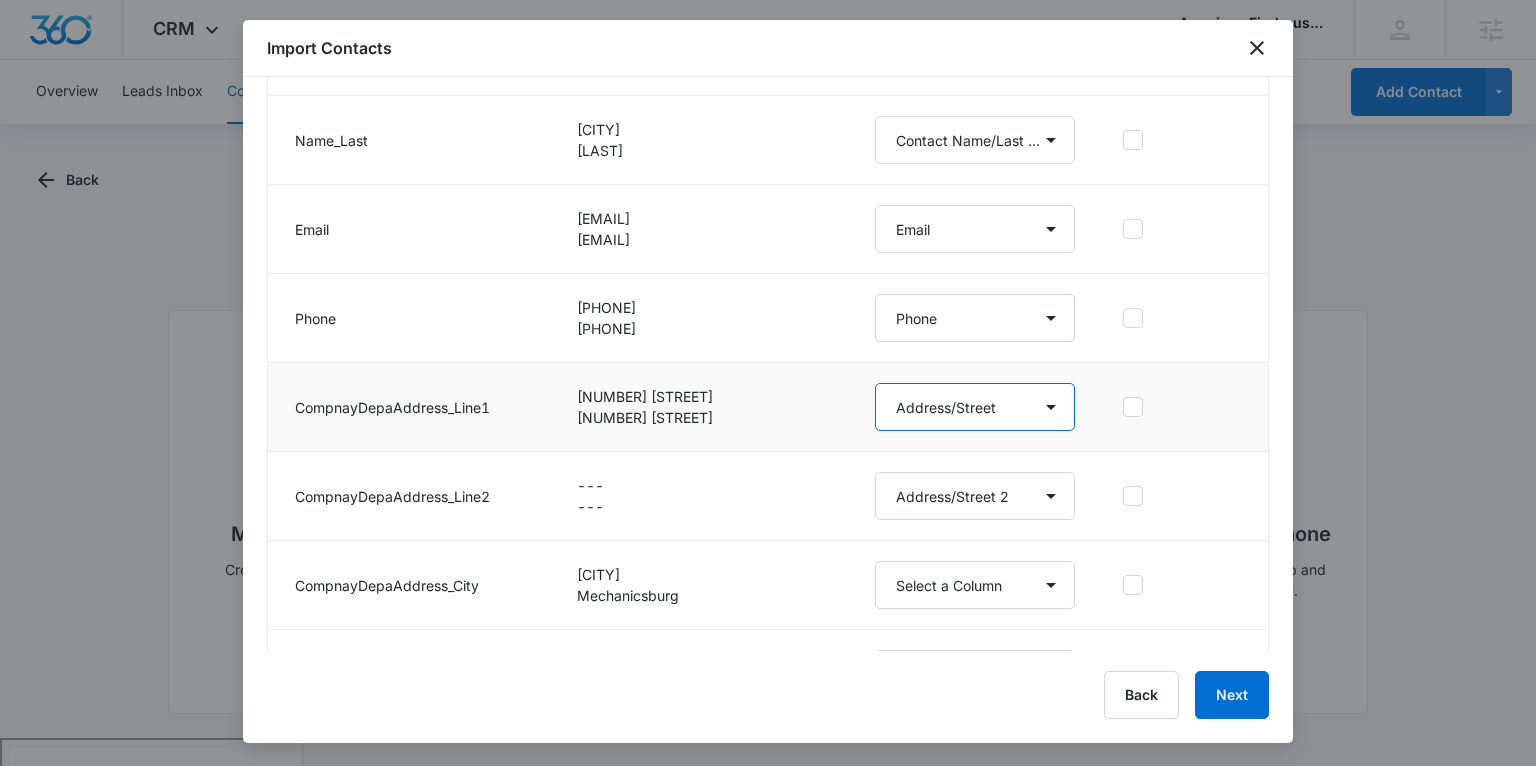 click on "Select a Column Address/City Address/Country Address/State Address/Street Address/Street 2 Address/Zip Agree to Subscribe Assigned To Best Way To Contact Color Tag Company / Department Name: Contact Name Contact Name/First Name Contact Name/Last Name Contact Status Contact Type CRM ID Email External ID How can we help?  IP Address Next Contact Date Notes Other Phone Phone Please briefly describe your experience with us Please rate us from 1-5 Qualifying Status Review Request Special Notes Tags What kind of furniture are you interested in?  Where did you hear about us?" at bounding box center (975, 407) 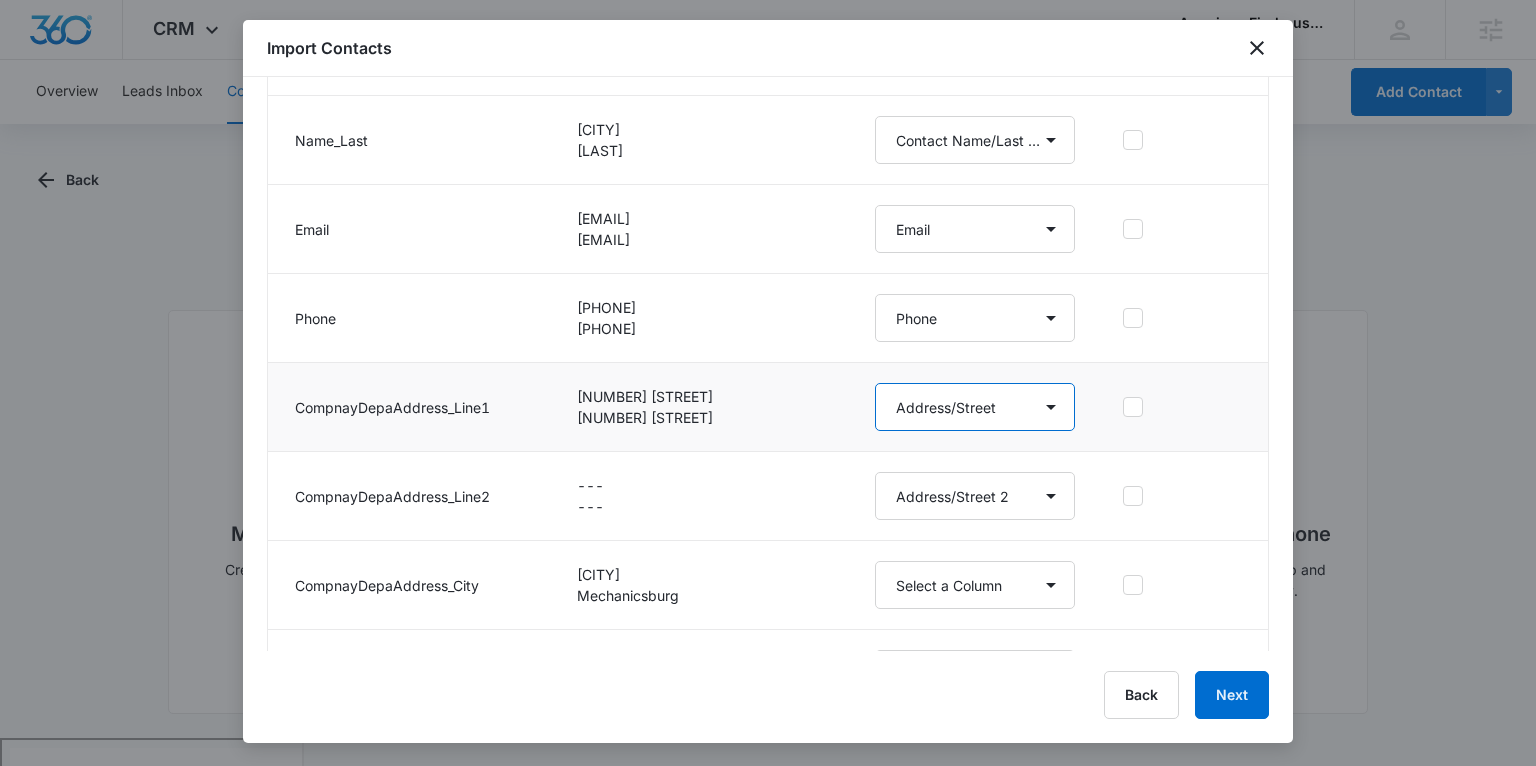 scroll, scrollTop: 636, scrollLeft: 0, axis: vertical 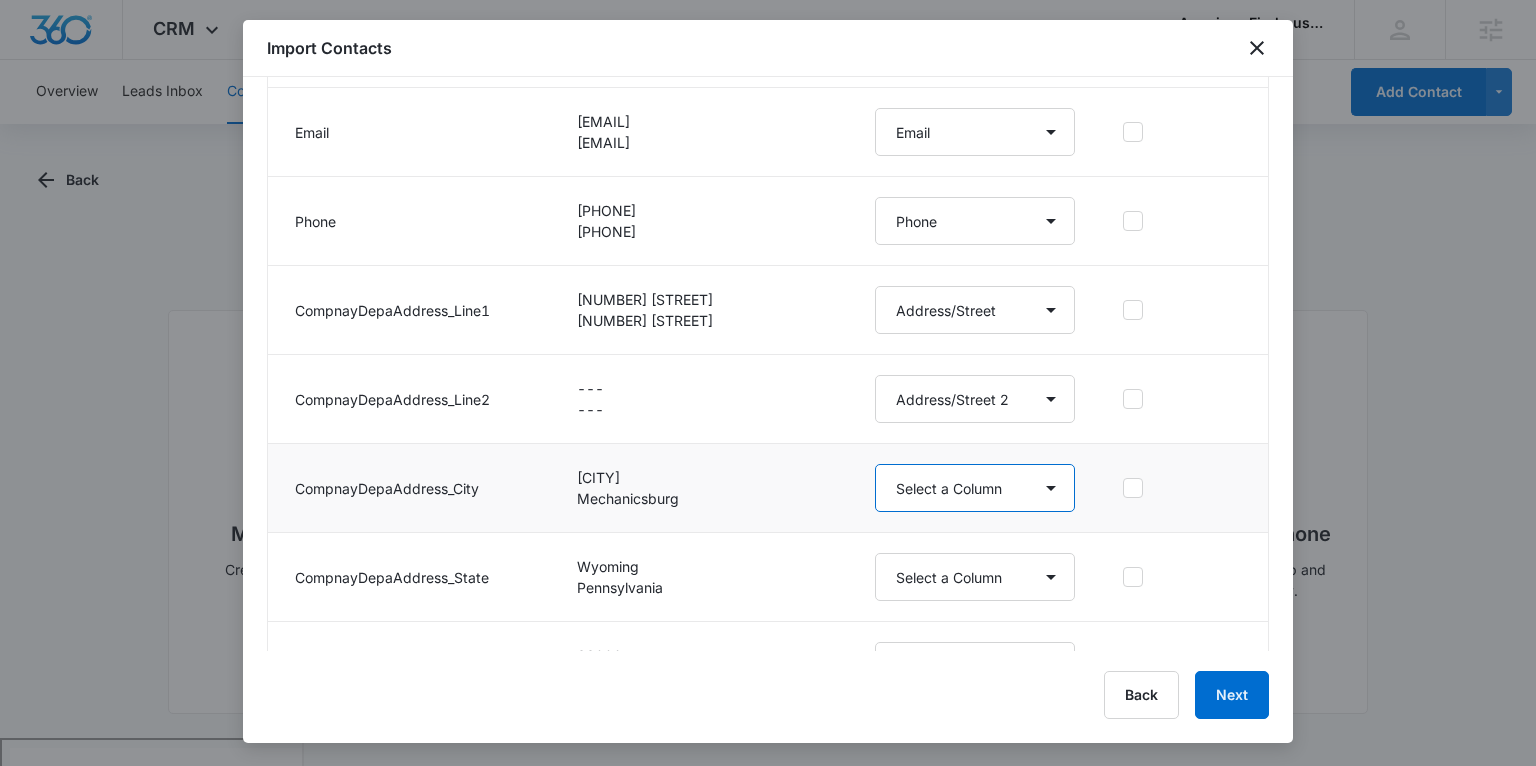 click on "Select a Column Address/City Address/Country Address/State Address/Street Address/Street 2 Address/Zip Agree to Subscribe Assigned To Best Way To Contact Color Tag Company / Department Name: Contact Name Contact Name/First Name Contact Name/Last Name Contact Status Contact Type CRM ID Email External ID How can we help?  IP Address Next Contact Date Notes Other Phone Phone Please briefly describe your experience with us Please rate us from 1-5 Qualifying Status Review Request Special Notes Tags What kind of furniture are you interested in?  Where did you hear about us?" at bounding box center [975, 488] 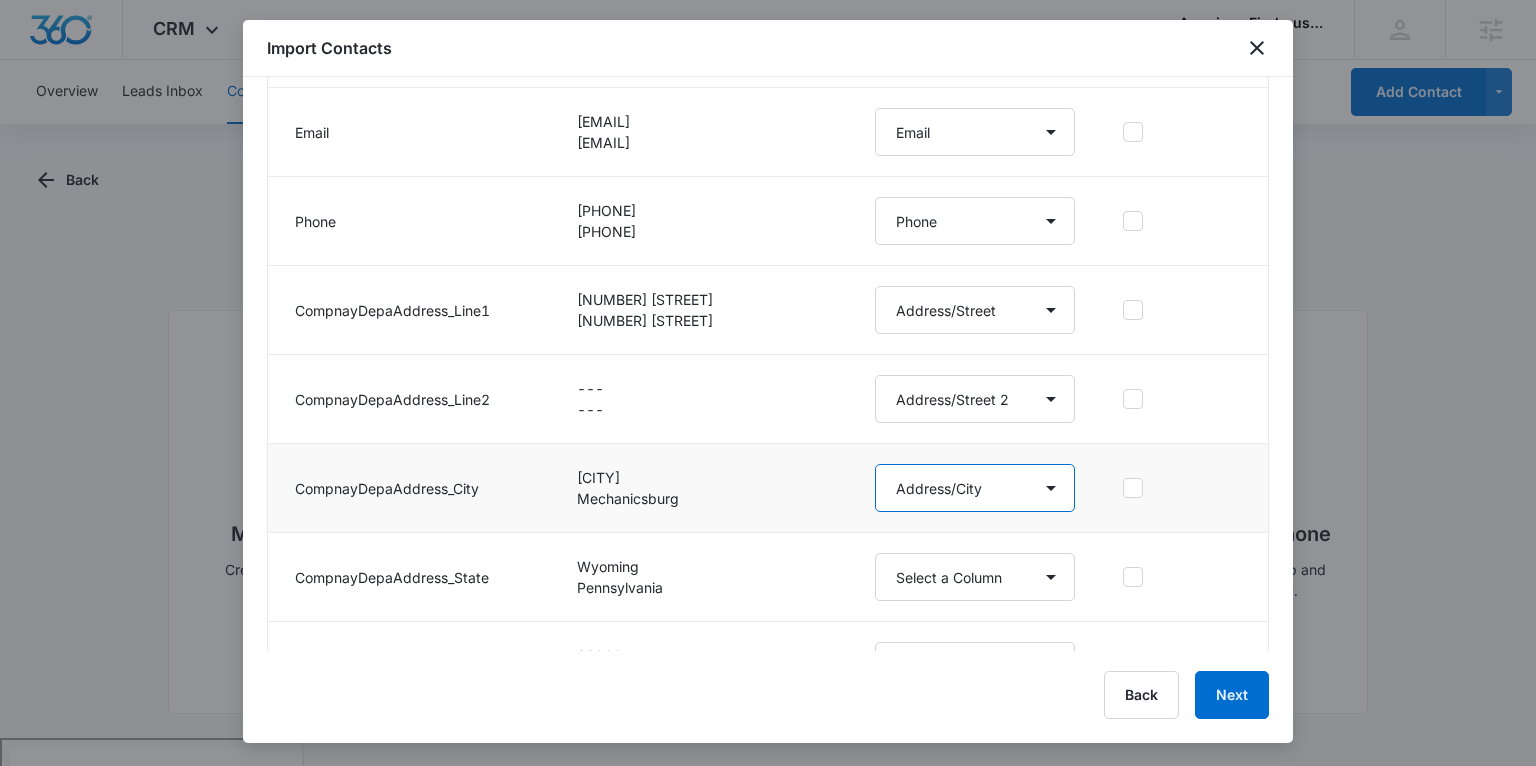 click on "Select a Column Address/City Address/Country Address/State Address/Street Address/Street 2 Address/Zip Agree to Subscribe Assigned To Best Way To Contact Color Tag Company / Department Name: Contact Name Contact Name/First Name Contact Name/Last Name Contact Status Contact Type CRM ID Email External ID How can we help?  IP Address Next Contact Date Notes Other Phone Phone Please briefly describe your experience with us Please rate us from 1-5 Qualifying Status Review Request Special Notes Tags What kind of furniture are you interested in?  Where did you hear about us?" at bounding box center (975, 488) 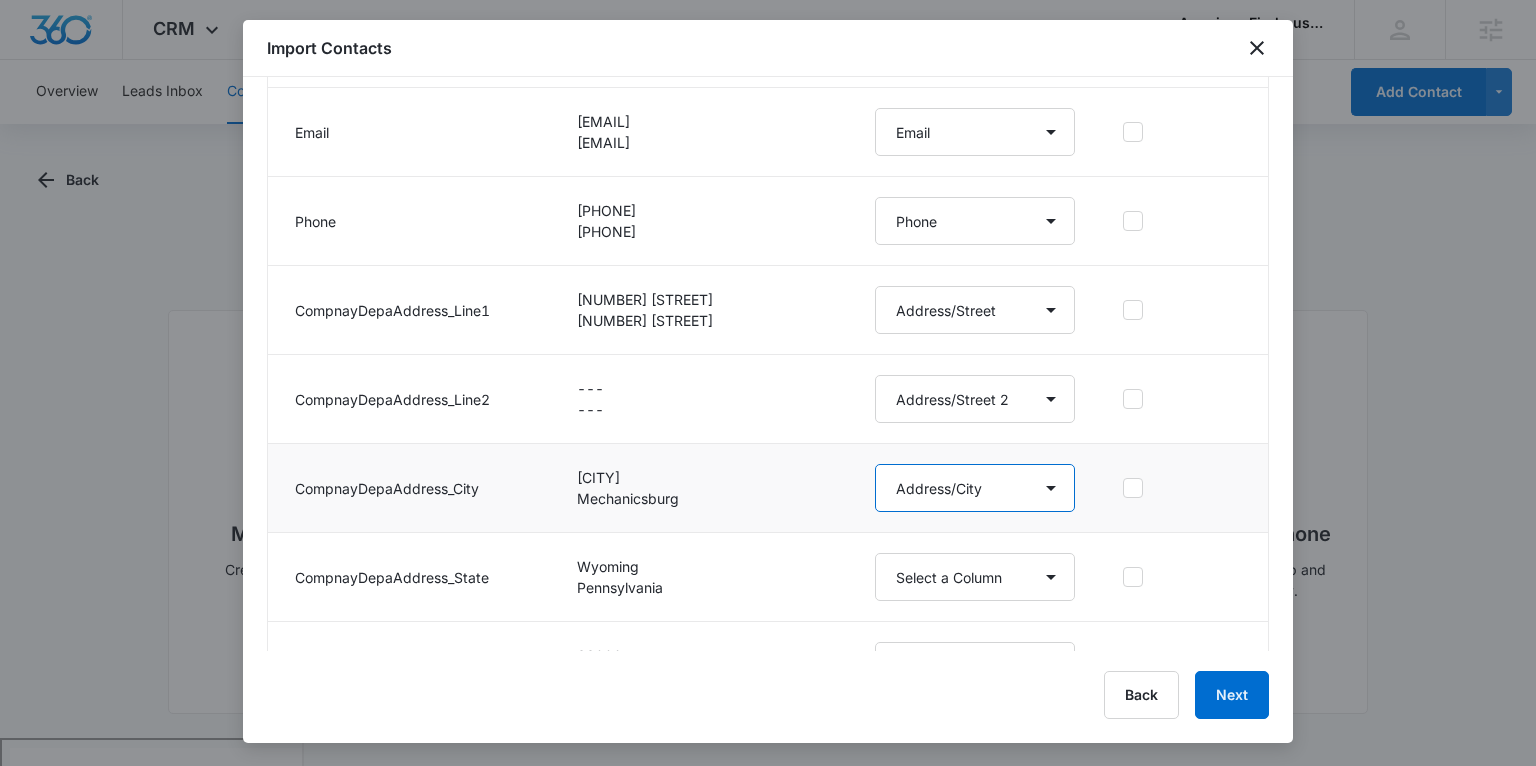 scroll, scrollTop: 748, scrollLeft: 0, axis: vertical 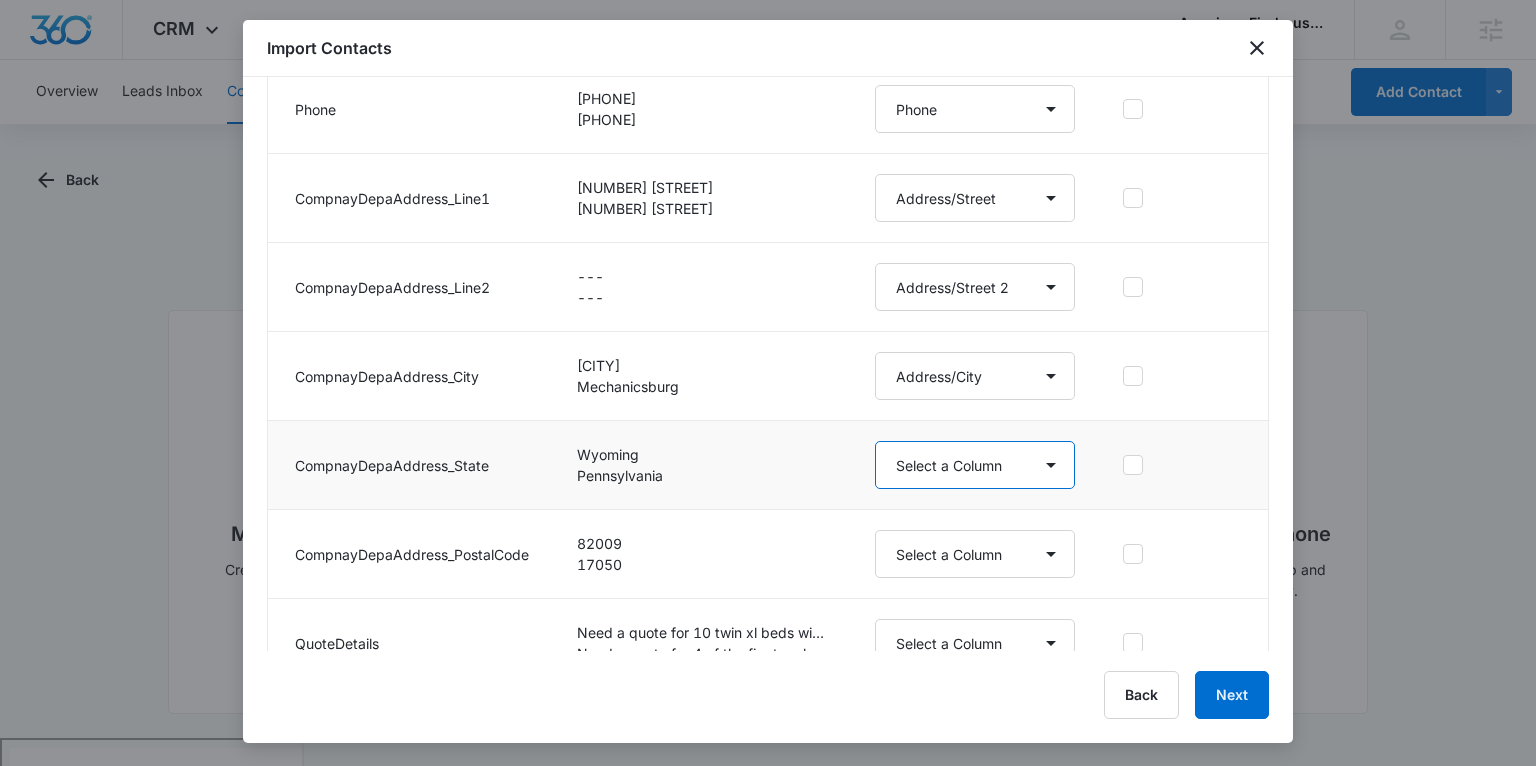 click on "Select a Column Address/City Address/Country Address/State Address/Street Address/Street 2 Address/Zip Agree to Subscribe Assigned To Best Way To Contact Color Tag Company / Department Name: Contact Name Contact Name/First Name Contact Name/Last Name Contact Status Contact Type CRM ID Email External ID How can we help?  IP Address Next Contact Date Notes Other Phone Phone Please briefly describe your experience with us Please rate us from 1-5 Qualifying Status Review Request Special Notes Tags What kind of furniture are you interested in?  Where did you hear about us?" at bounding box center (975, 465) 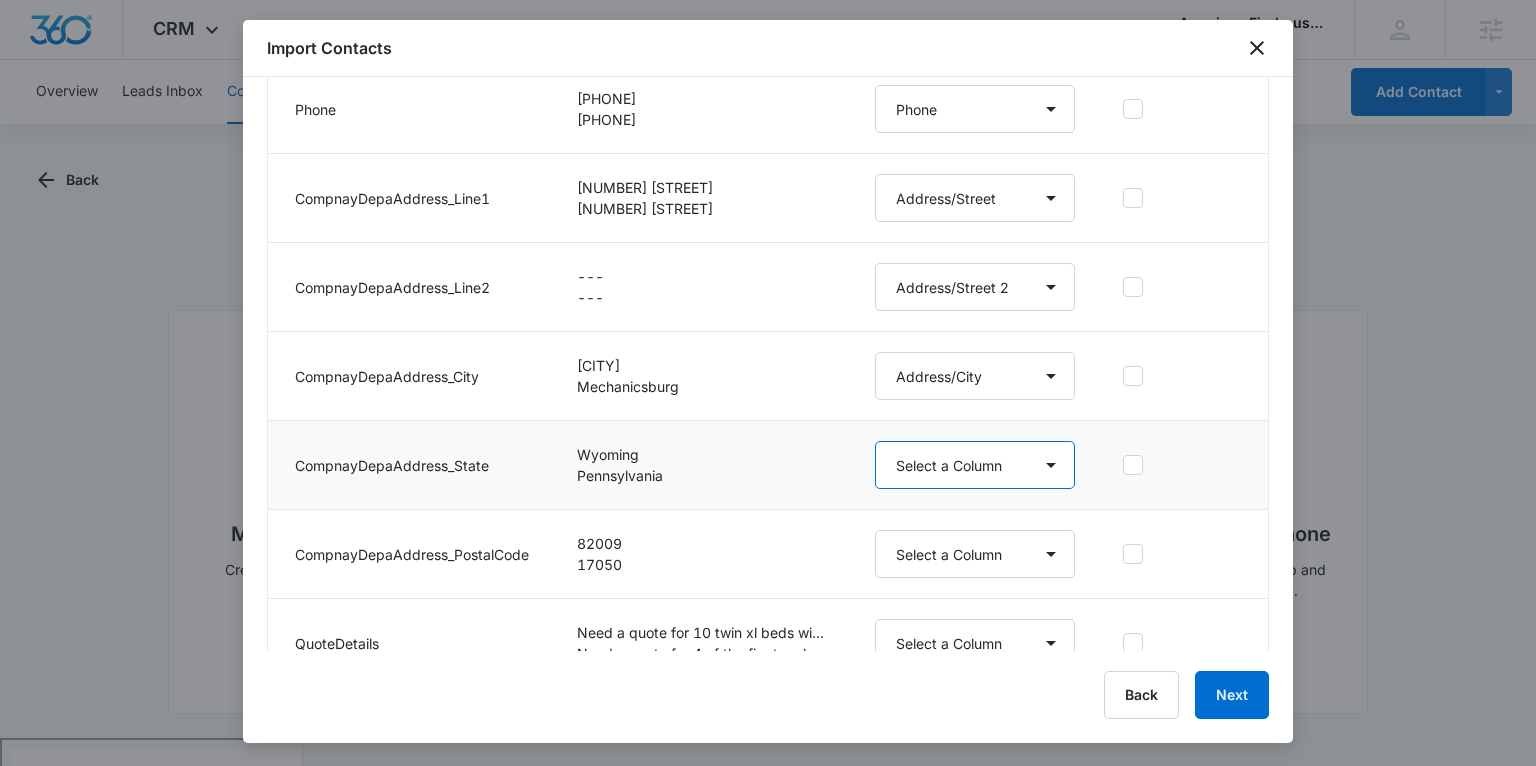 select on "189" 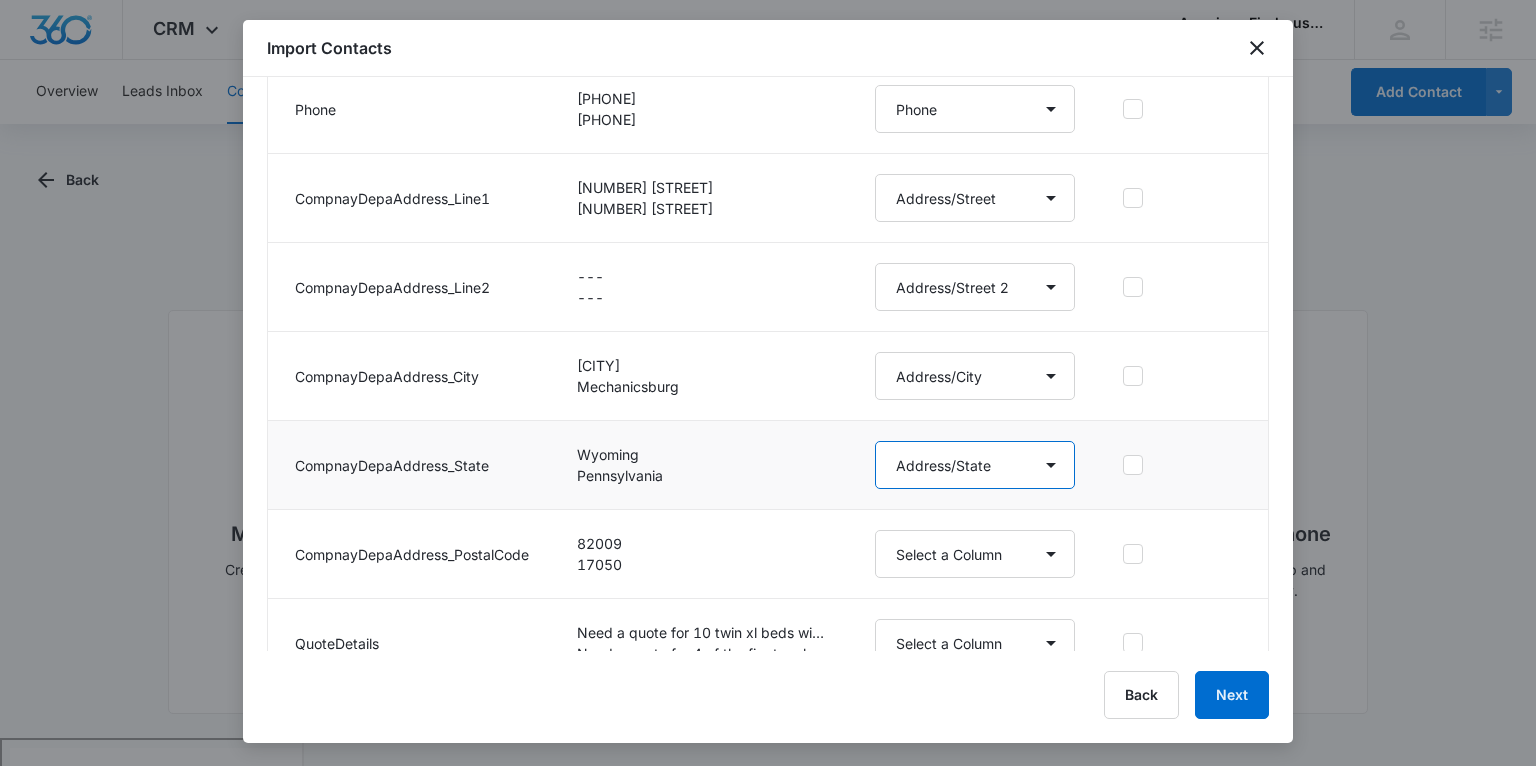 click on "Select a Column Address/City Address/Country Address/State Address/Street Address/Street 2 Address/Zip Agree to Subscribe Assigned To Best Way To Contact Color Tag Company / Department Name: Contact Name Contact Name/First Name Contact Name/Last Name Contact Status Contact Type CRM ID Email External ID How can we help?  IP Address Next Contact Date Notes Other Phone Phone Please briefly describe your experience with us Please rate us from 1-5 Qualifying Status Review Request Special Notes Tags What kind of furniture are you interested in?  Where did you hear about us?" at bounding box center (975, 465) 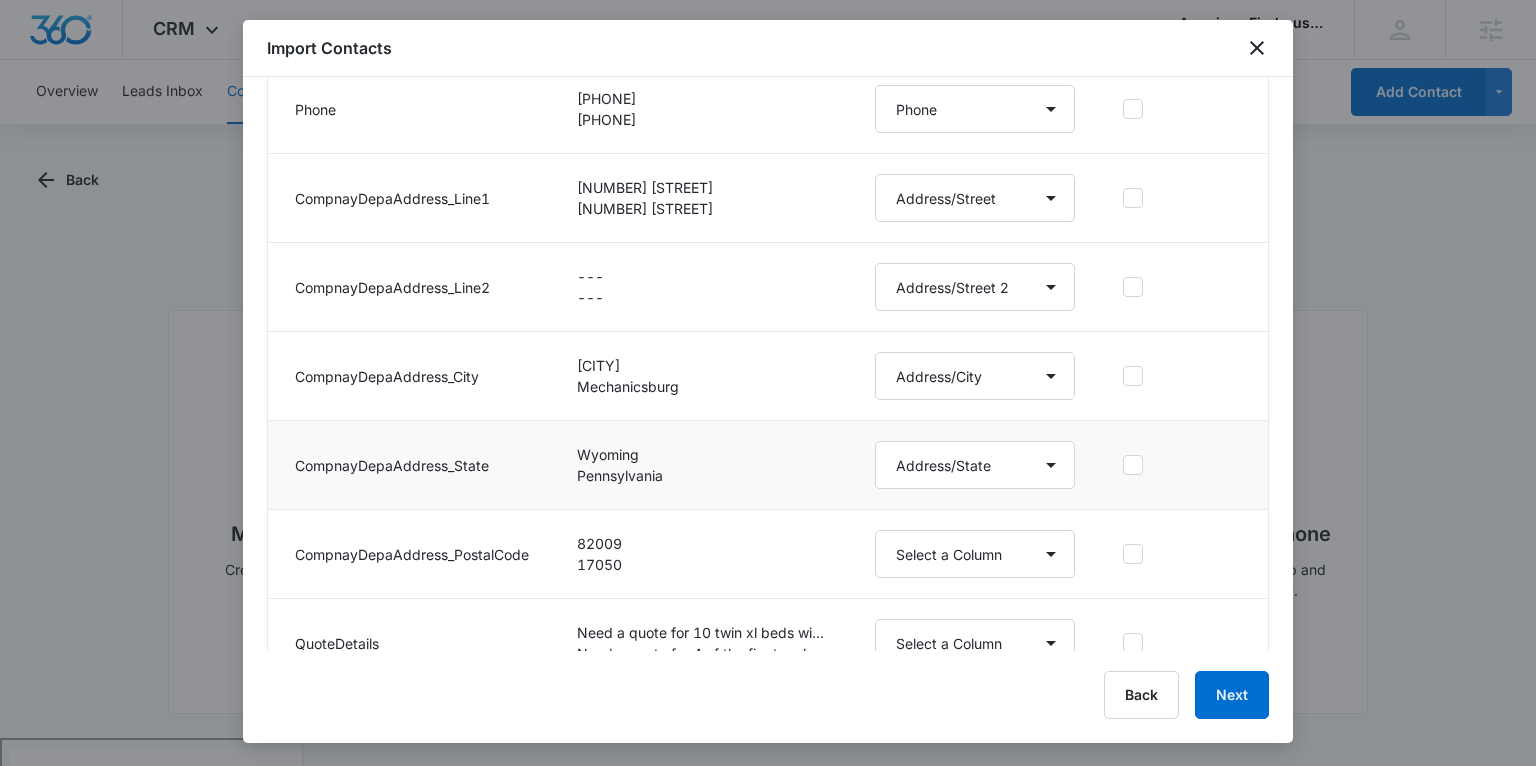 click on "[CITY] [STATE]" at bounding box center [702, 465] 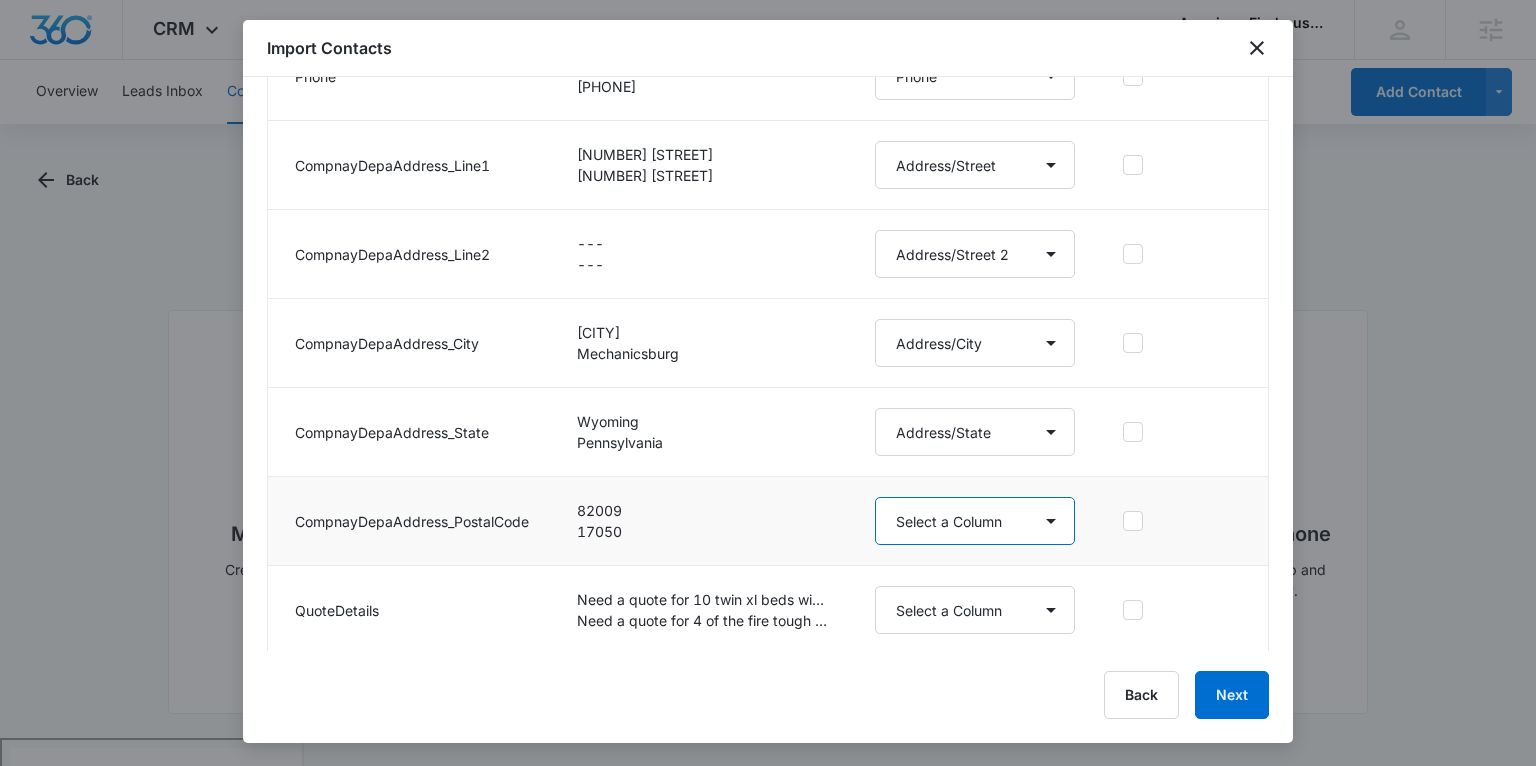 click on "Select a Column Address/City Address/Country Address/State Address/Street Address/Street 2 Address/Zip Agree to Subscribe Assigned To Best Way To Contact Color Tag Company / Department Name: Contact Name Contact Name/First Name Contact Name/Last Name Contact Status Contact Type CRM ID Email External ID How can we help?  IP Address Next Contact Date Notes Other Phone Phone Please briefly describe your experience with us Please rate us from 1-5 Qualifying Status Review Request Special Notes Tags What kind of furniture are you interested in?  Where did you hear about us?" at bounding box center (975, 521) 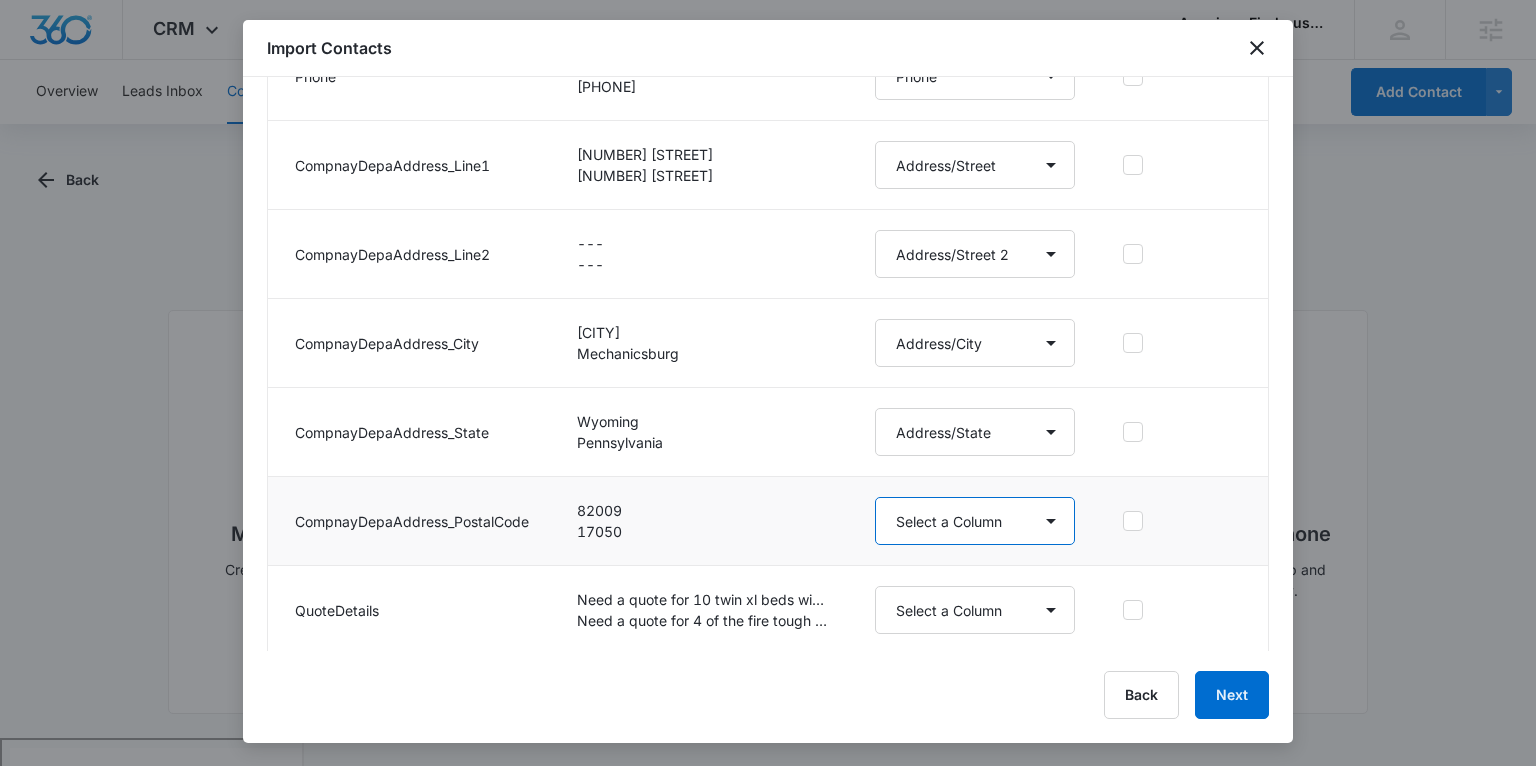 select on "190" 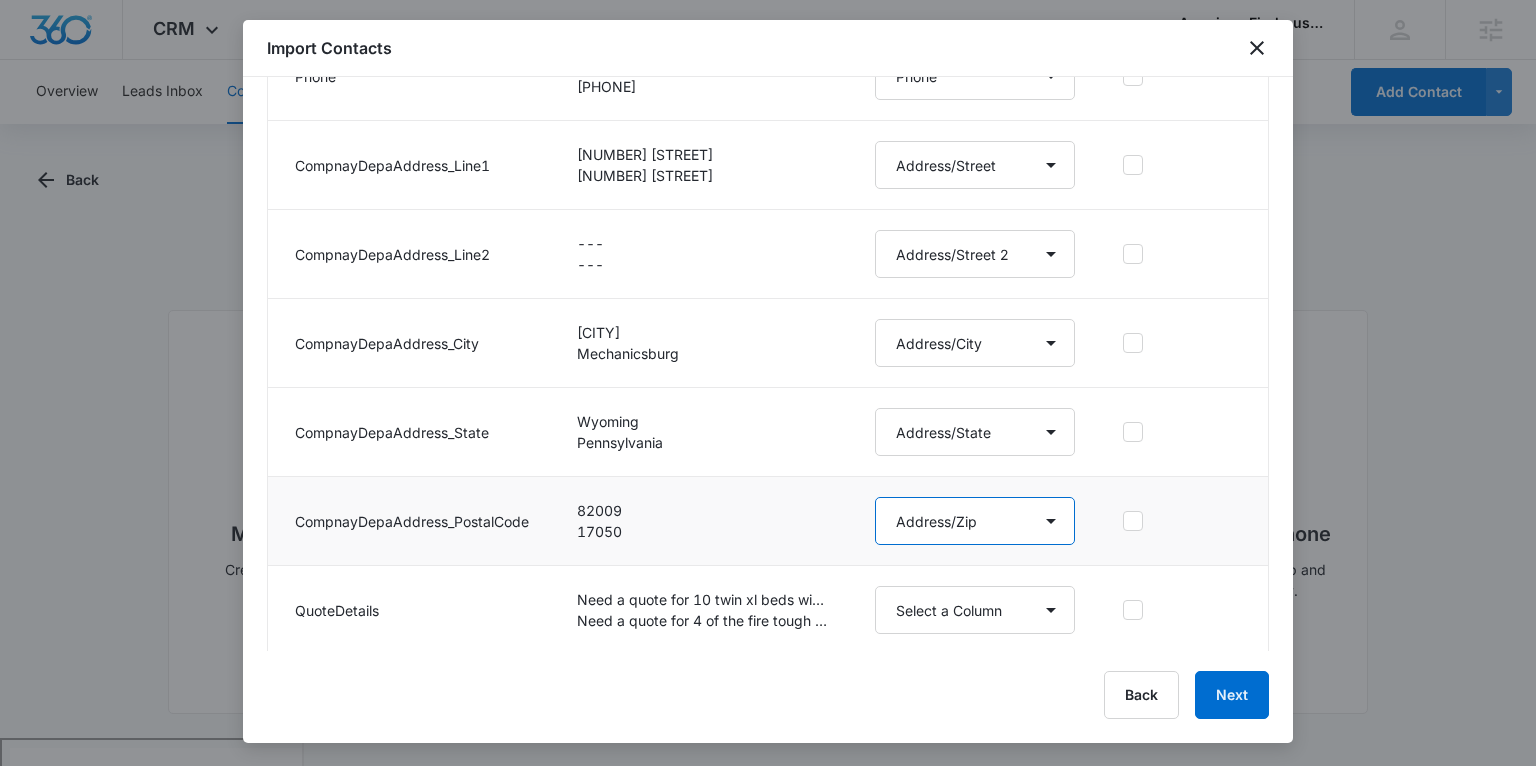 click on "Select a Column Address/City Address/Country Address/State Address/Street Address/Street 2 Address/Zip Agree to Subscribe Assigned To Best Way To Contact Color Tag Company / Department Name: Contact Name Contact Name/First Name Contact Name/Last Name Contact Status Contact Type CRM ID Email External ID How can we help?  IP Address Next Contact Date Notes Other Phone Phone Please briefly describe your experience with us Please rate us from 1-5 Qualifying Status Review Request Special Notes Tags What kind of furniture are you interested in?  Where did you hear about us?" at bounding box center [975, 521] 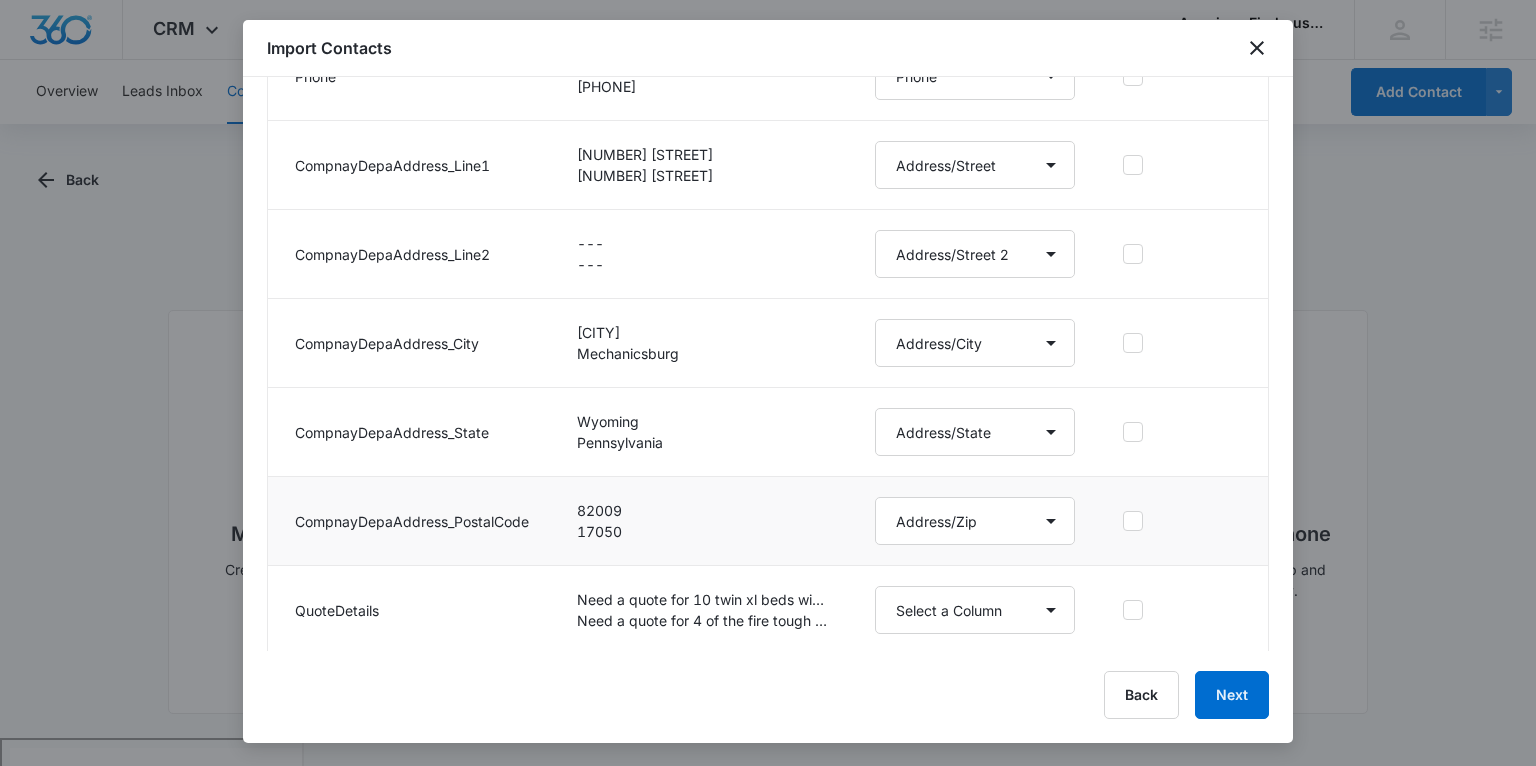 click on "82009 17050" at bounding box center [702, 521] 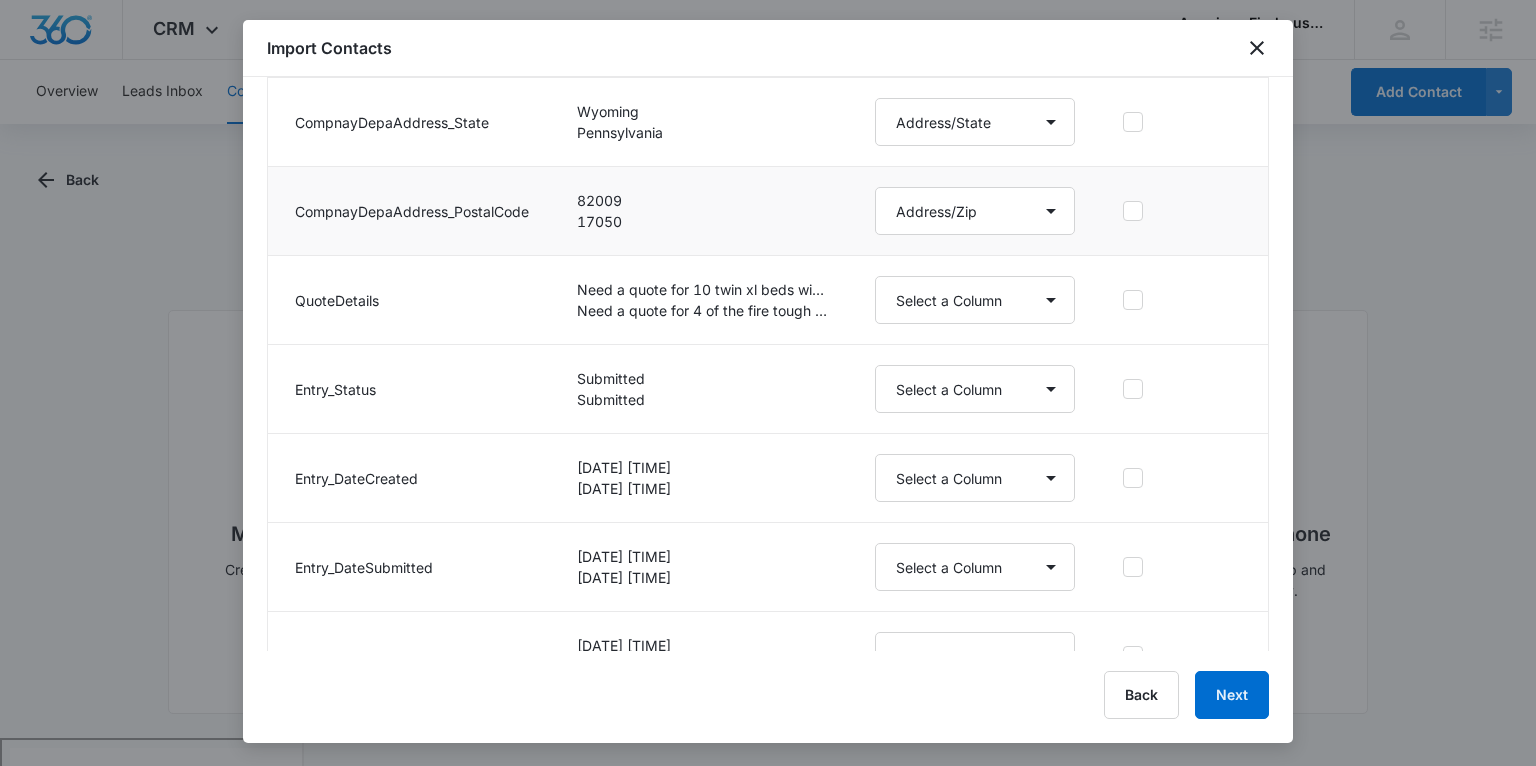 scroll, scrollTop: 1136, scrollLeft: 0, axis: vertical 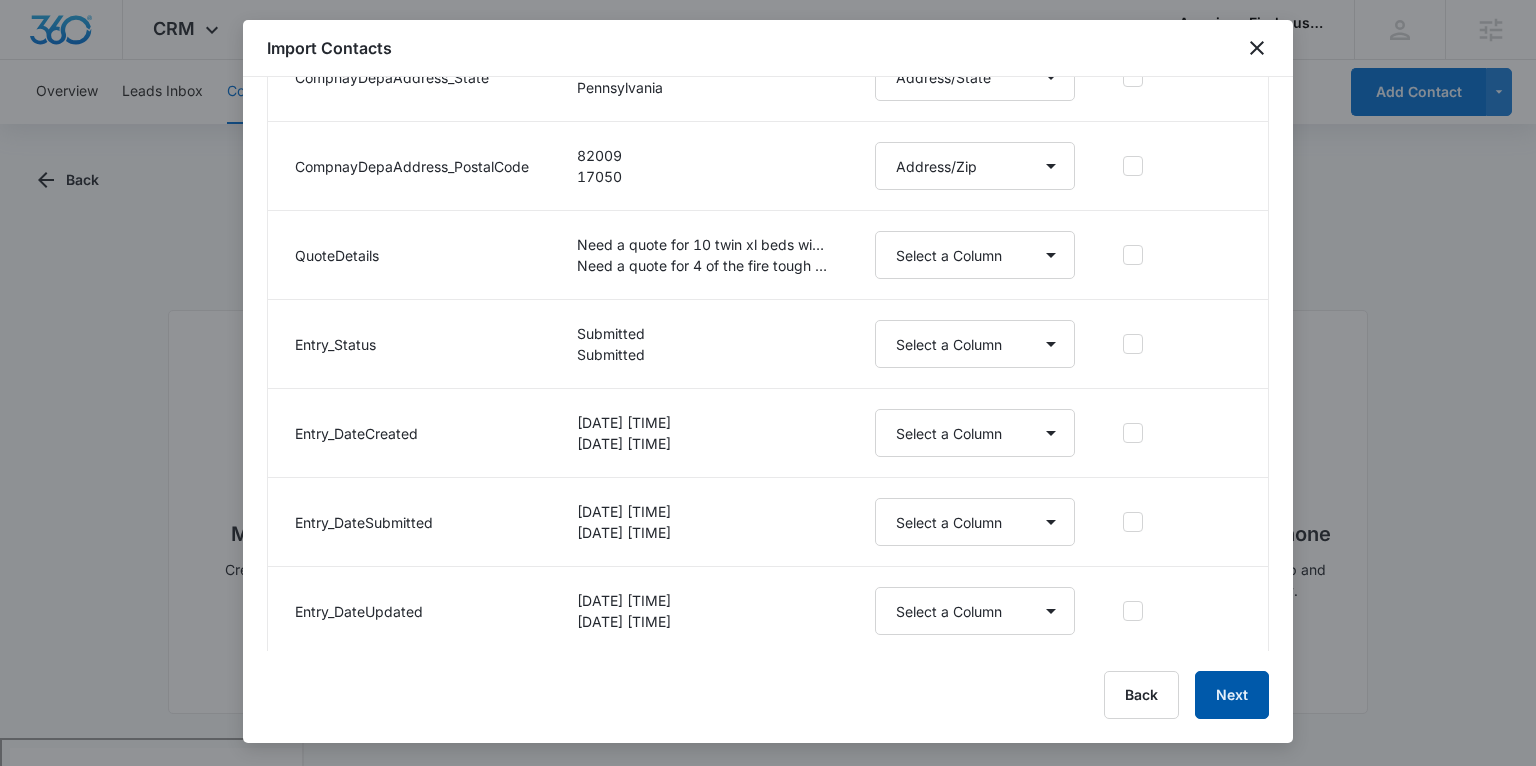 click on "Next" at bounding box center (1232, 695) 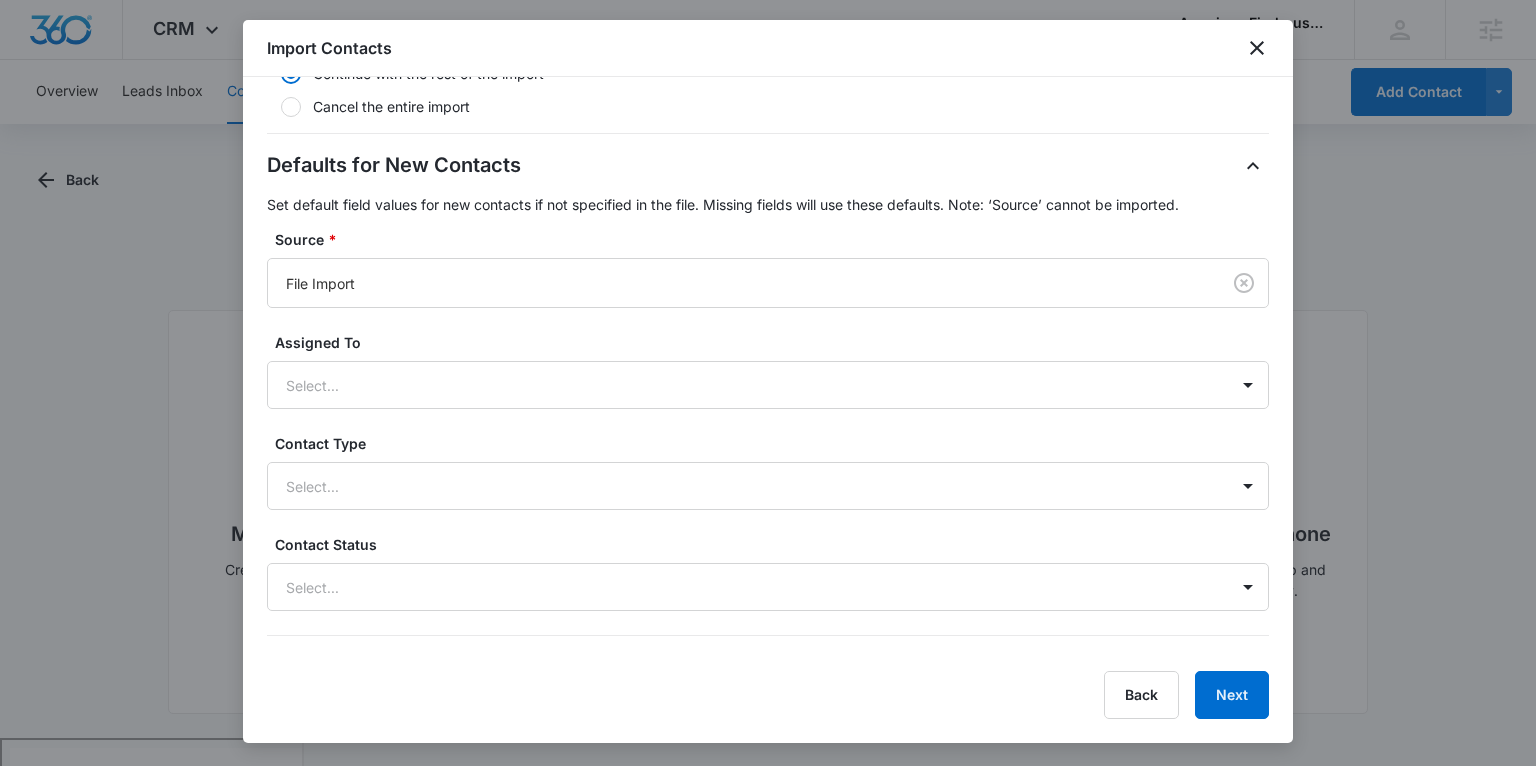 scroll, scrollTop: 568, scrollLeft: 0, axis: vertical 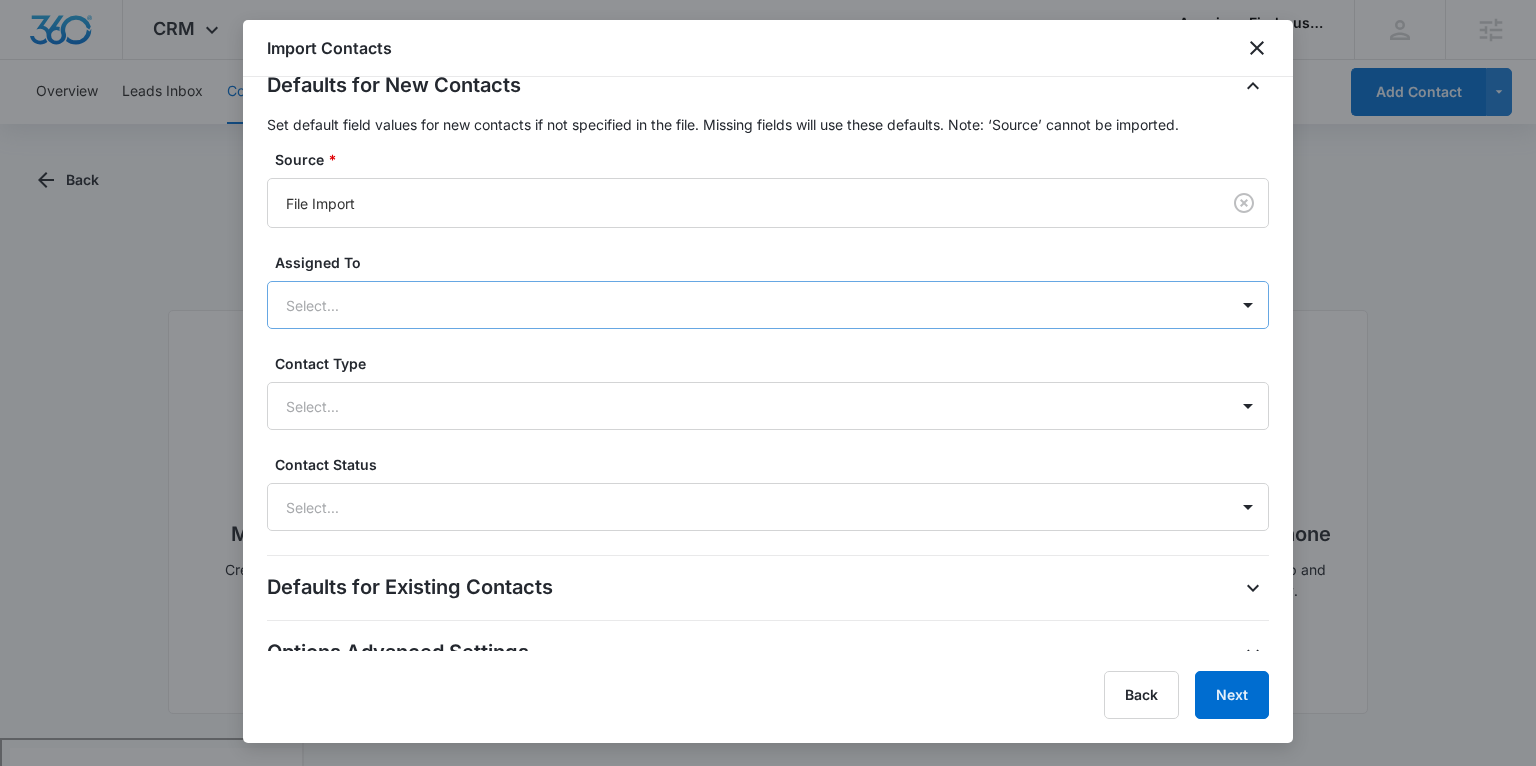 click at bounding box center (744, 305) 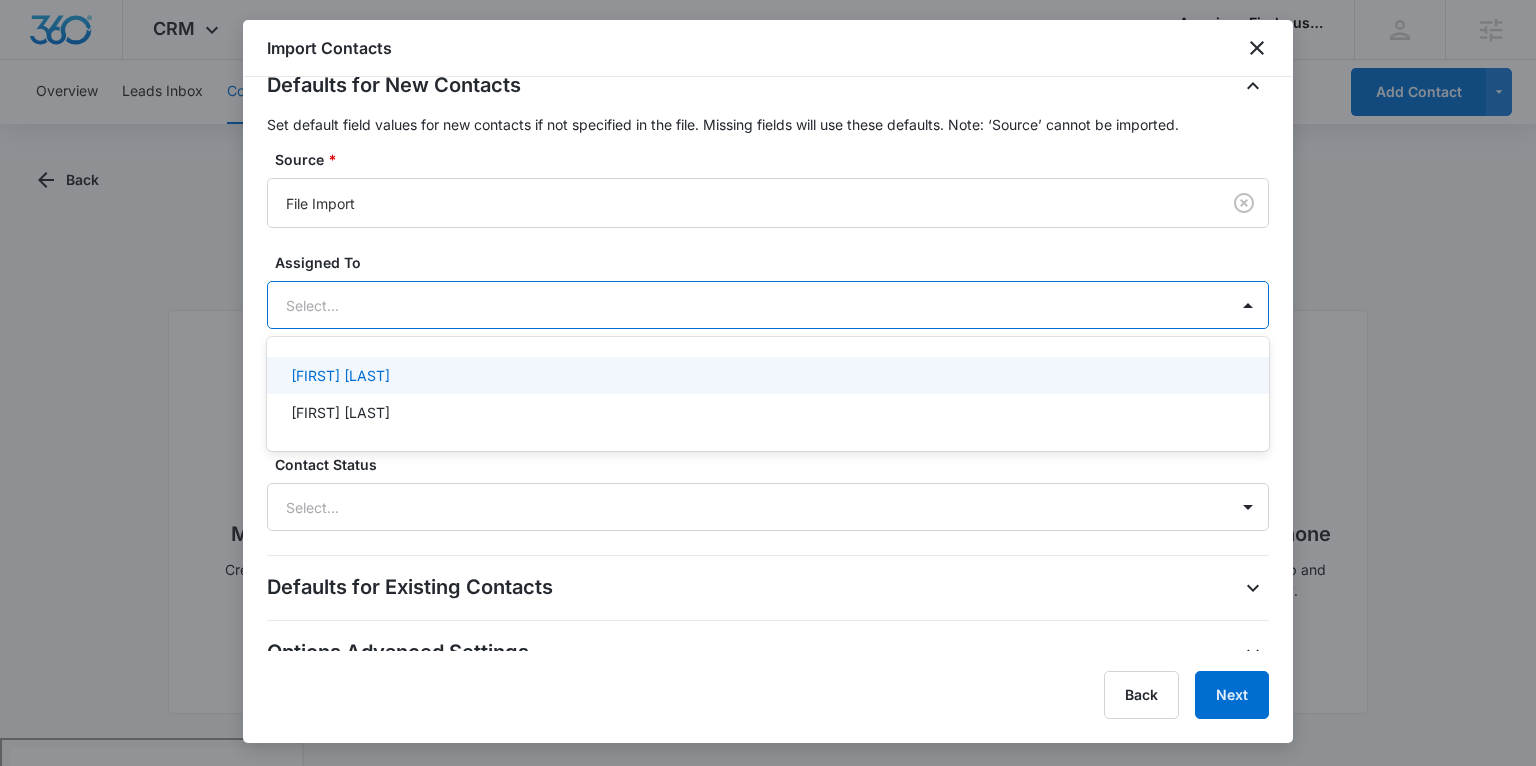 click on "Defaults for New Contacts Set default field values for new contacts if not specified in the file. Missing fields will use these defaults. Note: ‘Source’ cannot be imported. Source * File Import Assigned To Randall Bradley, 1 of 2. 2 results available. Use Up and Down to choose options, press Enter to select the currently focused option, press Escape to exit the menu, press Tab to select the option and exit the menu. Select... Randall Bradley Todd Bradley Contact Type Select... Contact Status Select..." at bounding box center [768, 300] 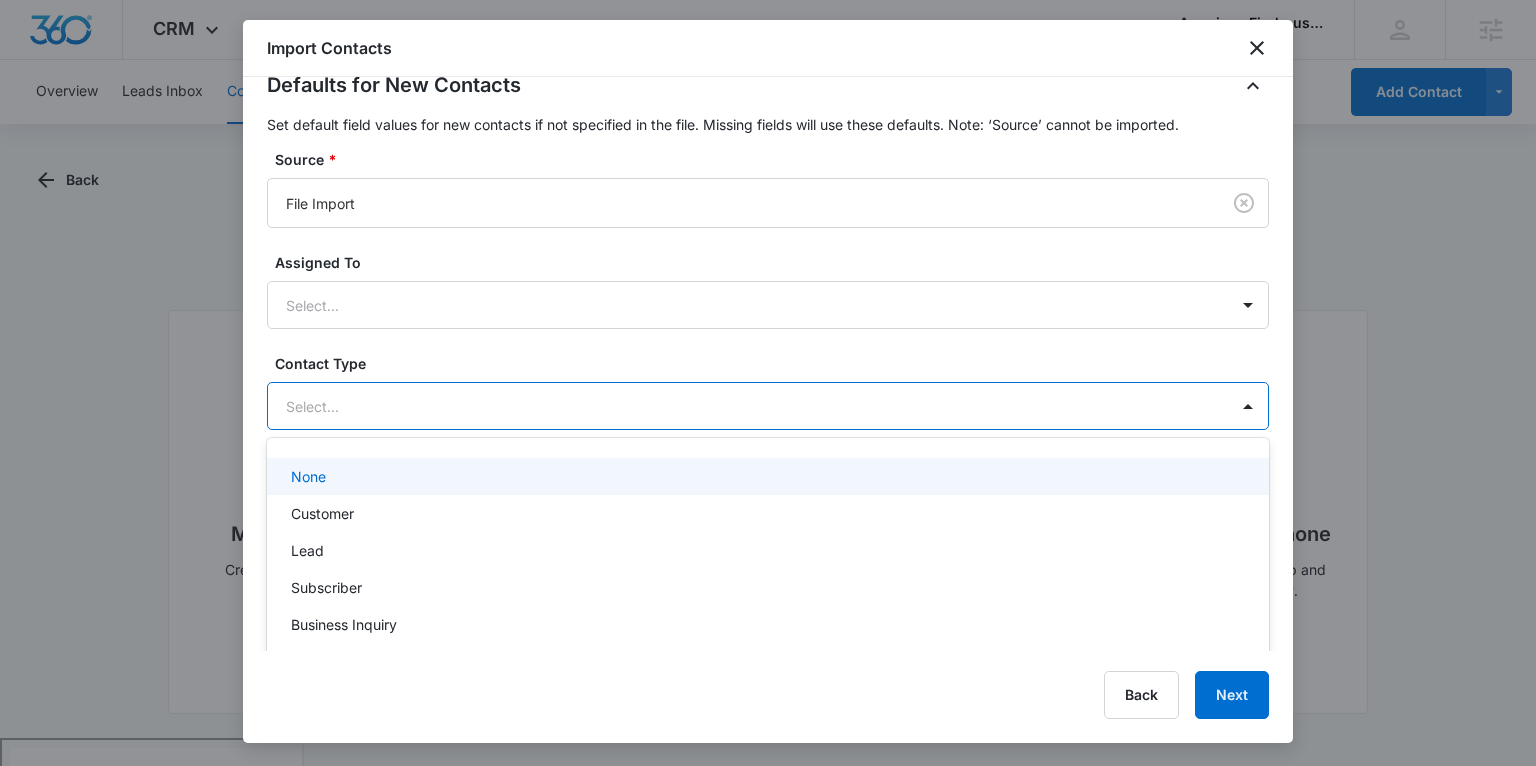 click at bounding box center (744, 406) 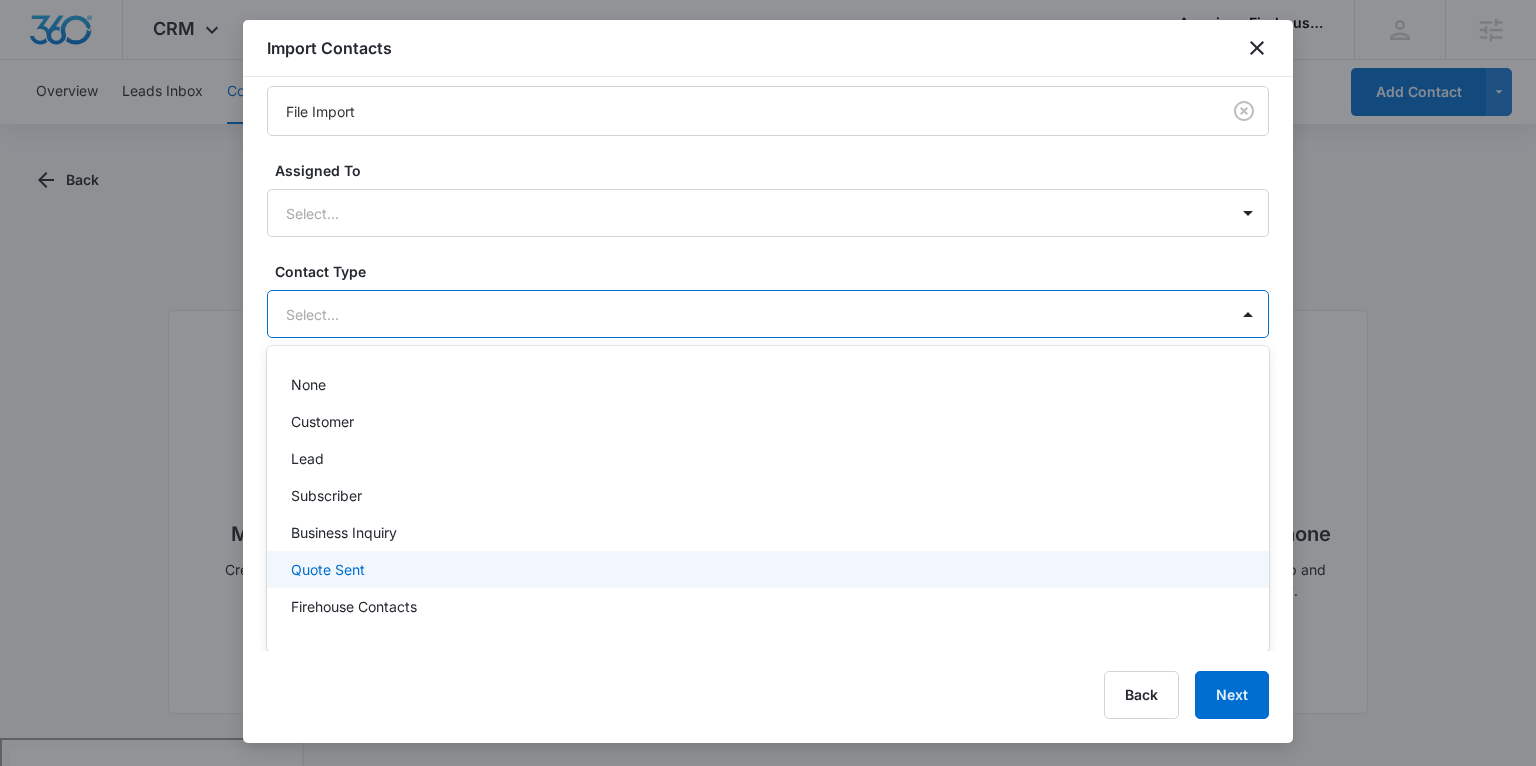 scroll, scrollTop: 66, scrollLeft: 0, axis: vertical 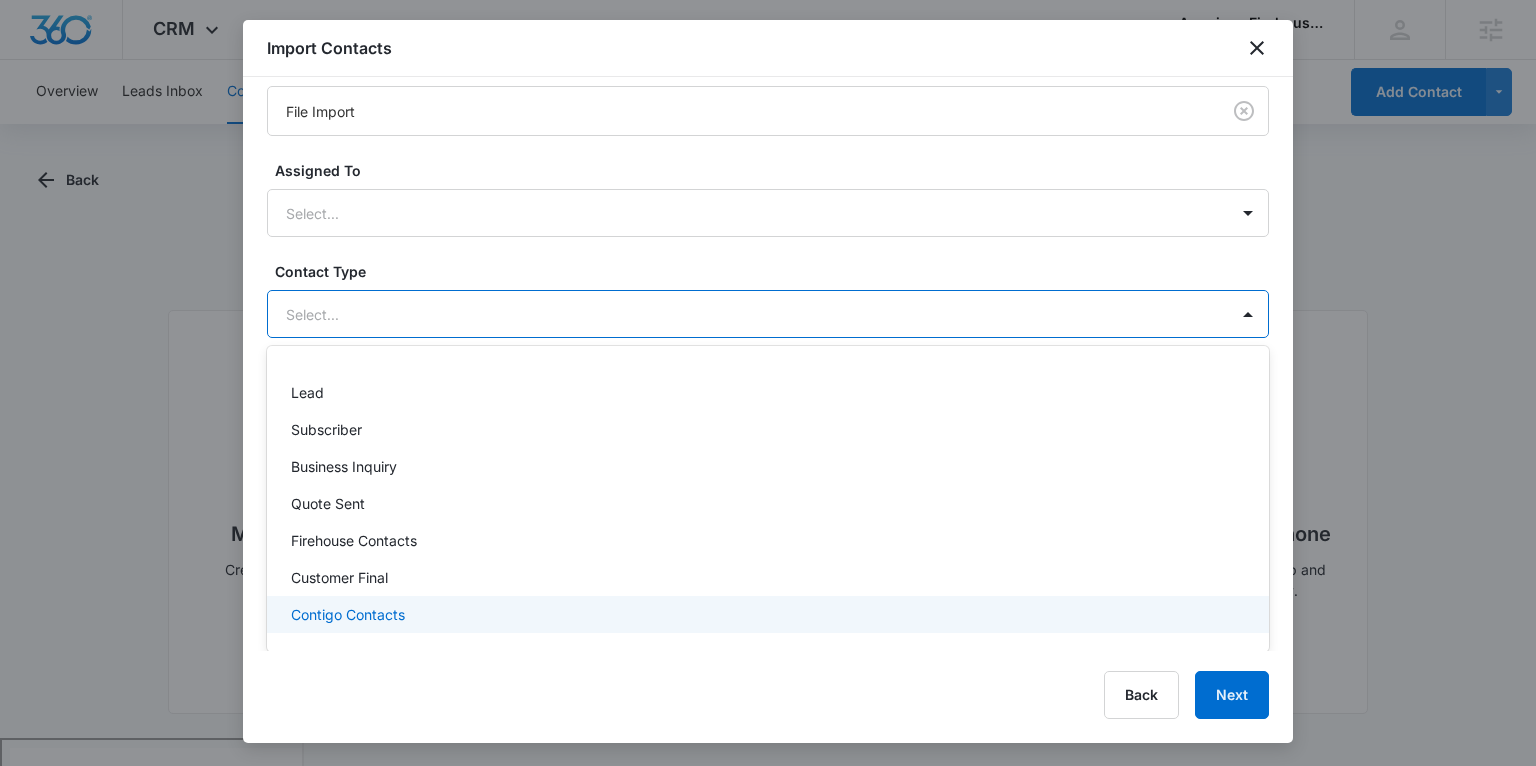 click on "Contigo Contacts" at bounding box center [348, 614] 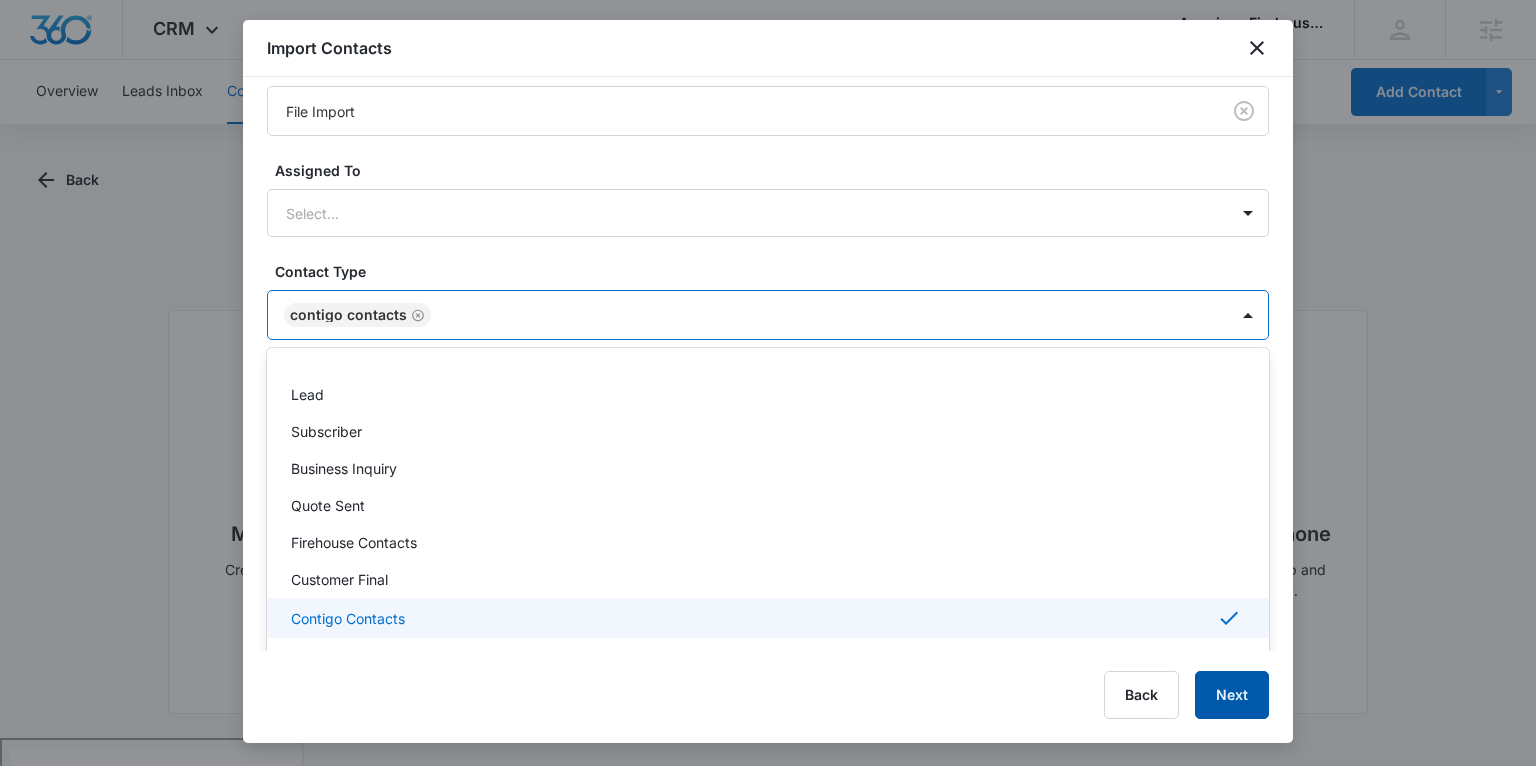 click on "Next" at bounding box center [1232, 695] 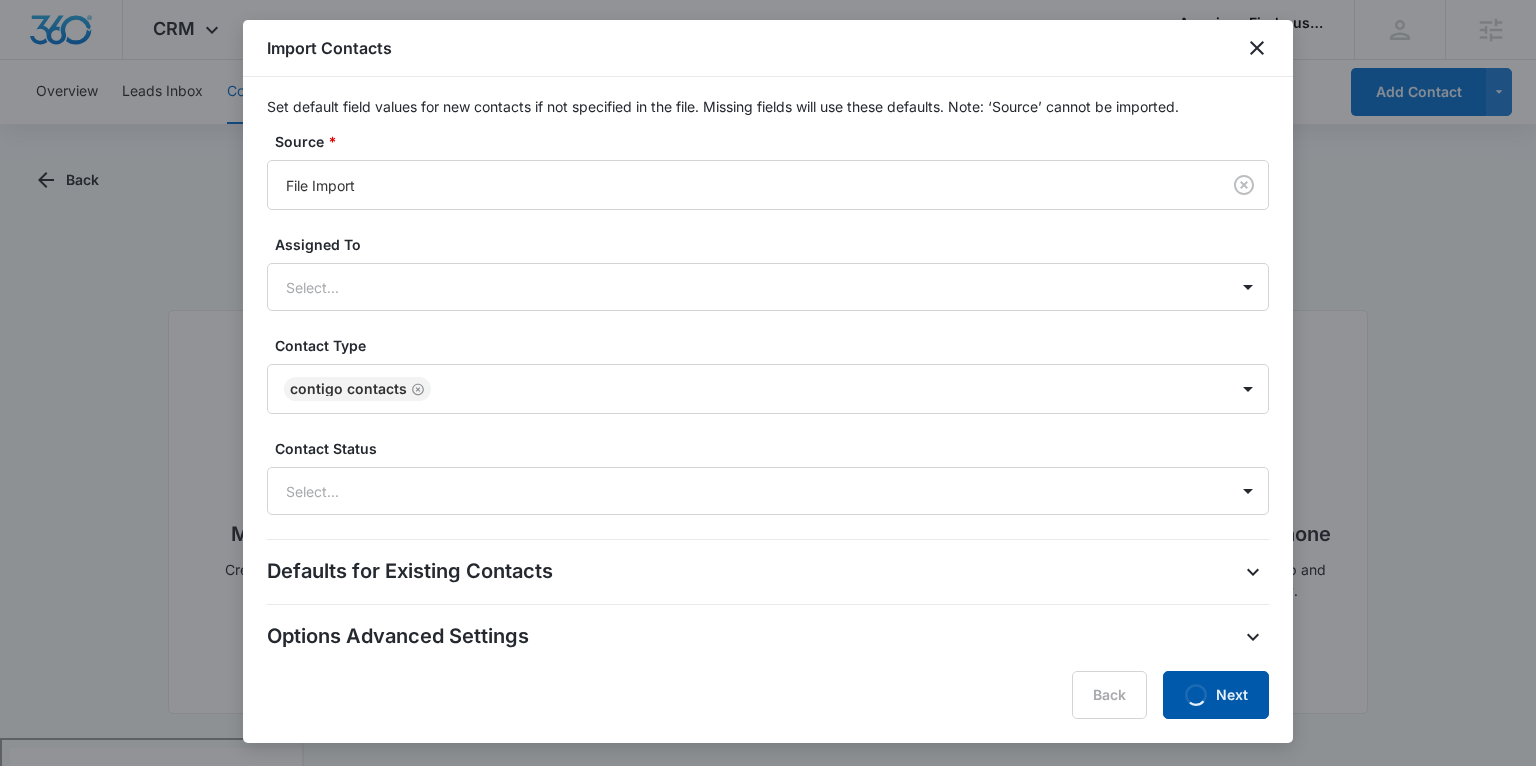 scroll, scrollTop: 0, scrollLeft: 0, axis: both 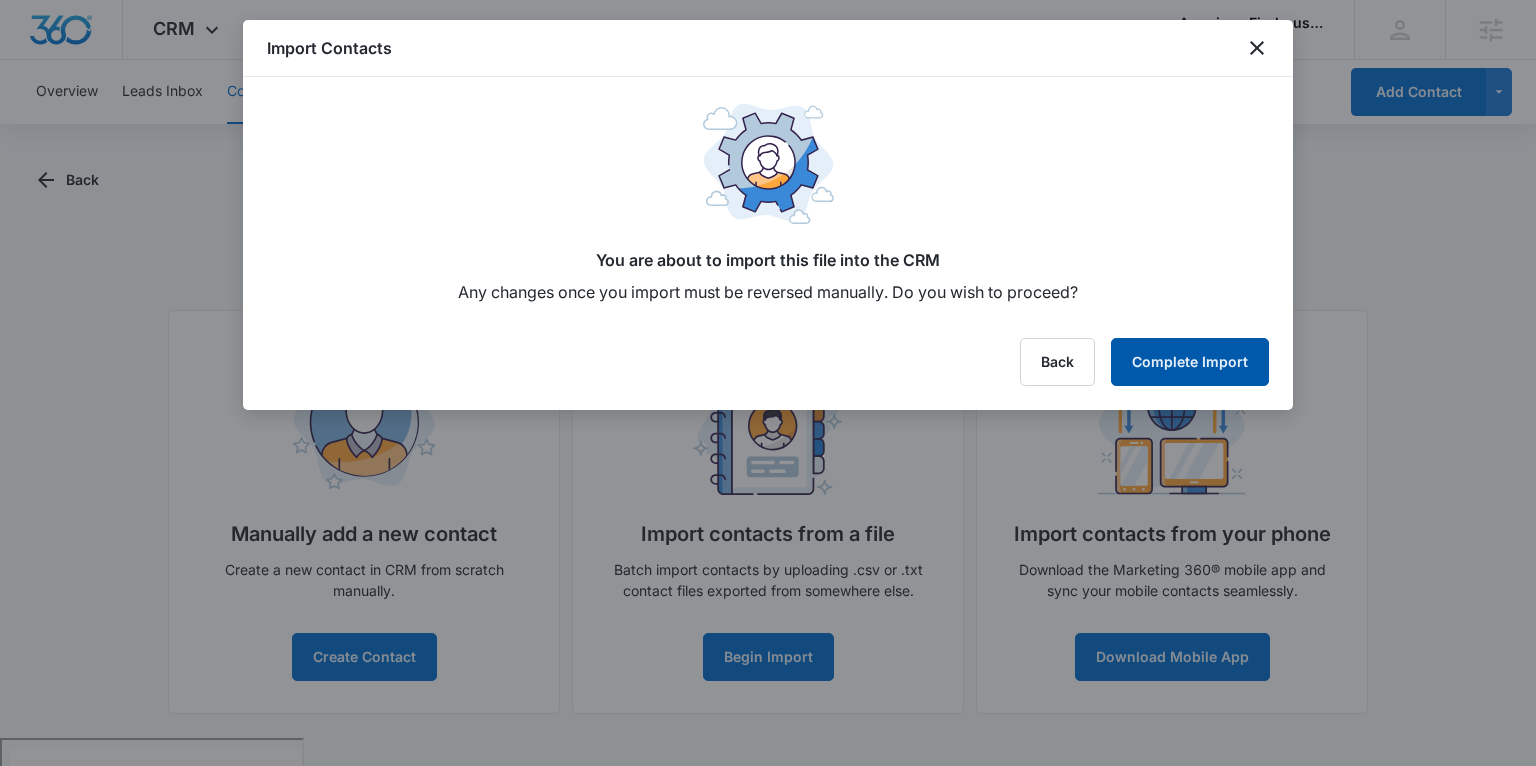 click on "Complete Import" at bounding box center (1190, 362) 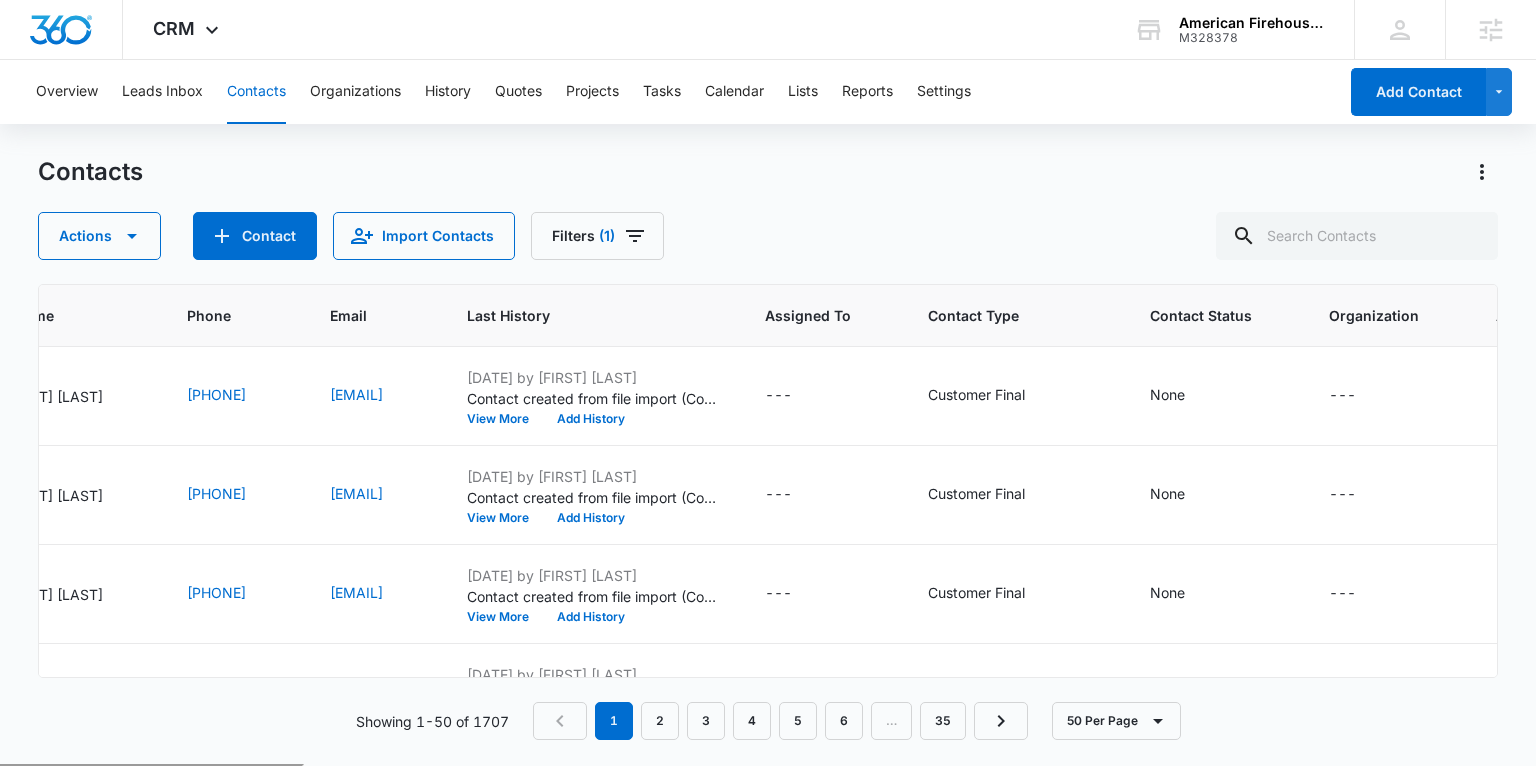 scroll, scrollTop: 0, scrollLeft: 0, axis: both 